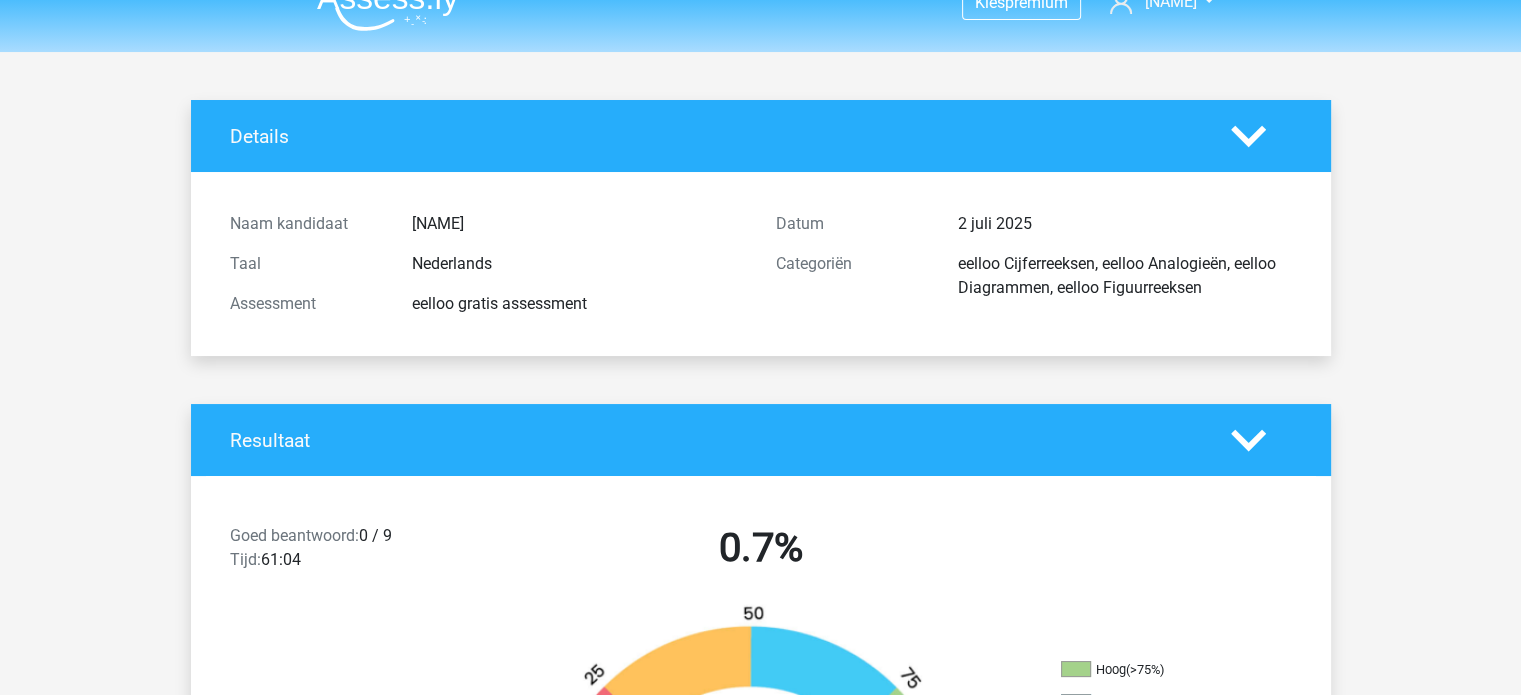 scroll, scrollTop: 0, scrollLeft: 0, axis: both 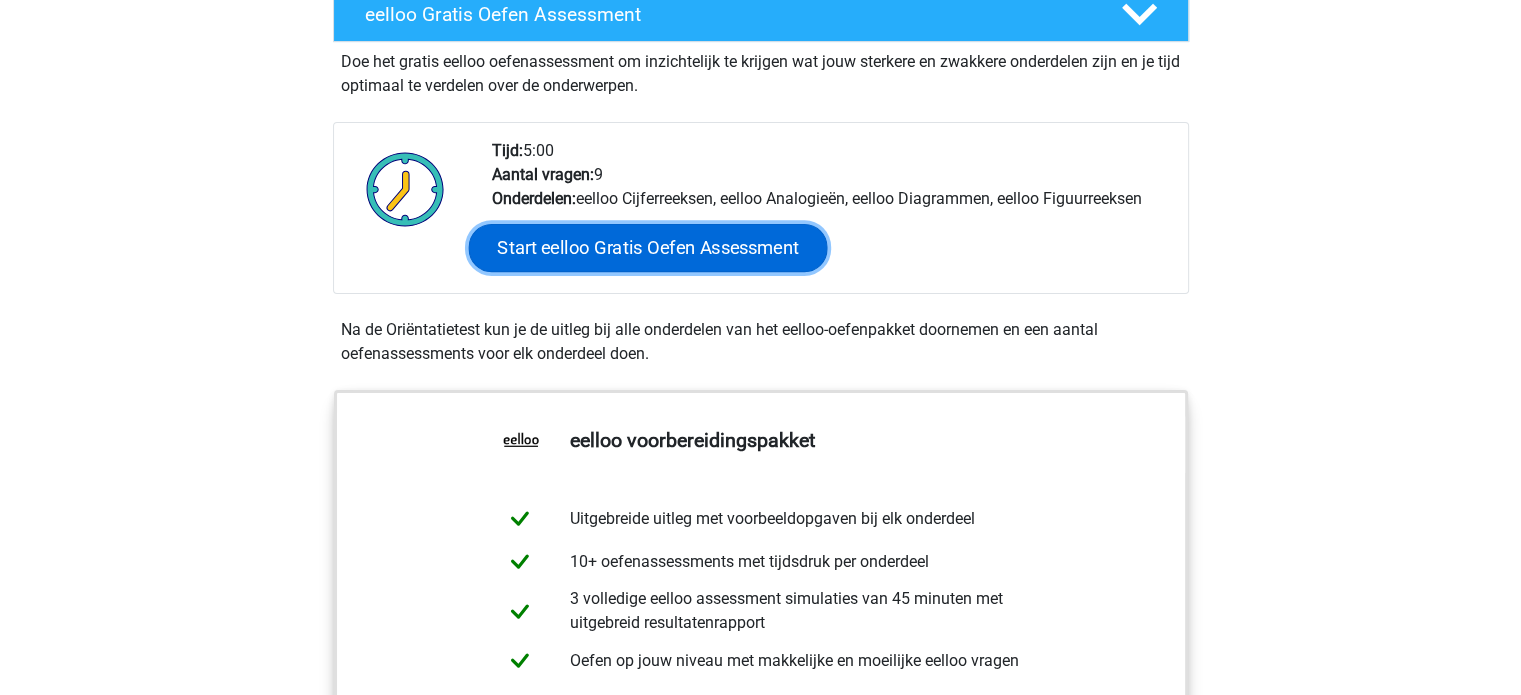 click on "Start eelloo Gratis Oefen Assessment" at bounding box center [647, 248] 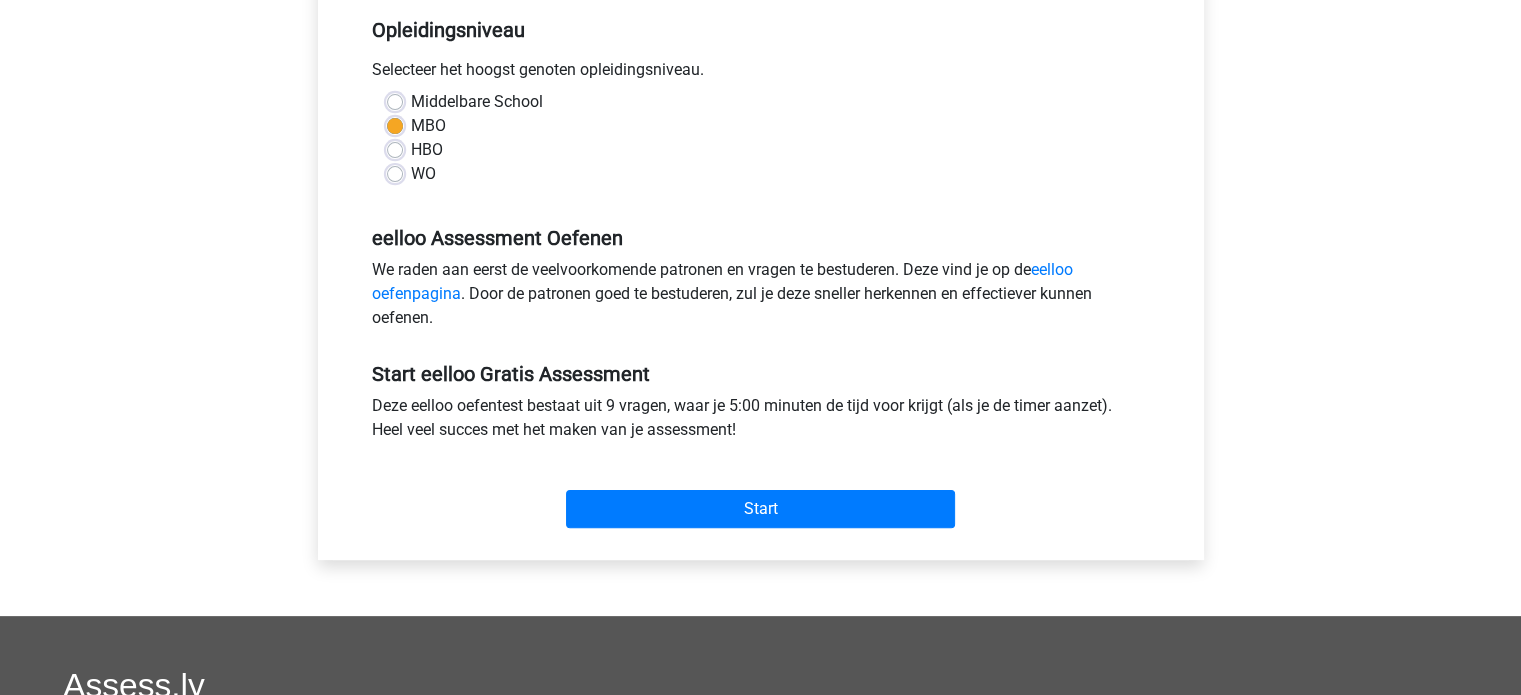 scroll, scrollTop: 500, scrollLeft: 0, axis: vertical 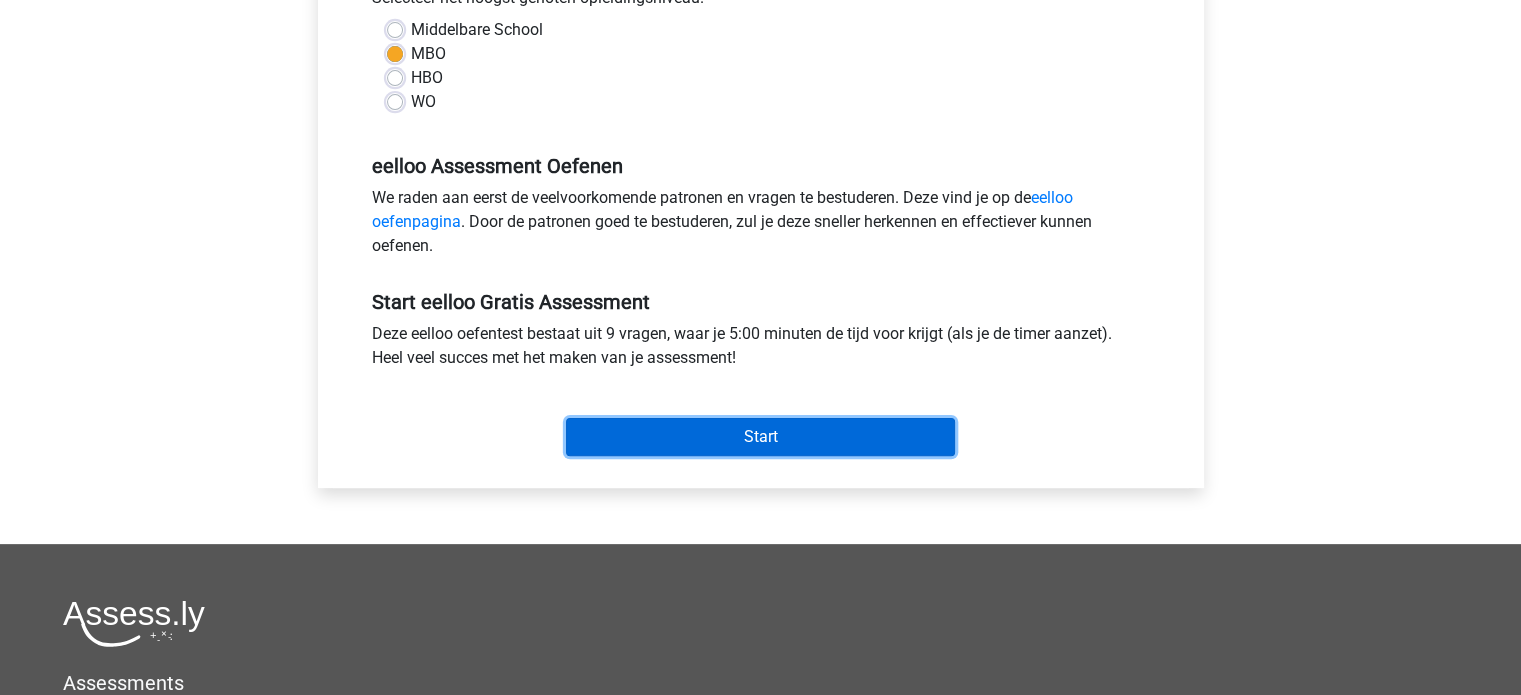 click on "Start" at bounding box center [760, 461] 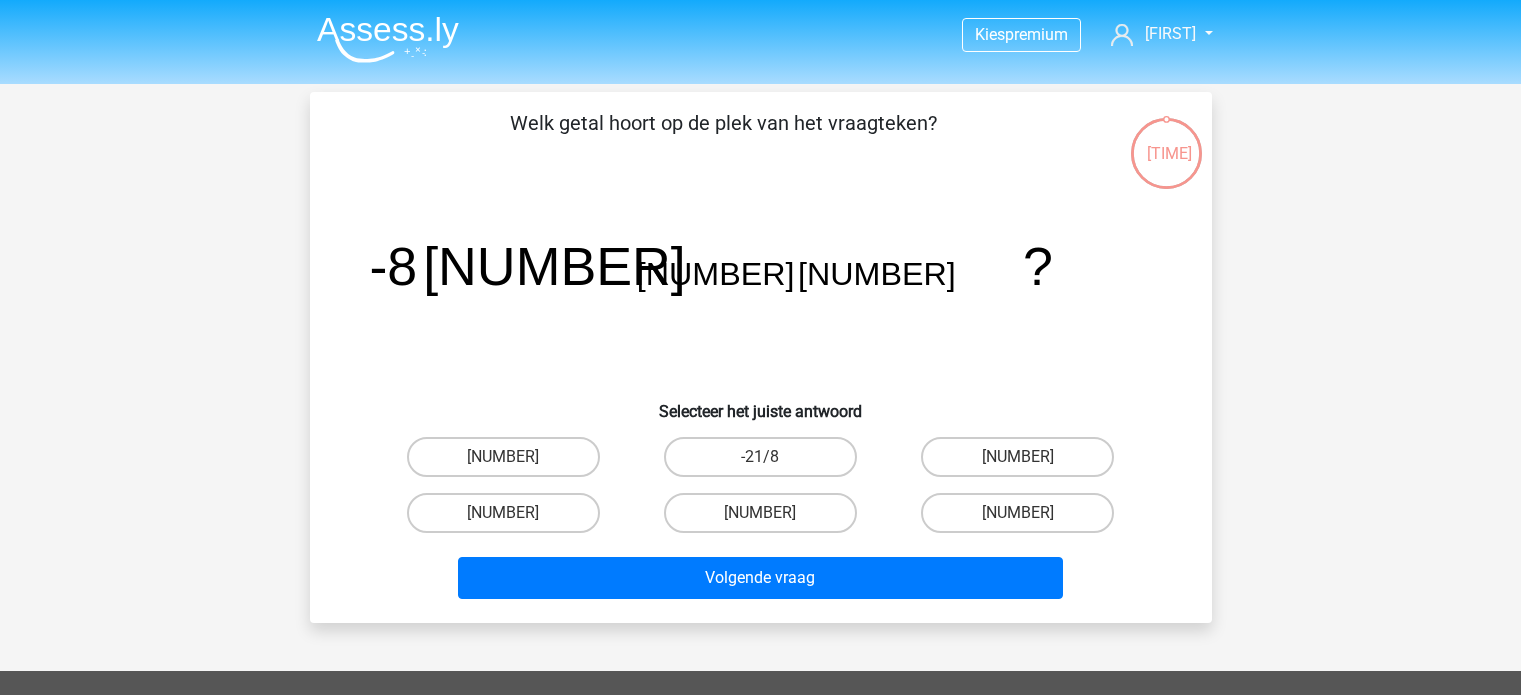 scroll, scrollTop: 0, scrollLeft: 0, axis: both 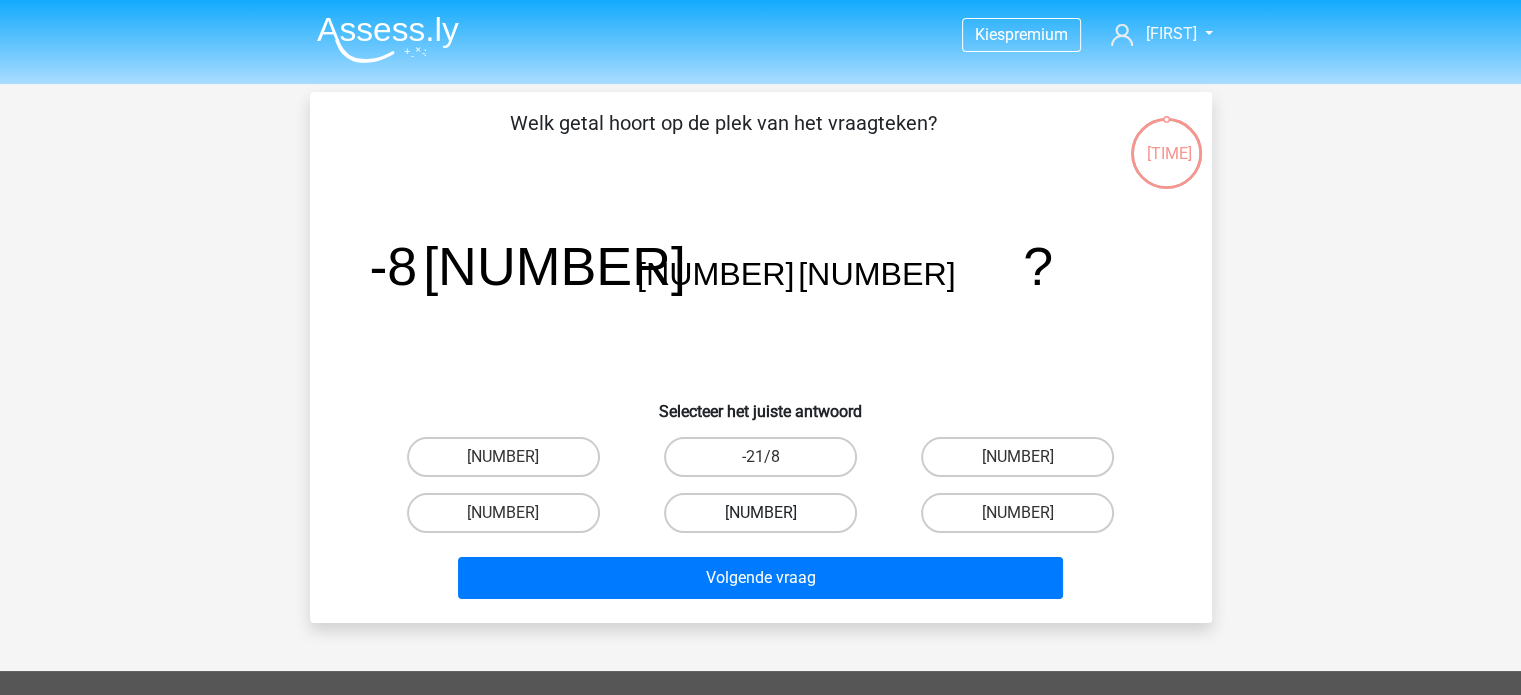 click on "-1/32" at bounding box center (760, 513) 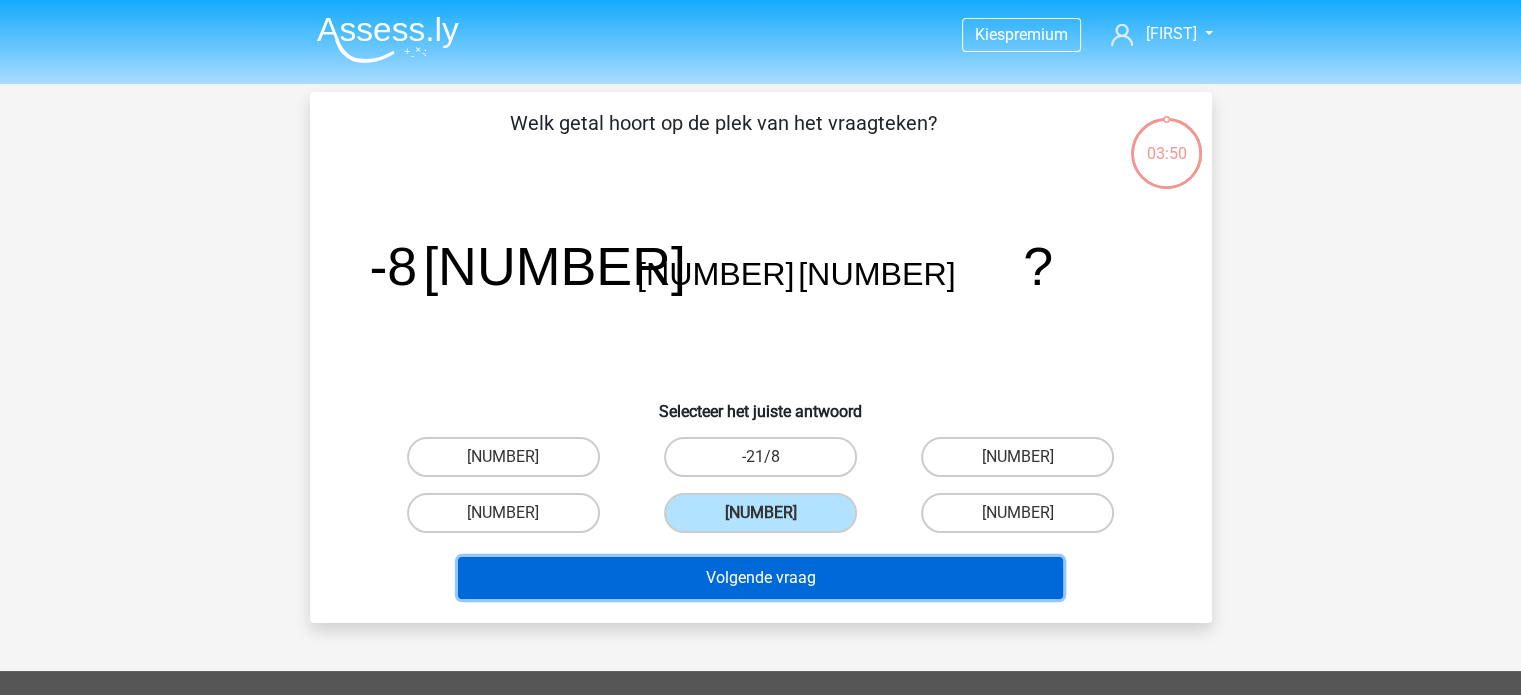 click on "Volgende vraag" at bounding box center (760, 578) 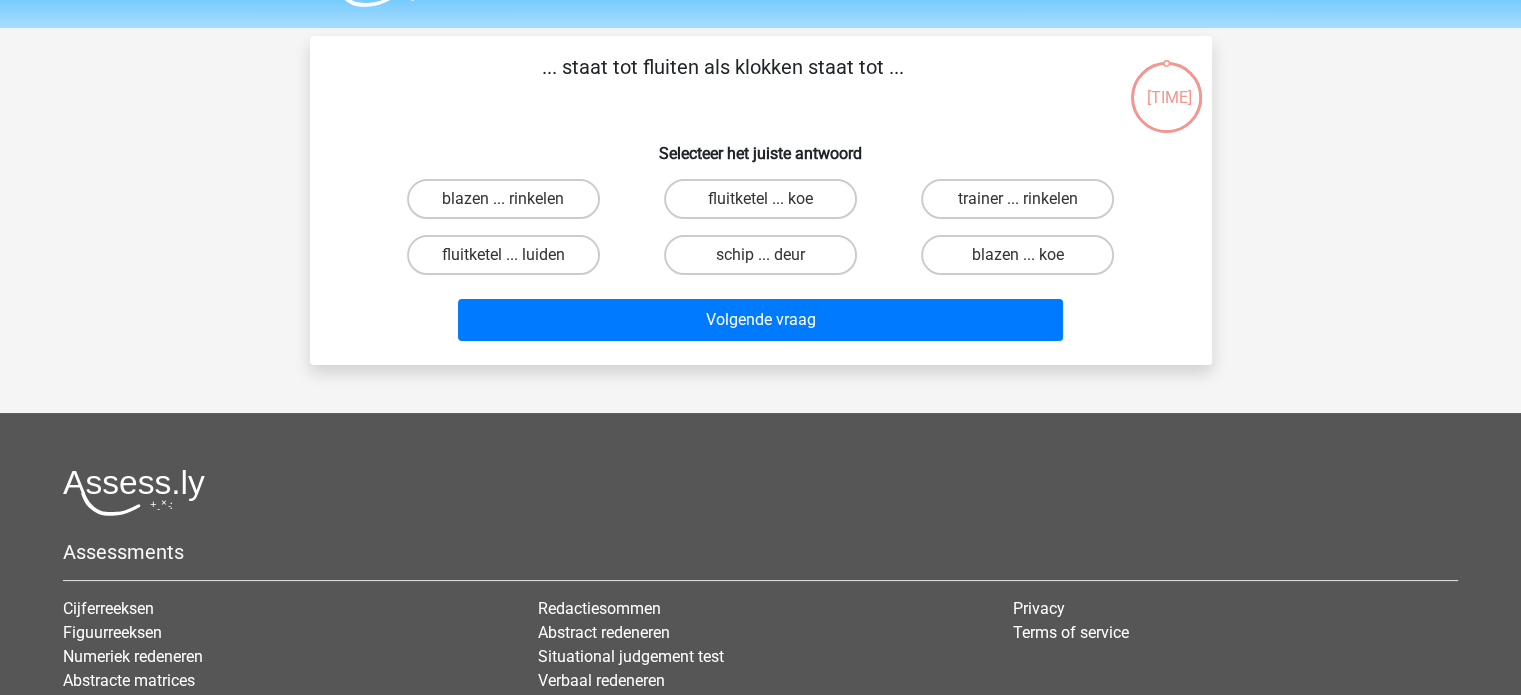 scroll, scrollTop: 92, scrollLeft: 0, axis: vertical 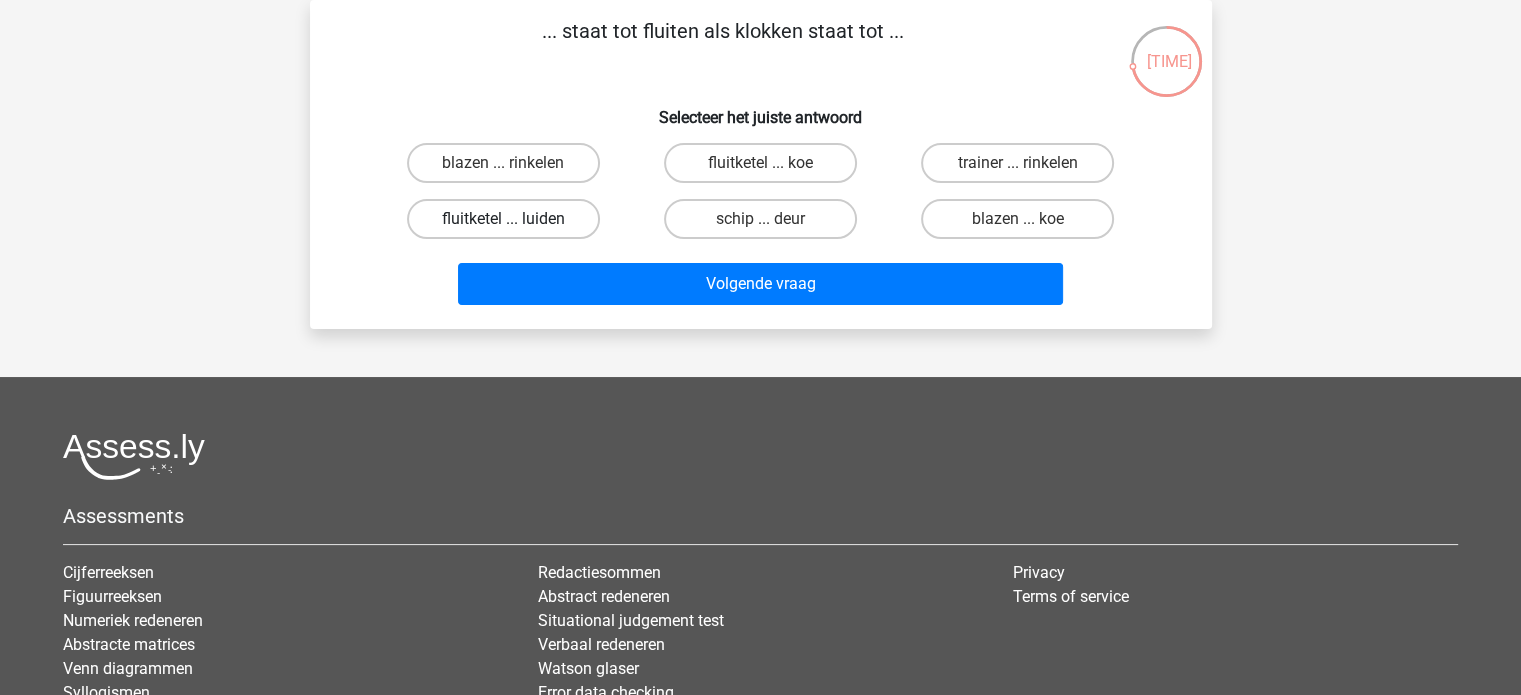 click on "fluitketel ... luiden" at bounding box center (503, 219) 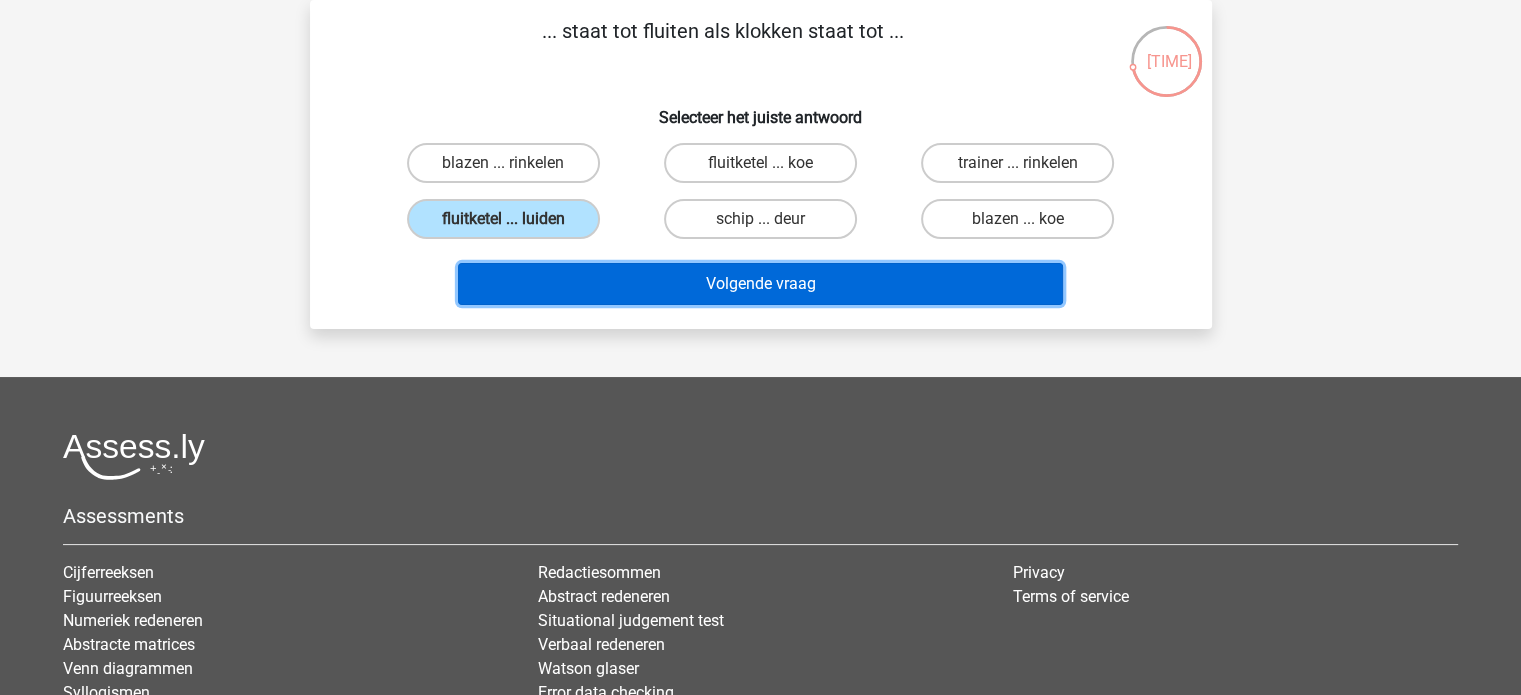 click on "Volgende vraag" at bounding box center (760, 284) 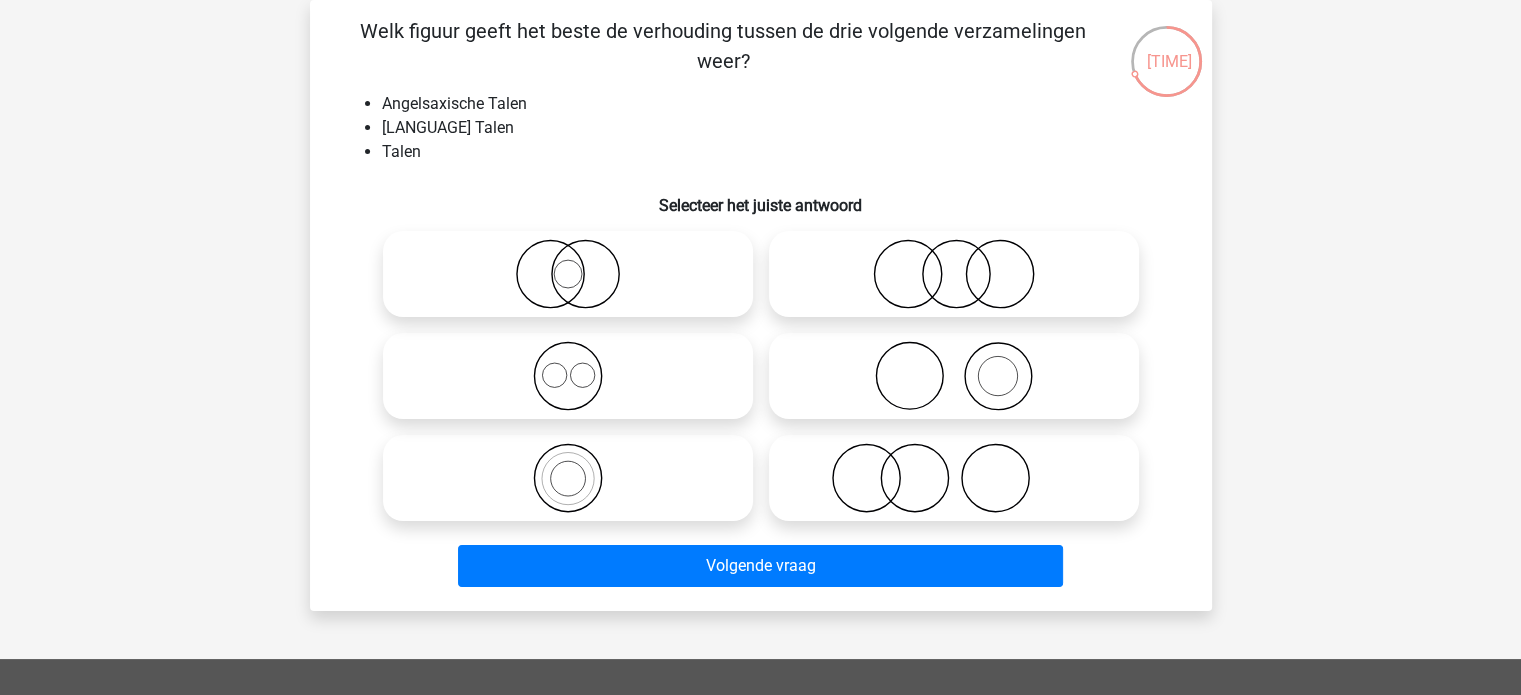 click at bounding box center [568, 376] 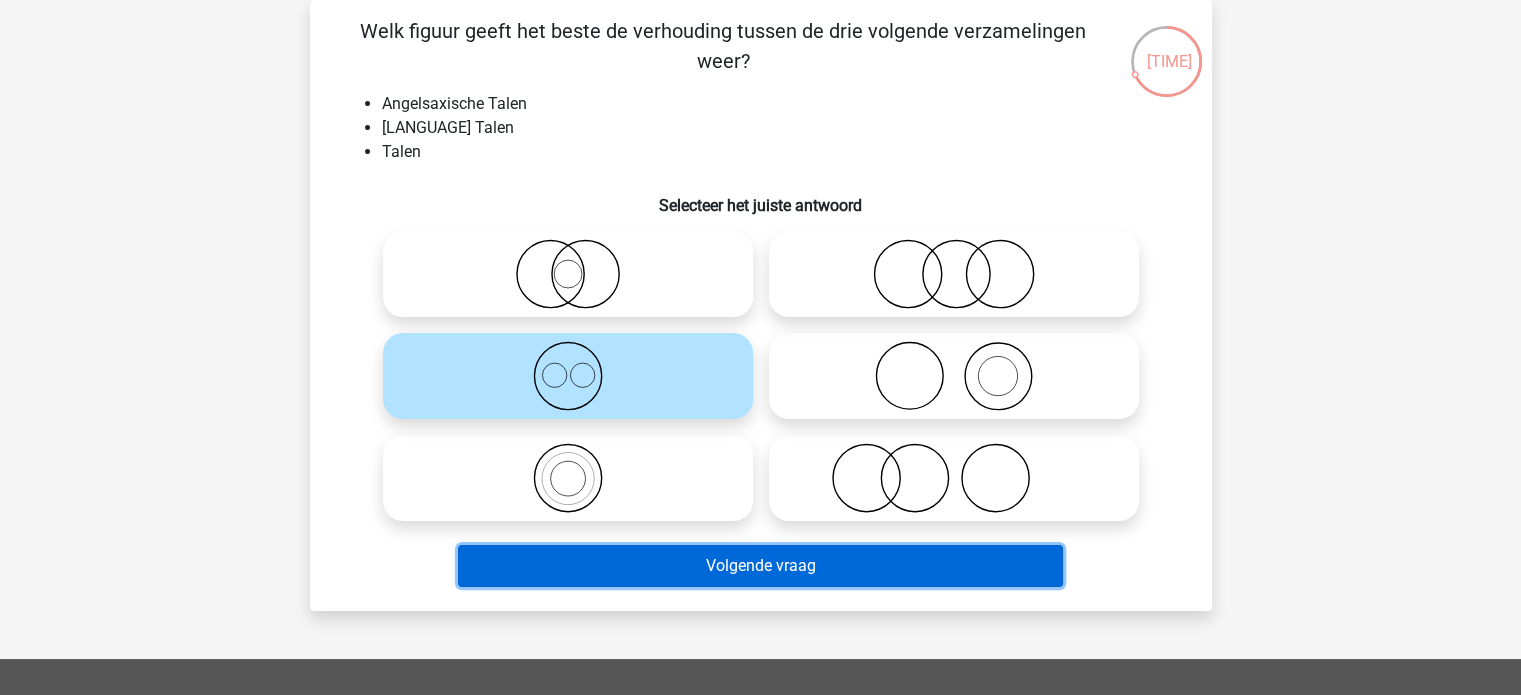 click on "Volgende vraag" at bounding box center (760, 566) 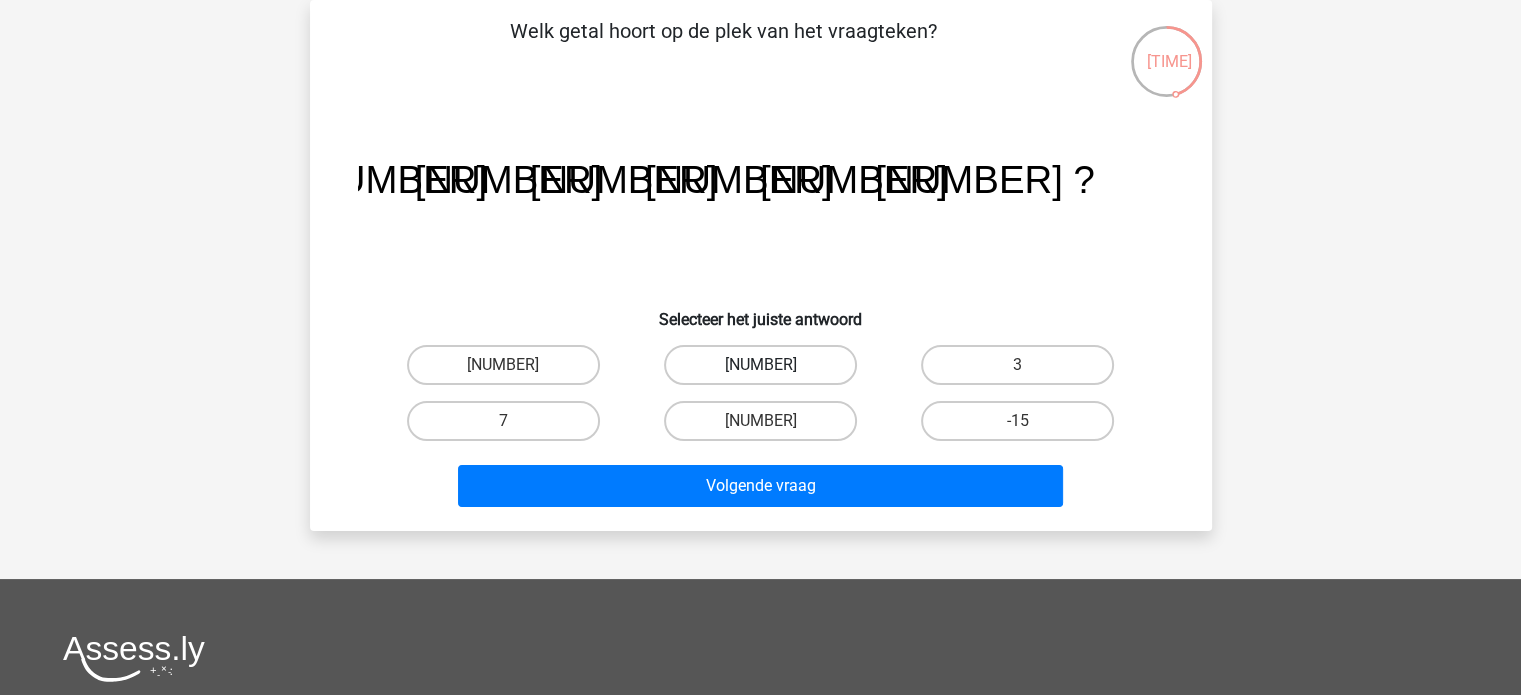 click on "-11" at bounding box center (760, 365) 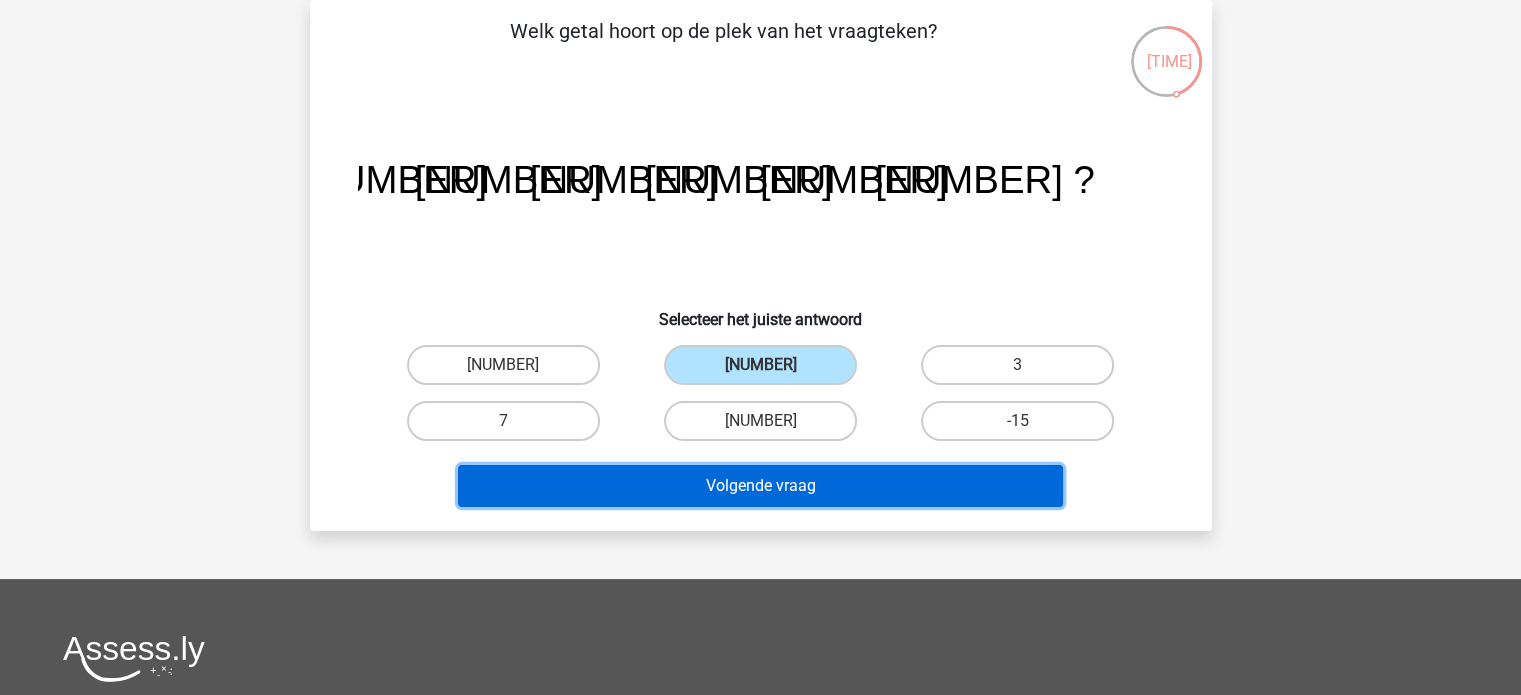 click on "Volgende vraag" at bounding box center [760, 486] 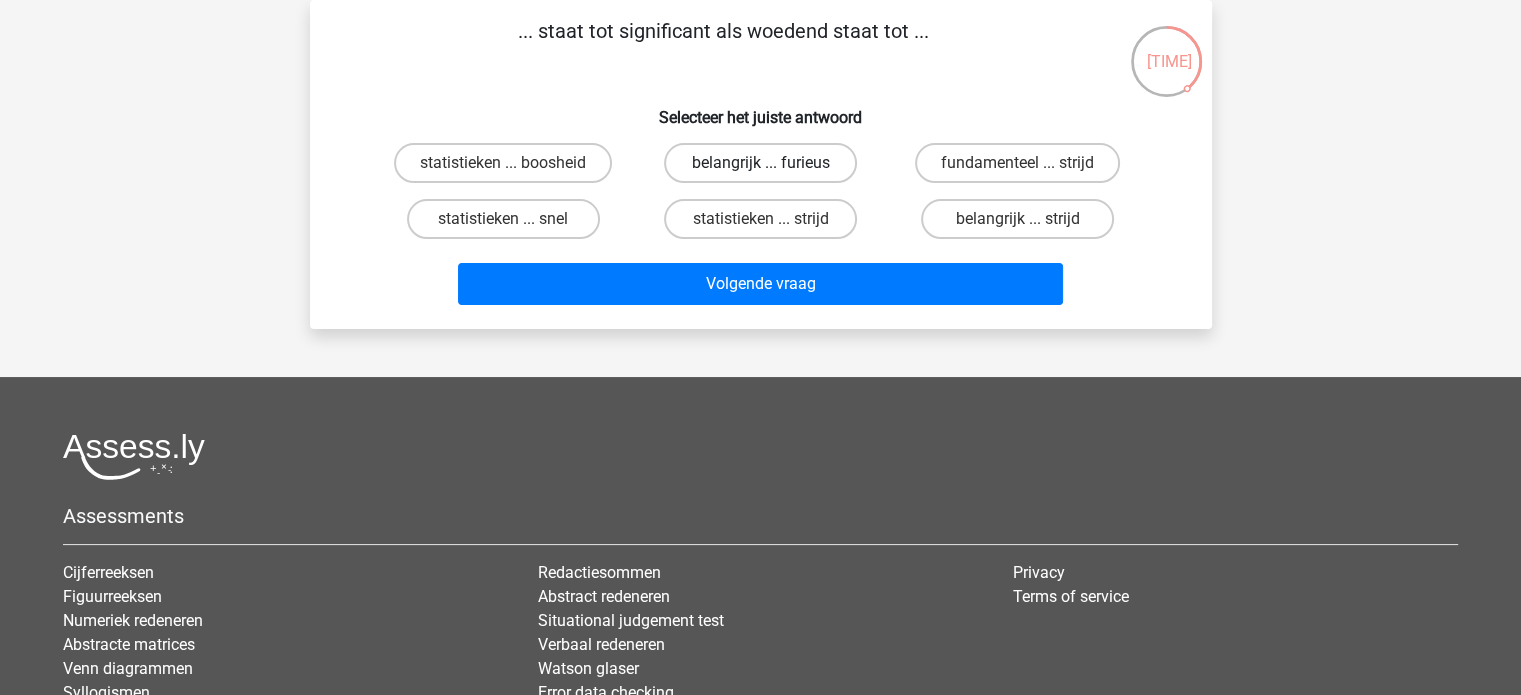 click on "belangrijk ... furieus" at bounding box center [760, 163] 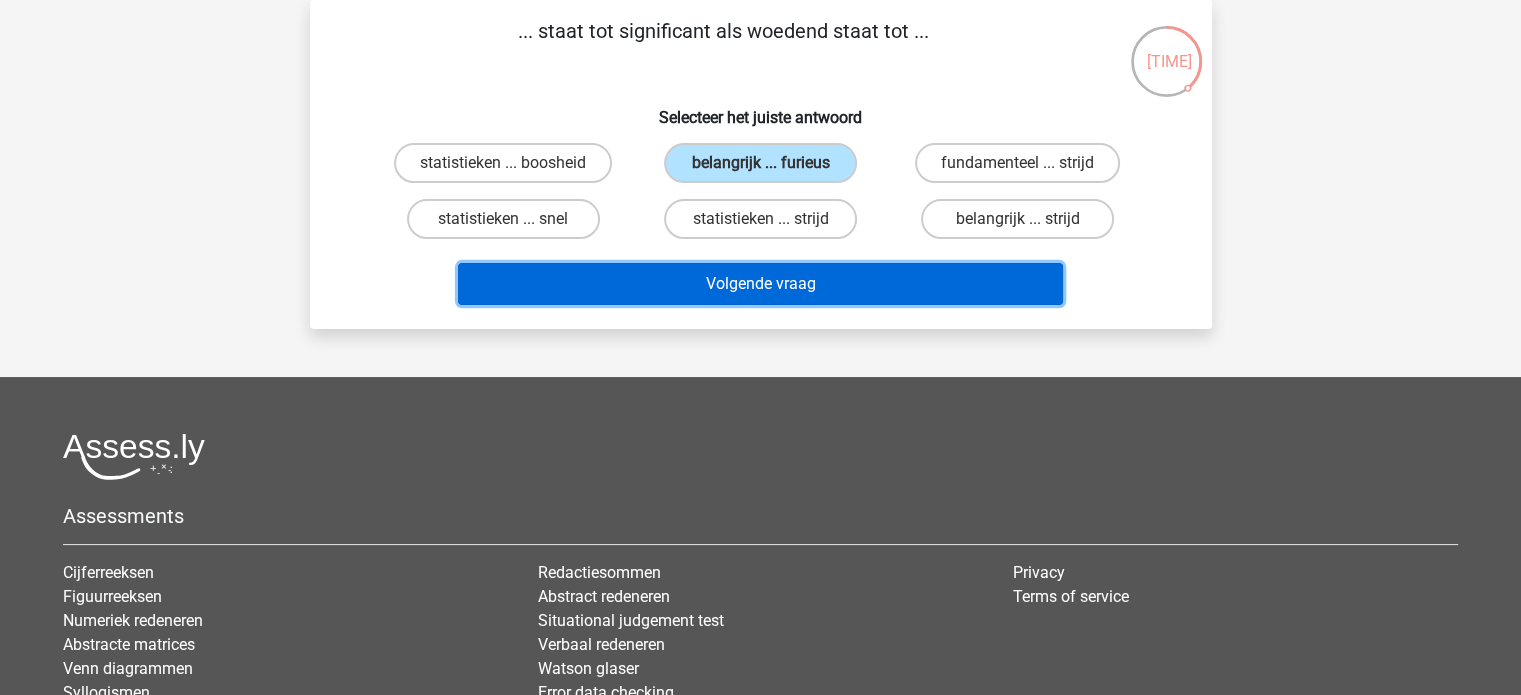 click on "Volgende vraag" at bounding box center (760, 284) 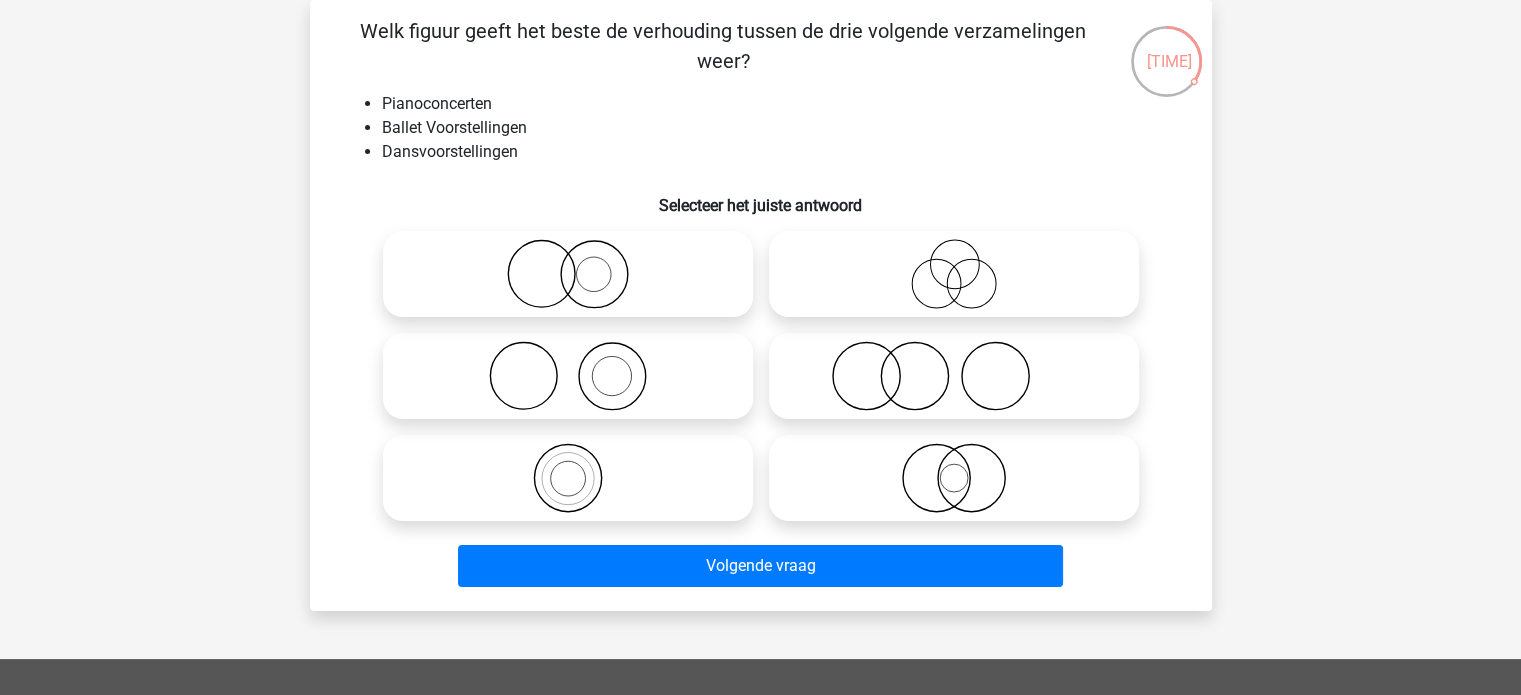 click at bounding box center (568, 376) 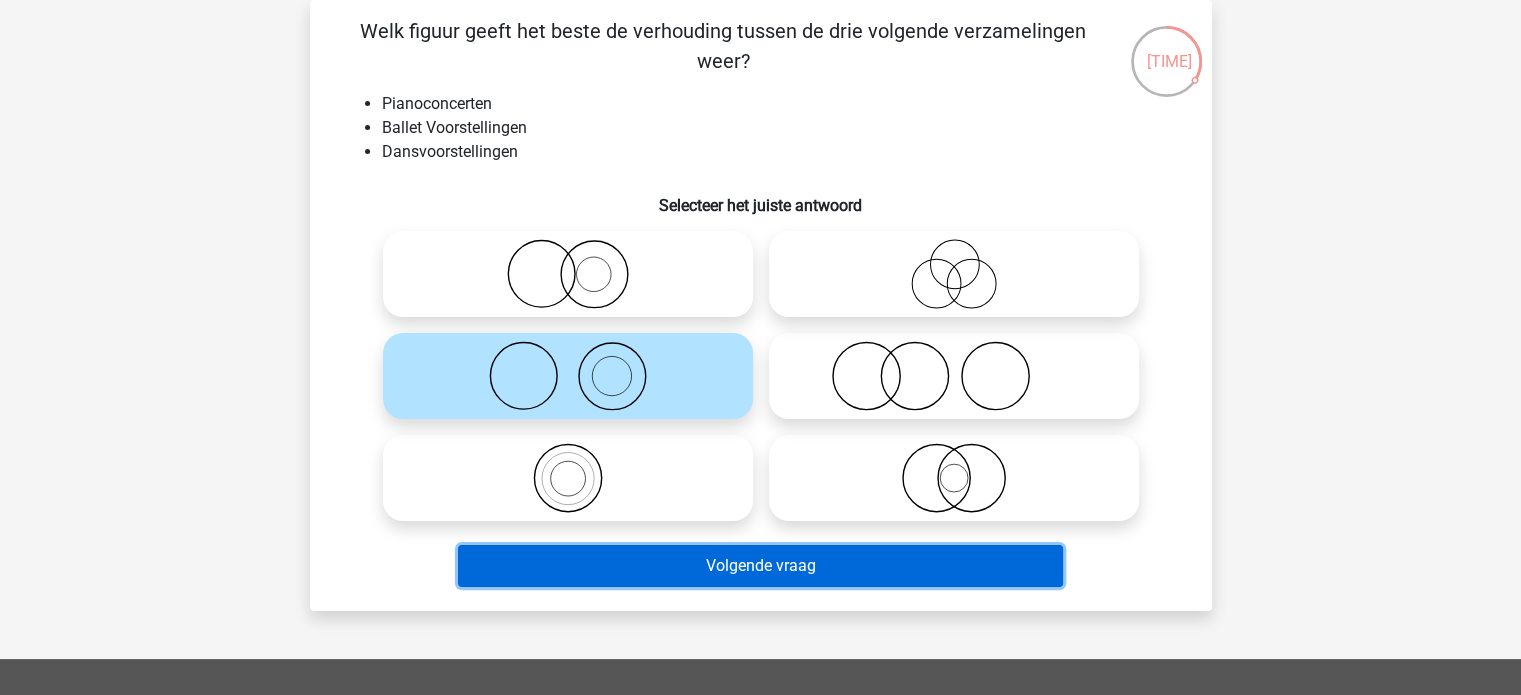 click on "Volgende vraag" at bounding box center (760, 566) 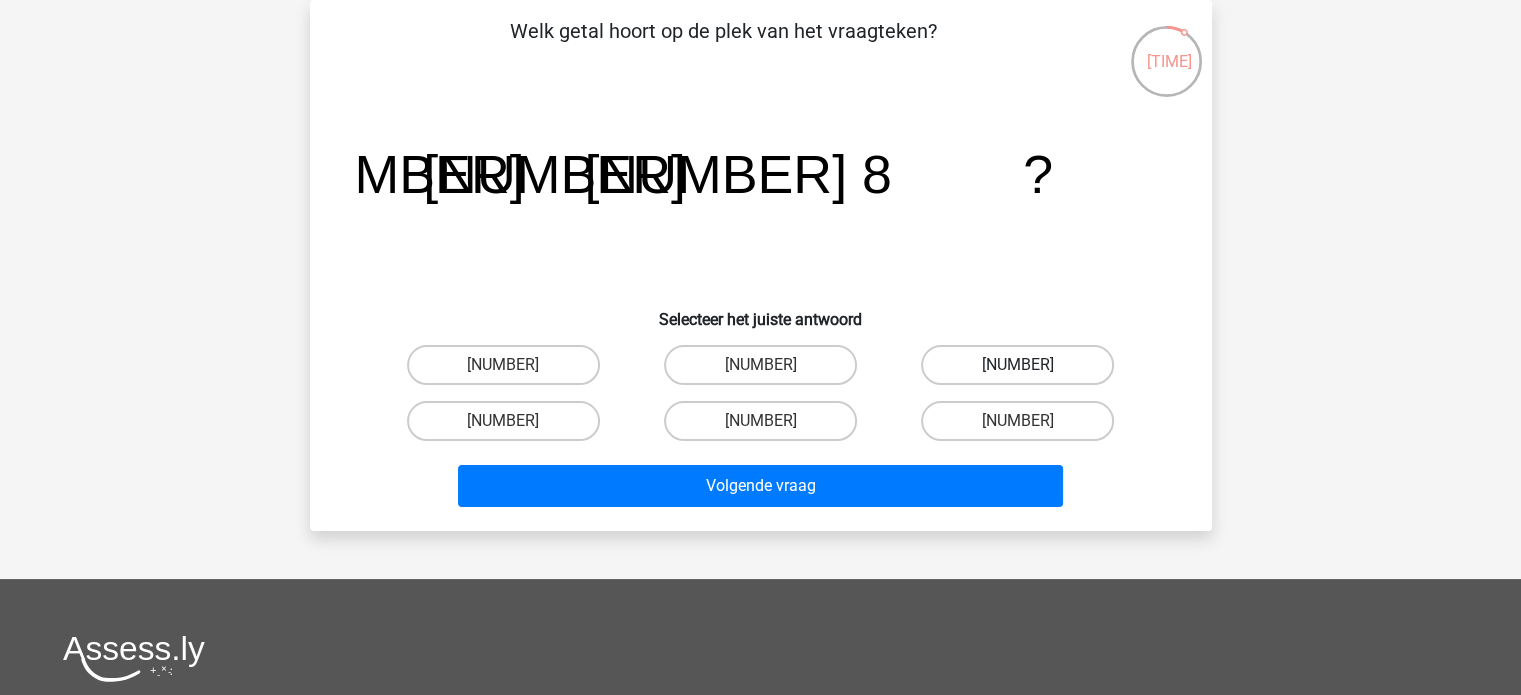 click on "-16" at bounding box center (1017, 365) 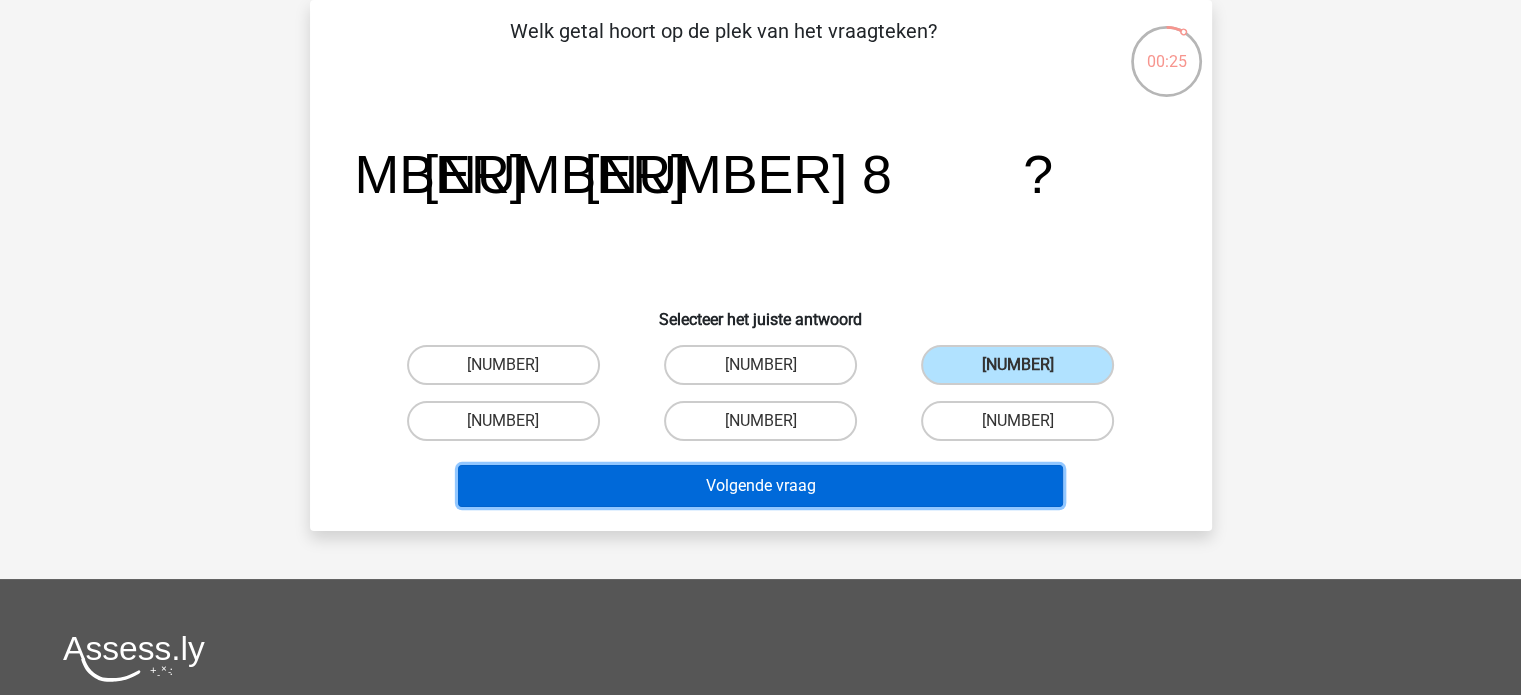 click on "Volgende vraag" at bounding box center (760, 486) 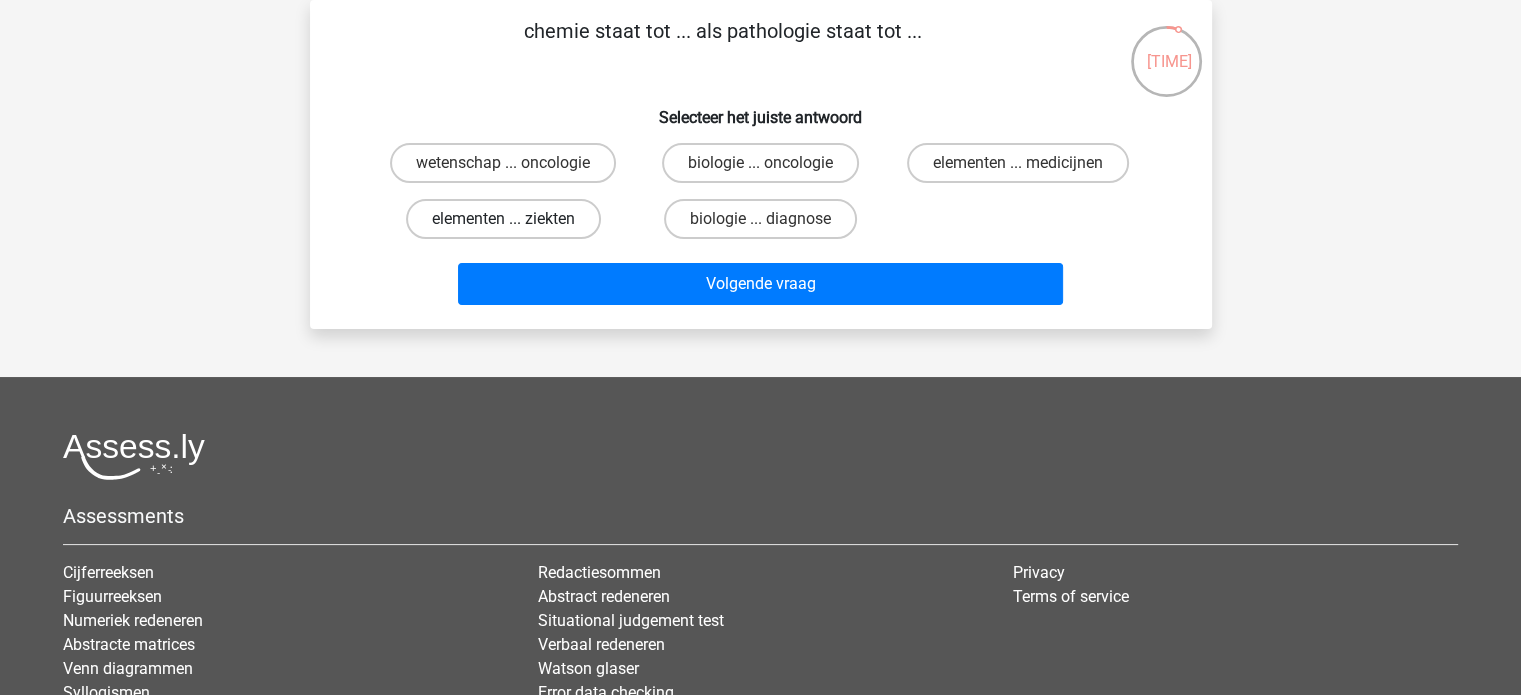 click on "elementen ... ziekten" at bounding box center [503, 219] 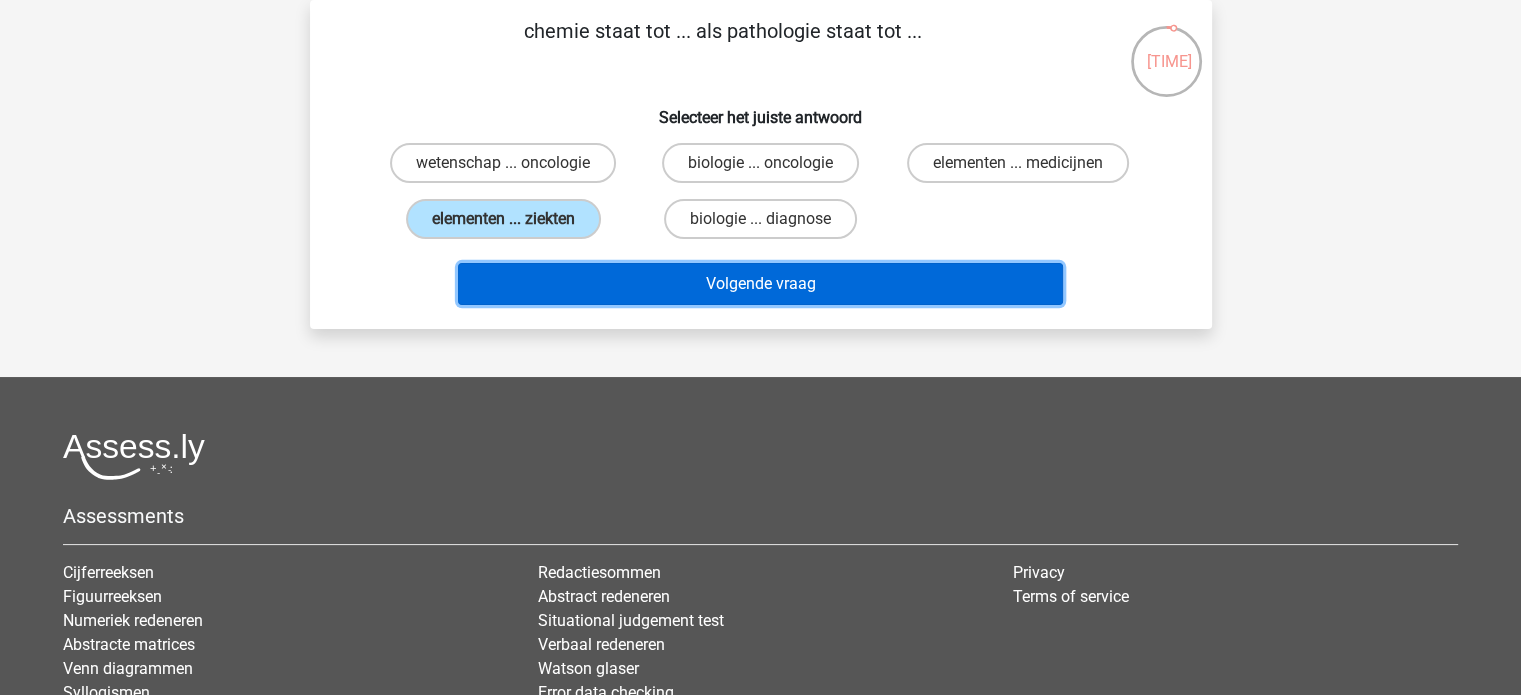 click on "Volgende vraag" at bounding box center (760, 284) 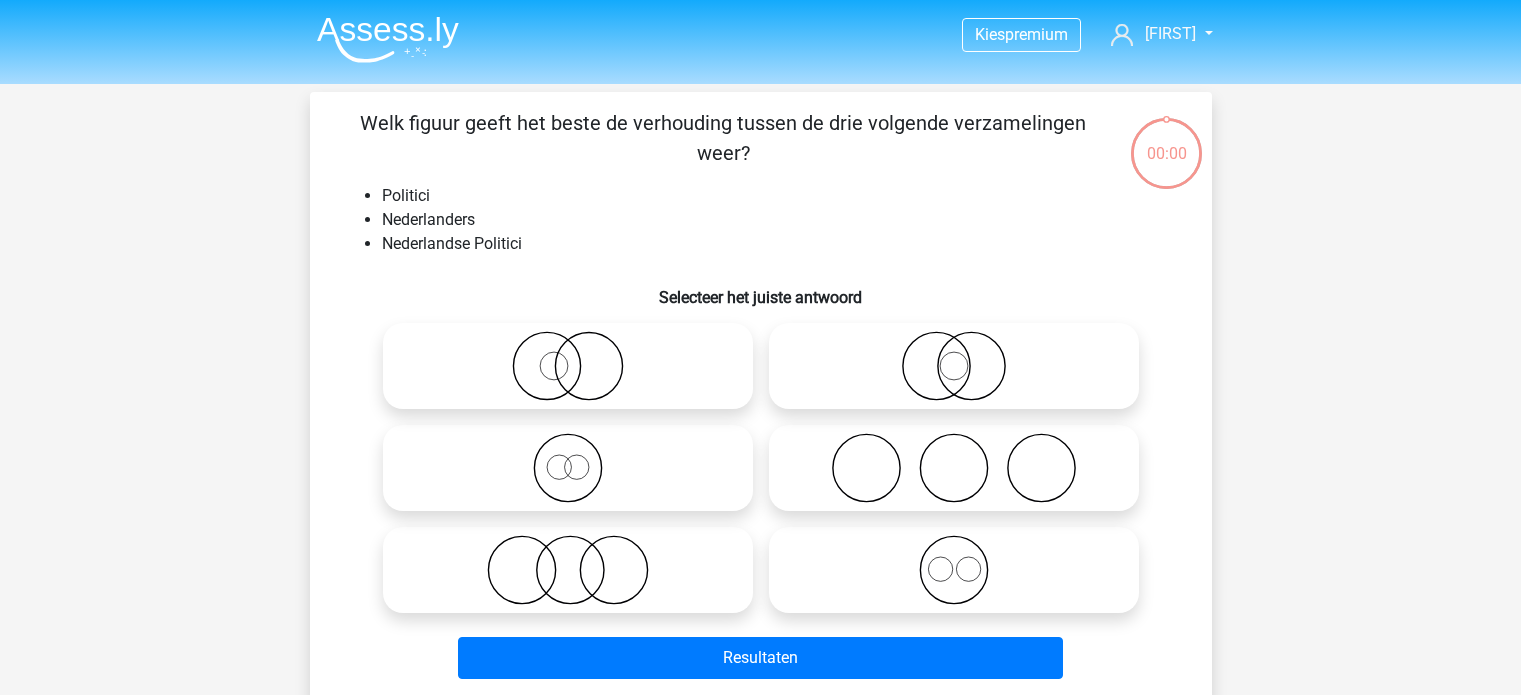 scroll, scrollTop: 92, scrollLeft: 0, axis: vertical 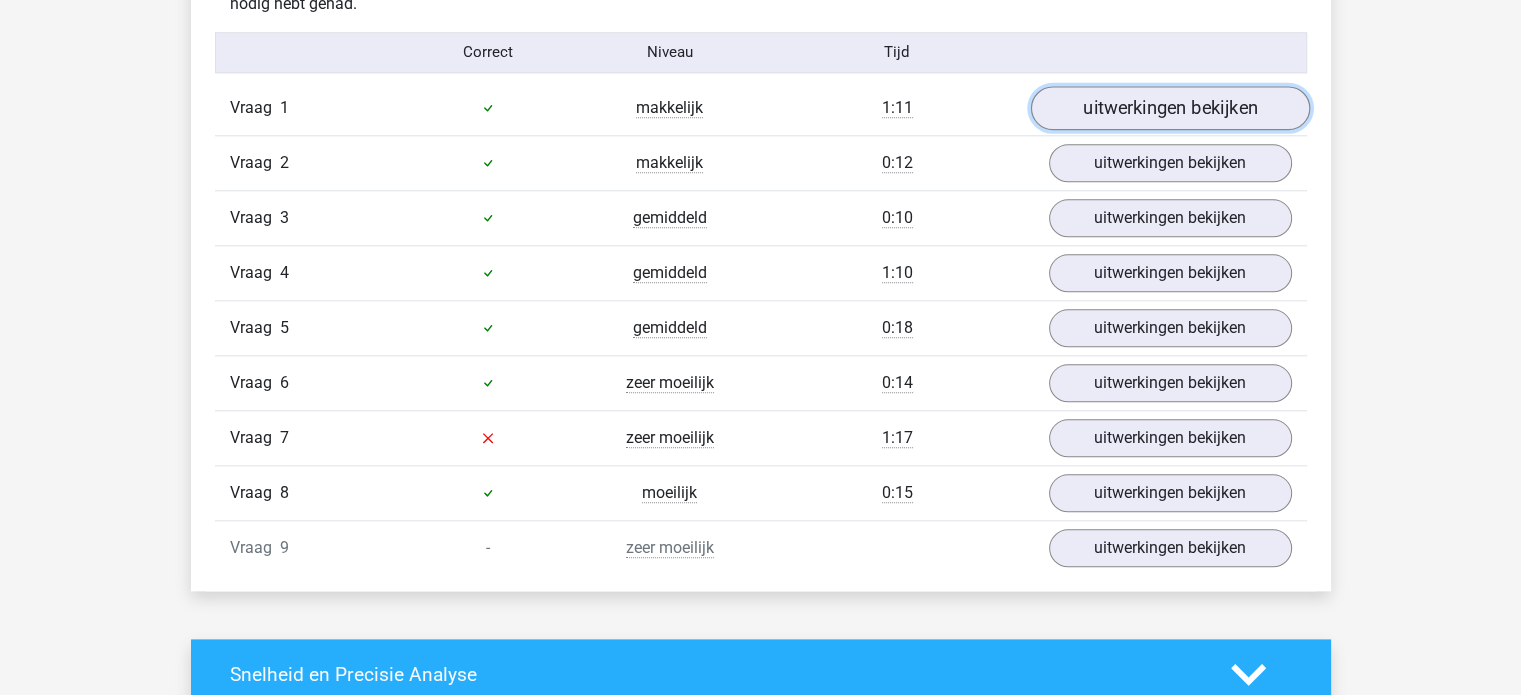 click on "uitwerkingen bekijken" at bounding box center [1169, 108] 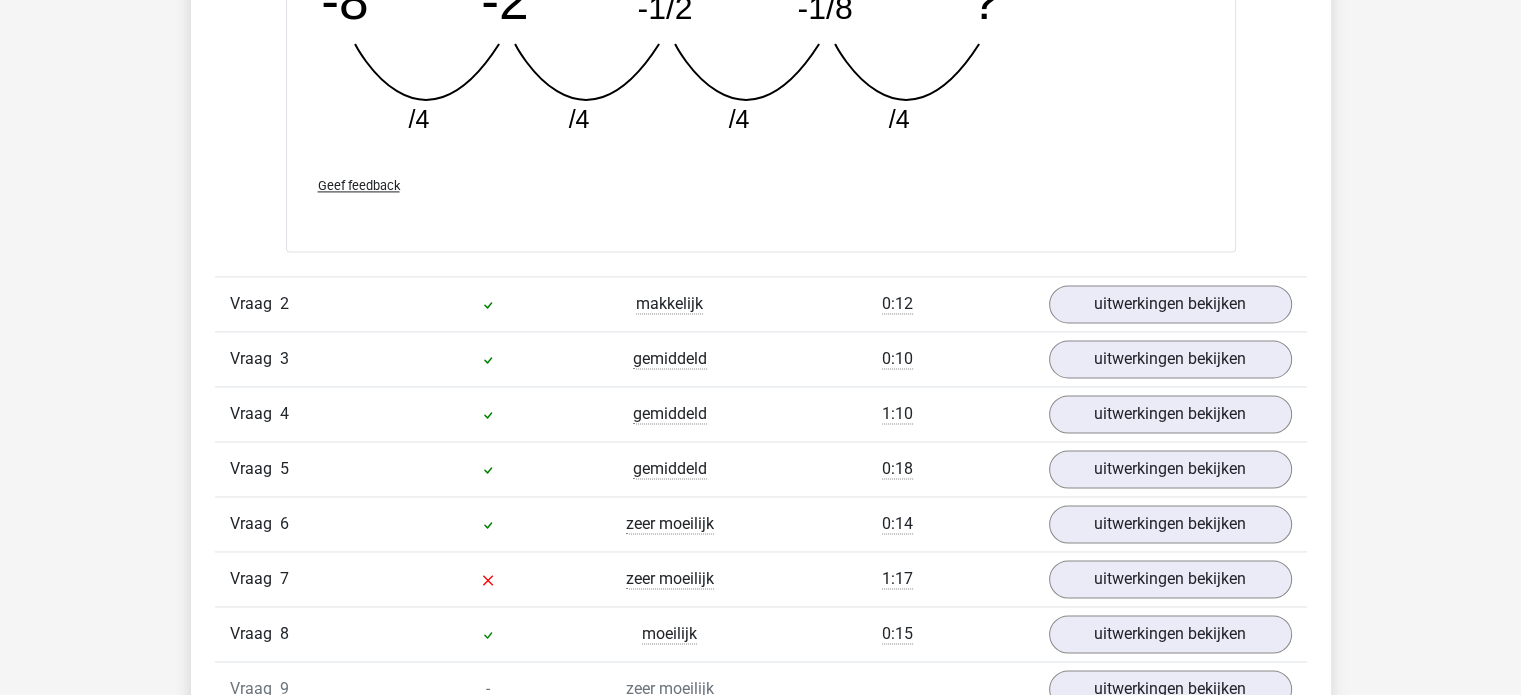 scroll, scrollTop: 2800, scrollLeft: 0, axis: vertical 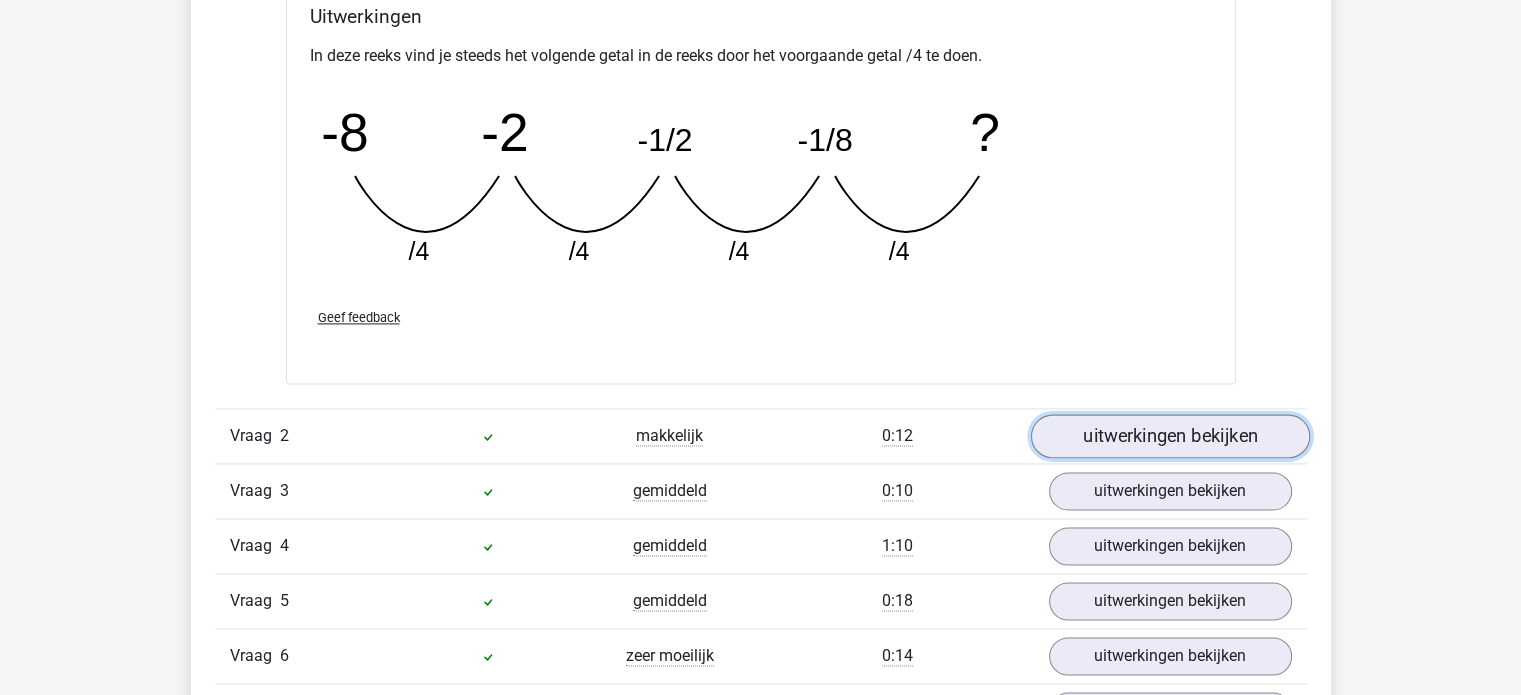 click on "uitwerkingen bekijken" at bounding box center (1169, 437) 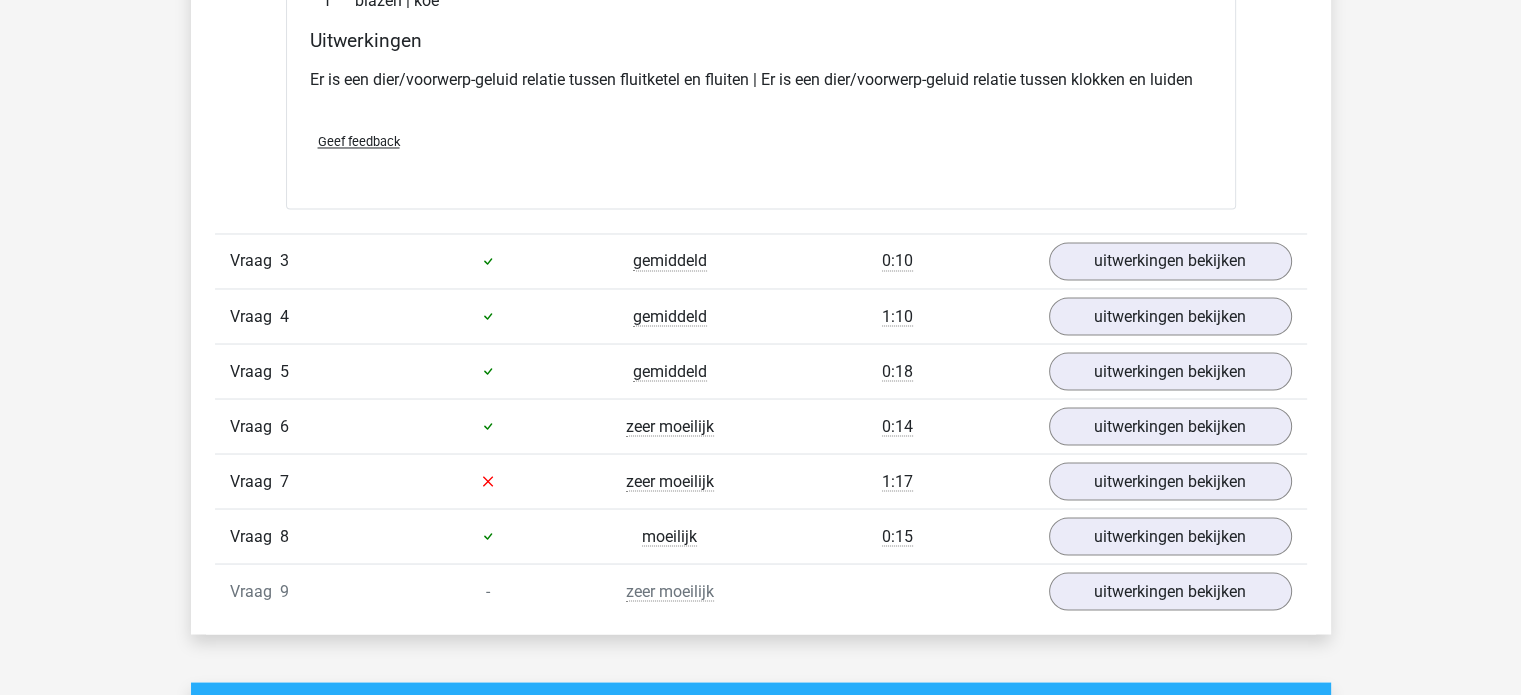 scroll, scrollTop: 3500, scrollLeft: 0, axis: vertical 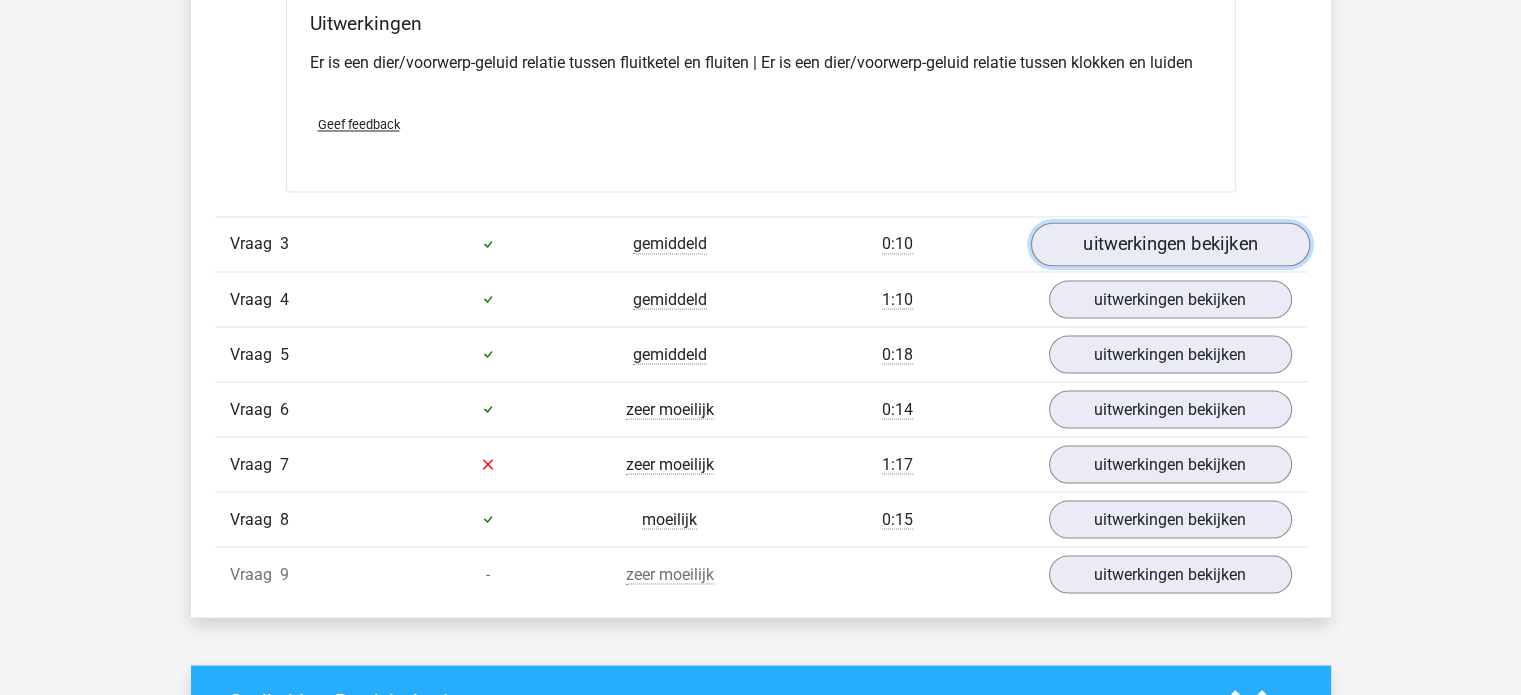 click on "uitwerkingen bekijken" at bounding box center (1169, 244) 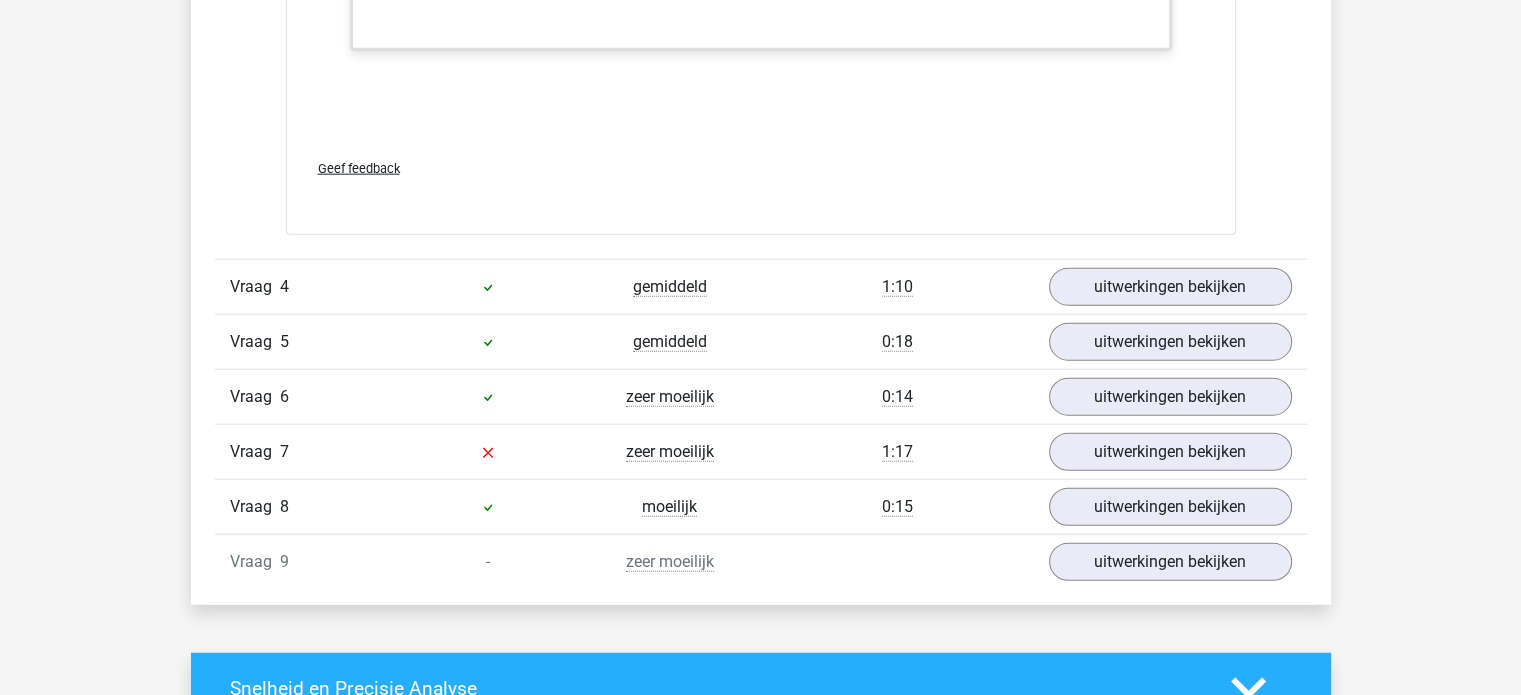 scroll, scrollTop: 4800, scrollLeft: 0, axis: vertical 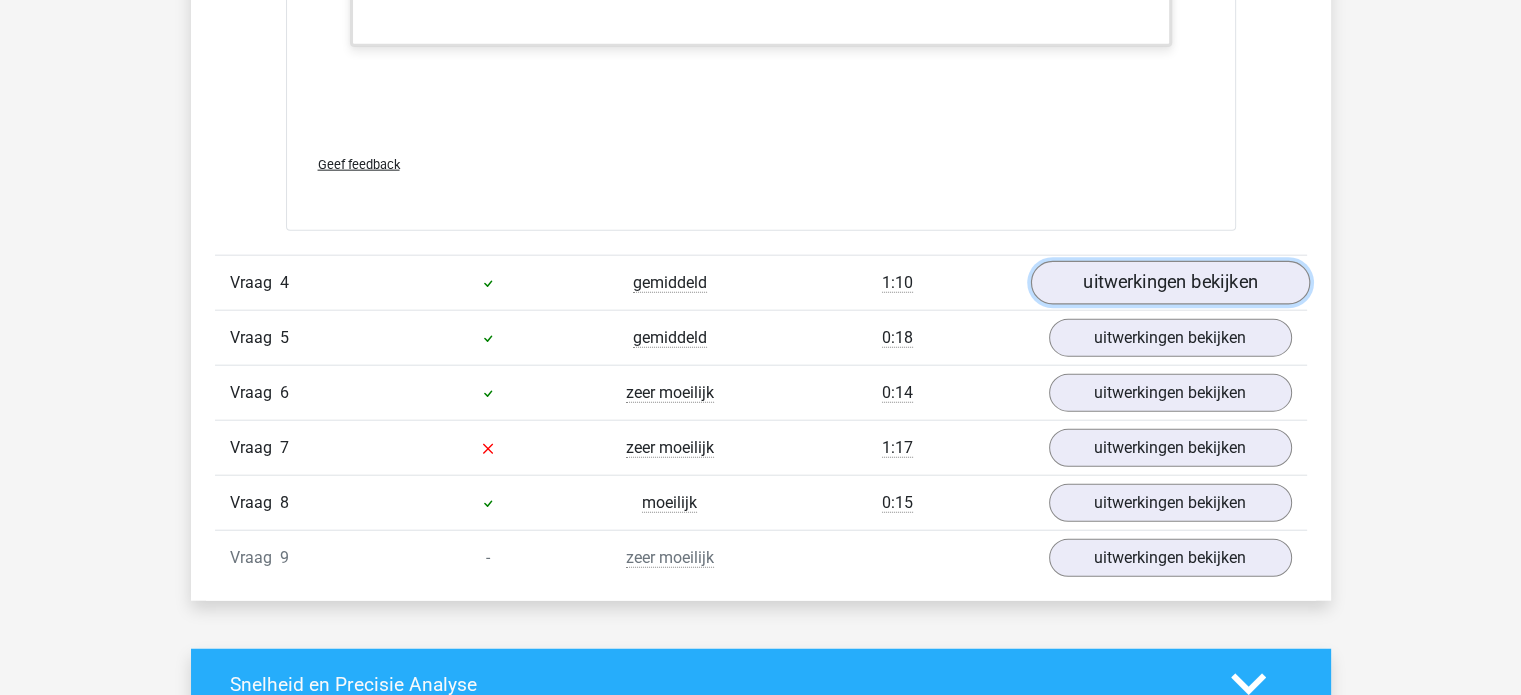 click on "uitwerkingen bekijken" at bounding box center [1169, 283] 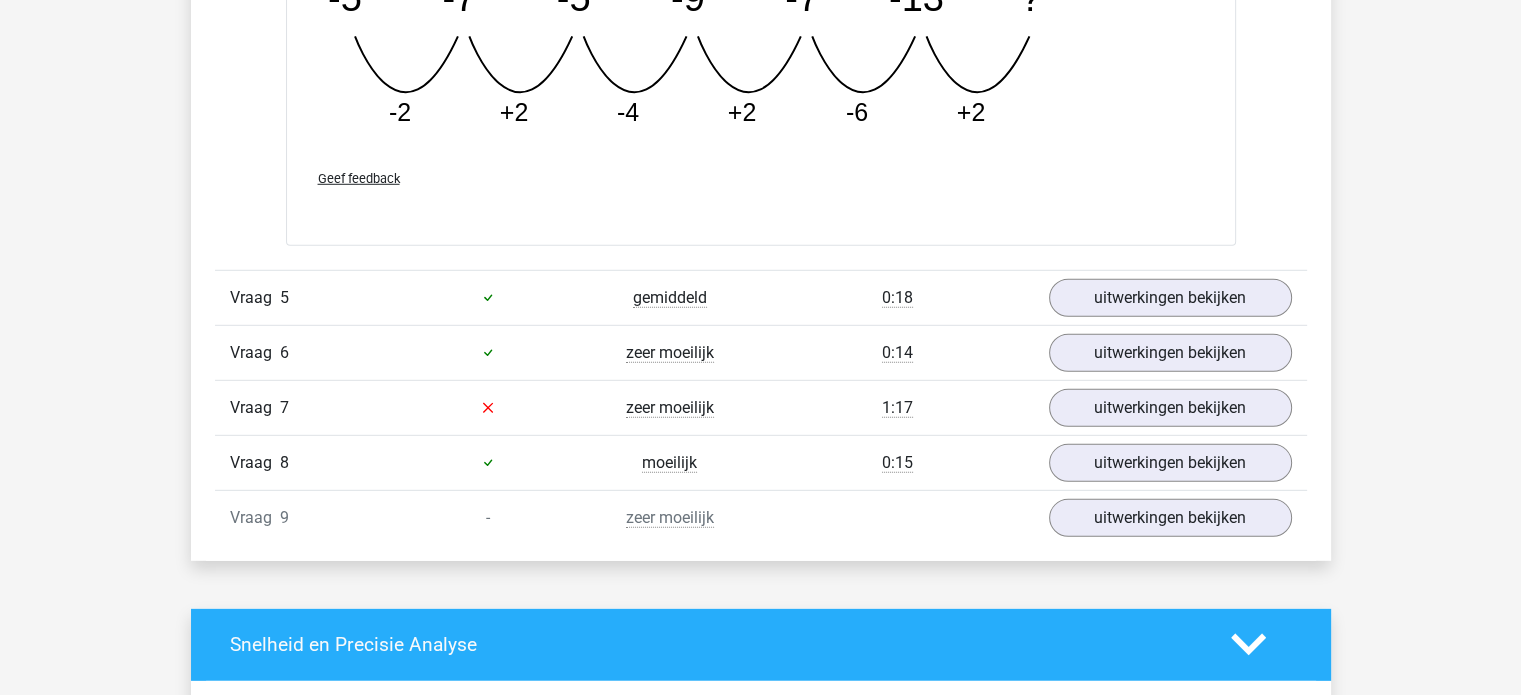 scroll, scrollTop: 5800, scrollLeft: 0, axis: vertical 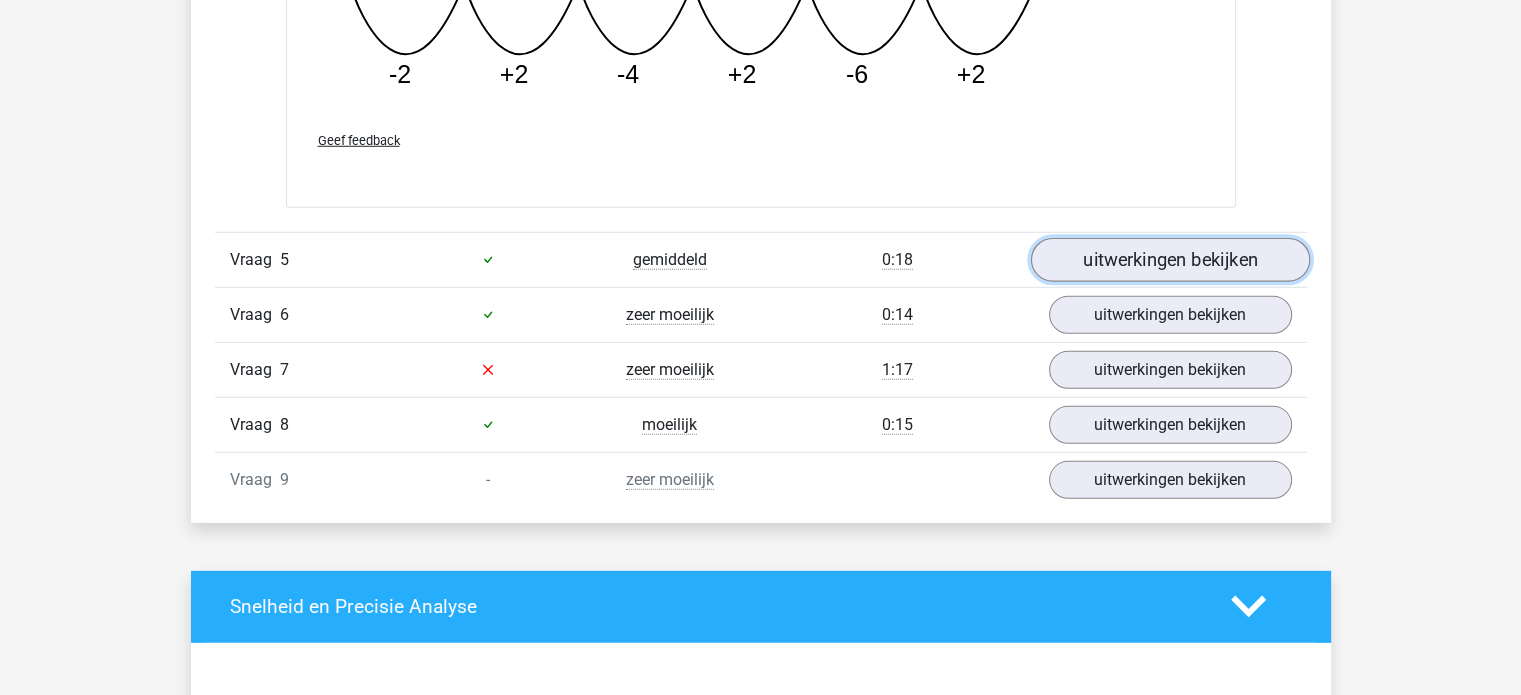 click on "uitwerkingen bekijken" at bounding box center [1169, 260] 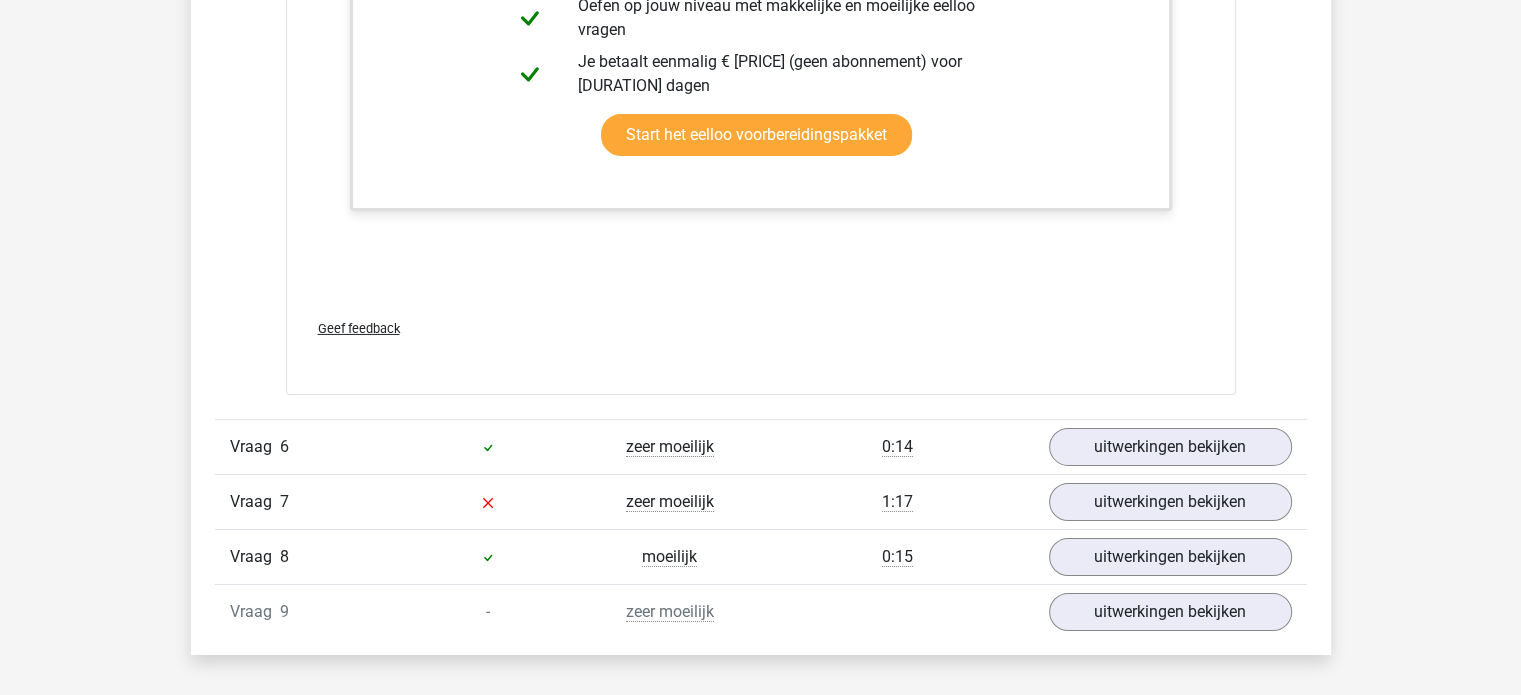 scroll, scrollTop: 6700, scrollLeft: 0, axis: vertical 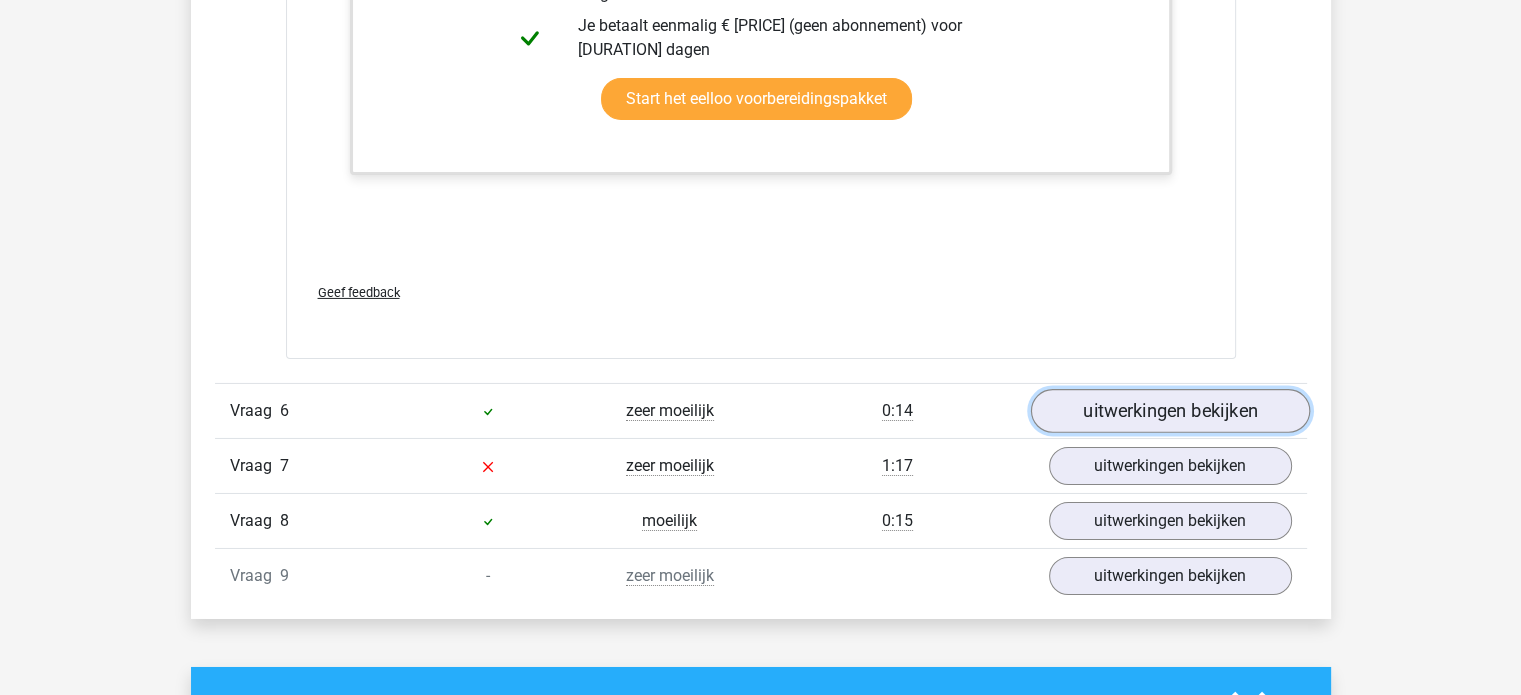 click on "uitwerkingen bekijken" at bounding box center [1169, 411] 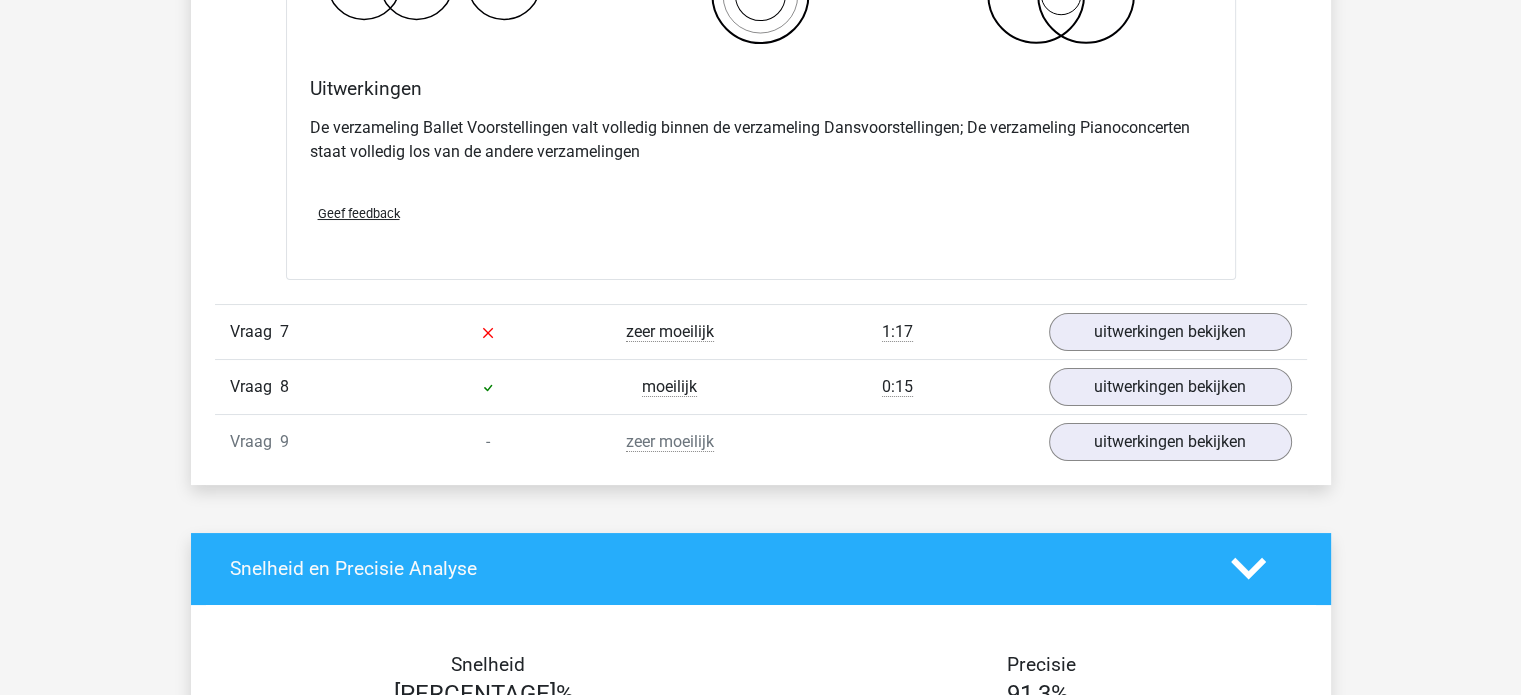 scroll, scrollTop: 7600, scrollLeft: 0, axis: vertical 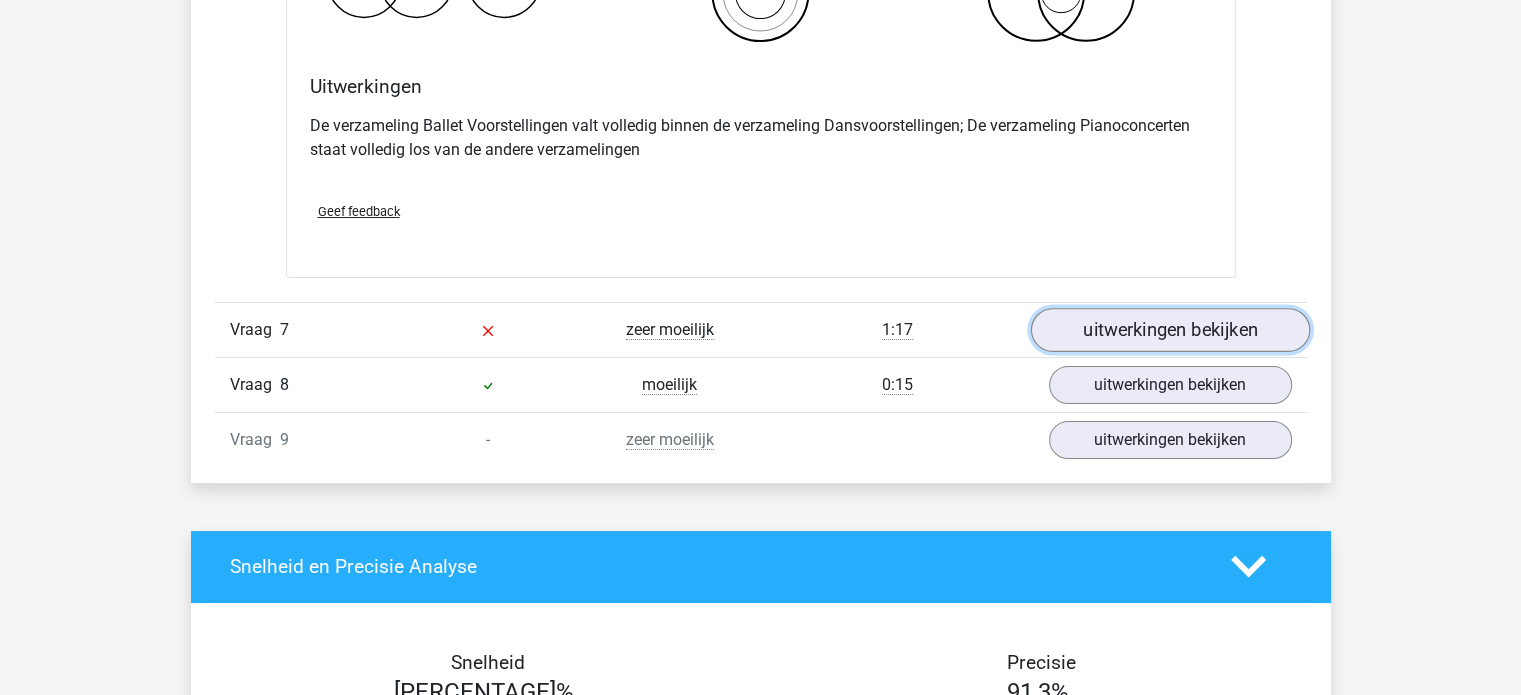 click on "uitwerkingen bekijken" at bounding box center [1169, 330] 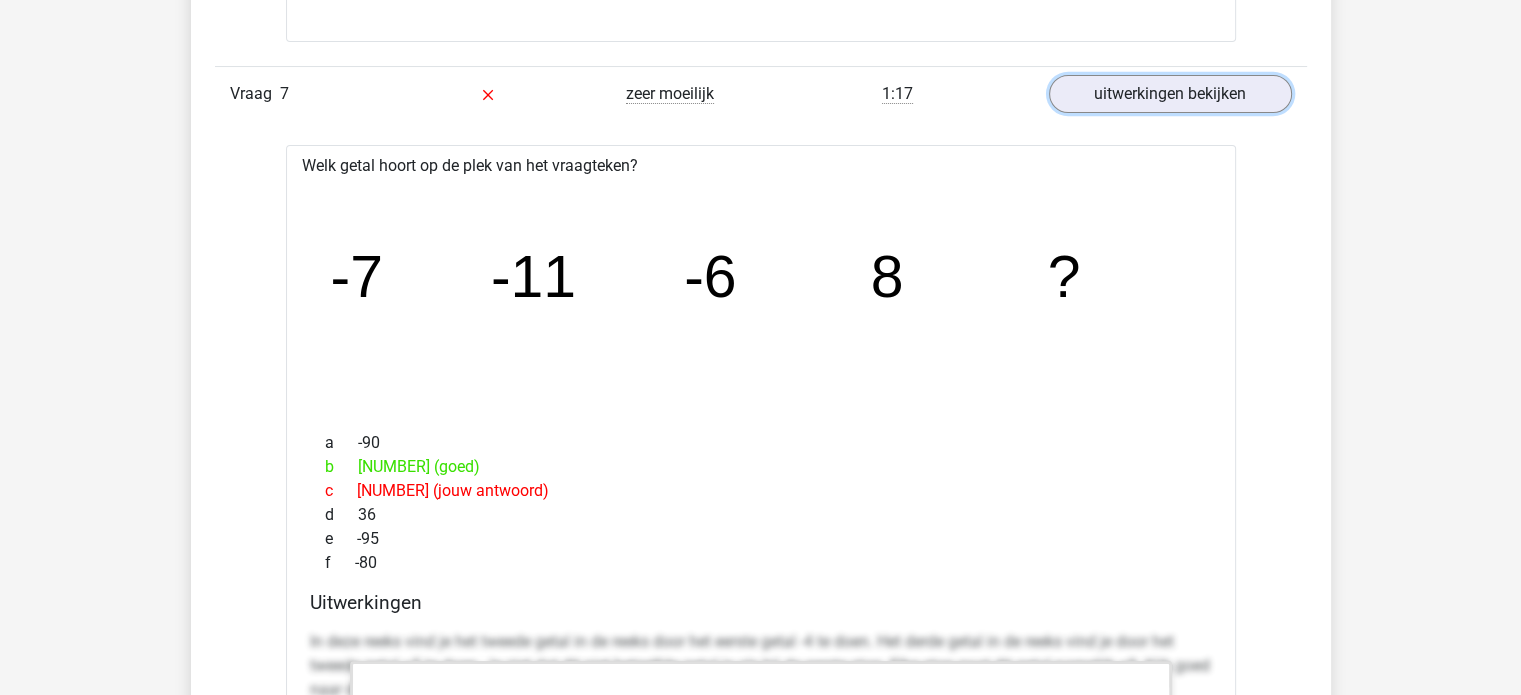 scroll, scrollTop: 7700, scrollLeft: 0, axis: vertical 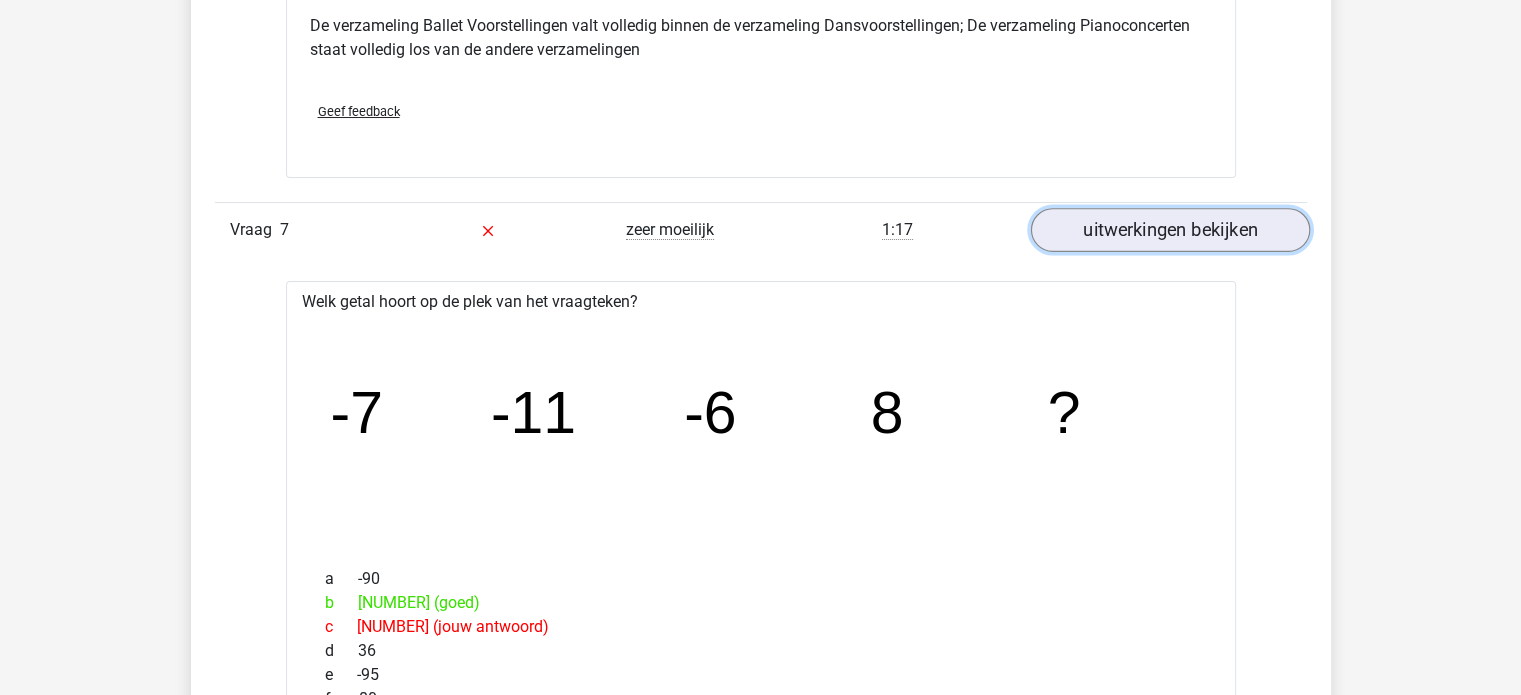 click on "uitwerkingen bekijken" at bounding box center (1169, 230) 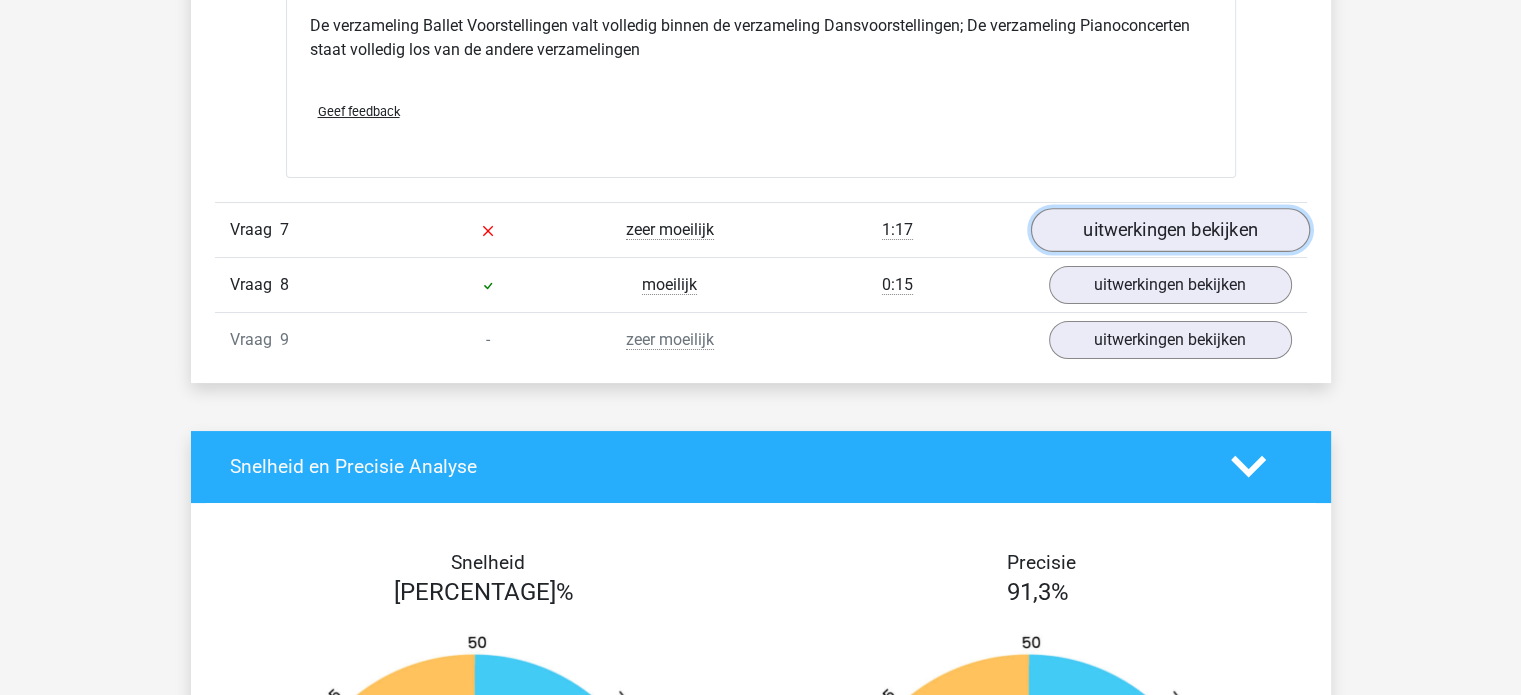 click on "uitwerkingen bekijken" at bounding box center (1169, 230) 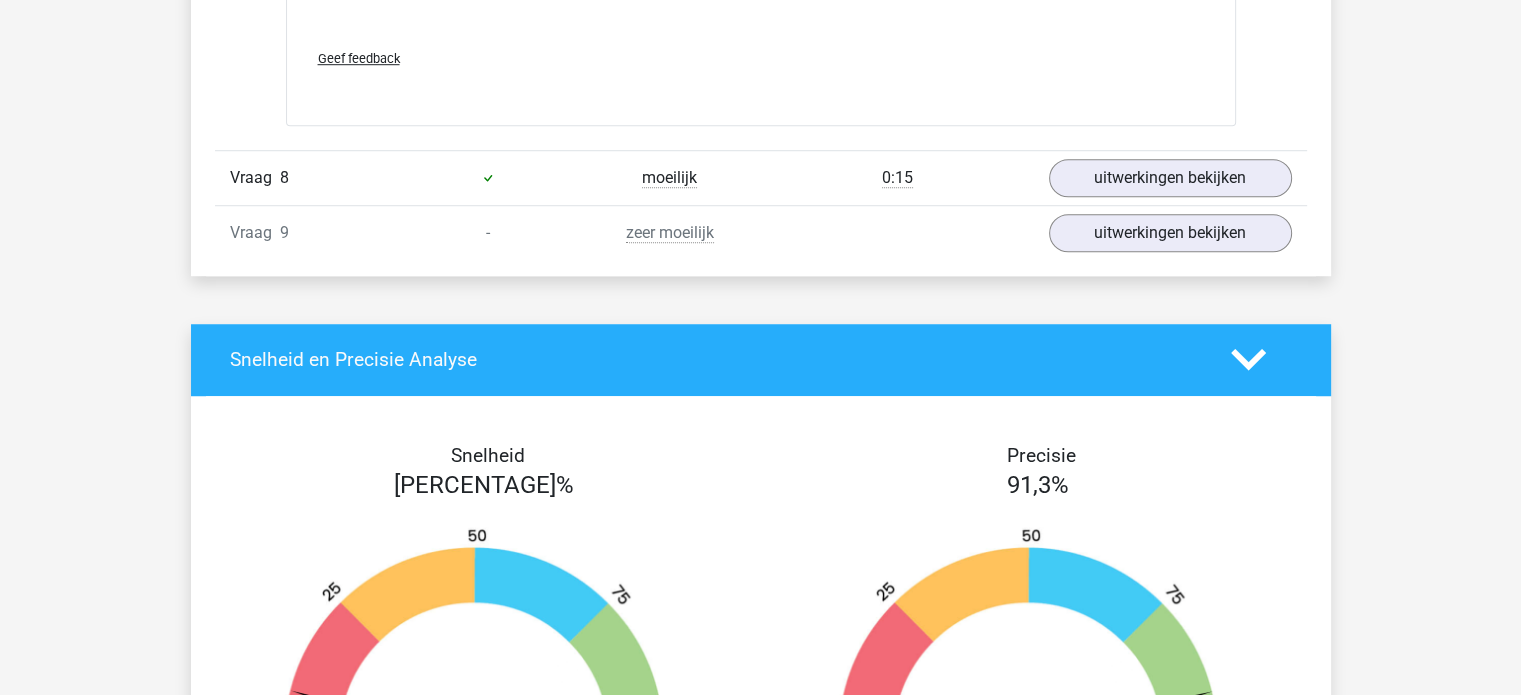 scroll, scrollTop: 8900, scrollLeft: 0, axis: vertical 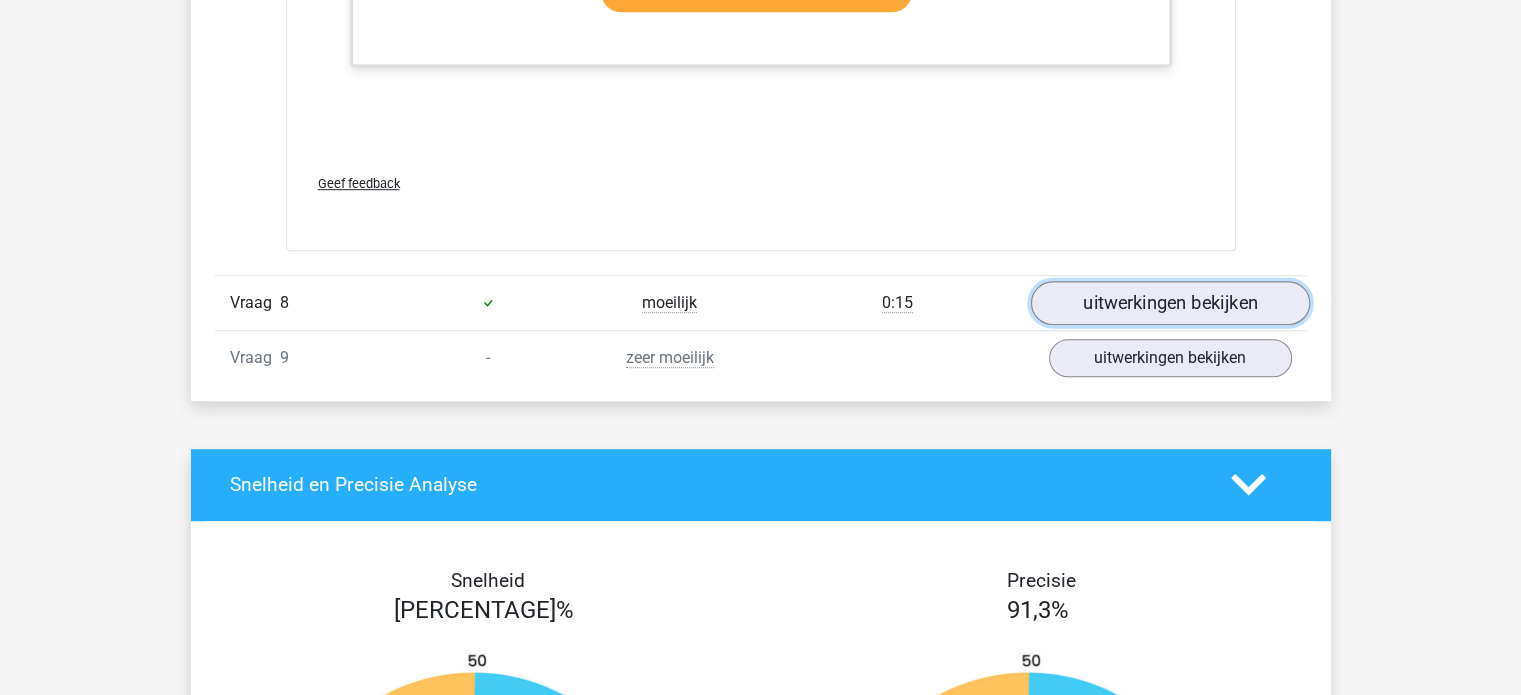 click on "uitwerkingen bekijken" at bounding box center [1169, 303] 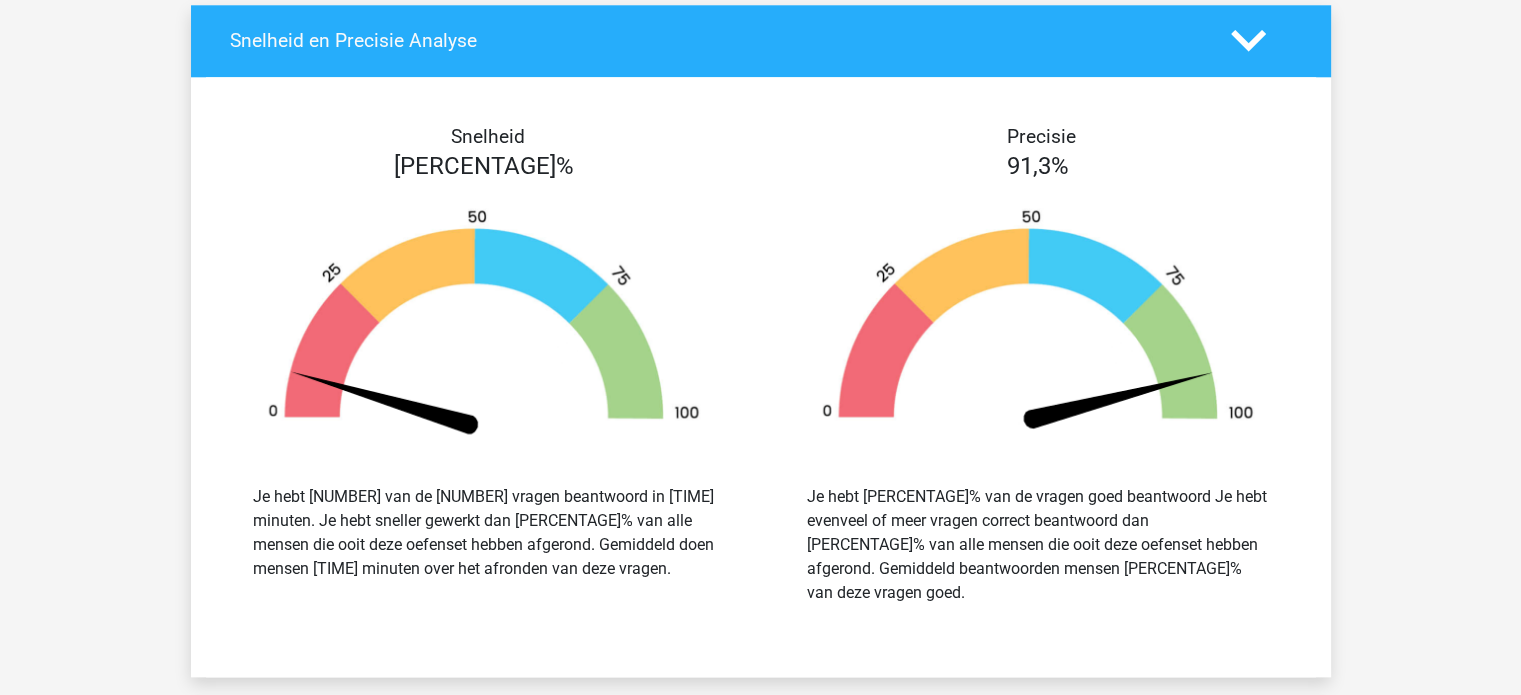 scroll, scrollTop: 9500, scrollLeft: 0, axis: vertical 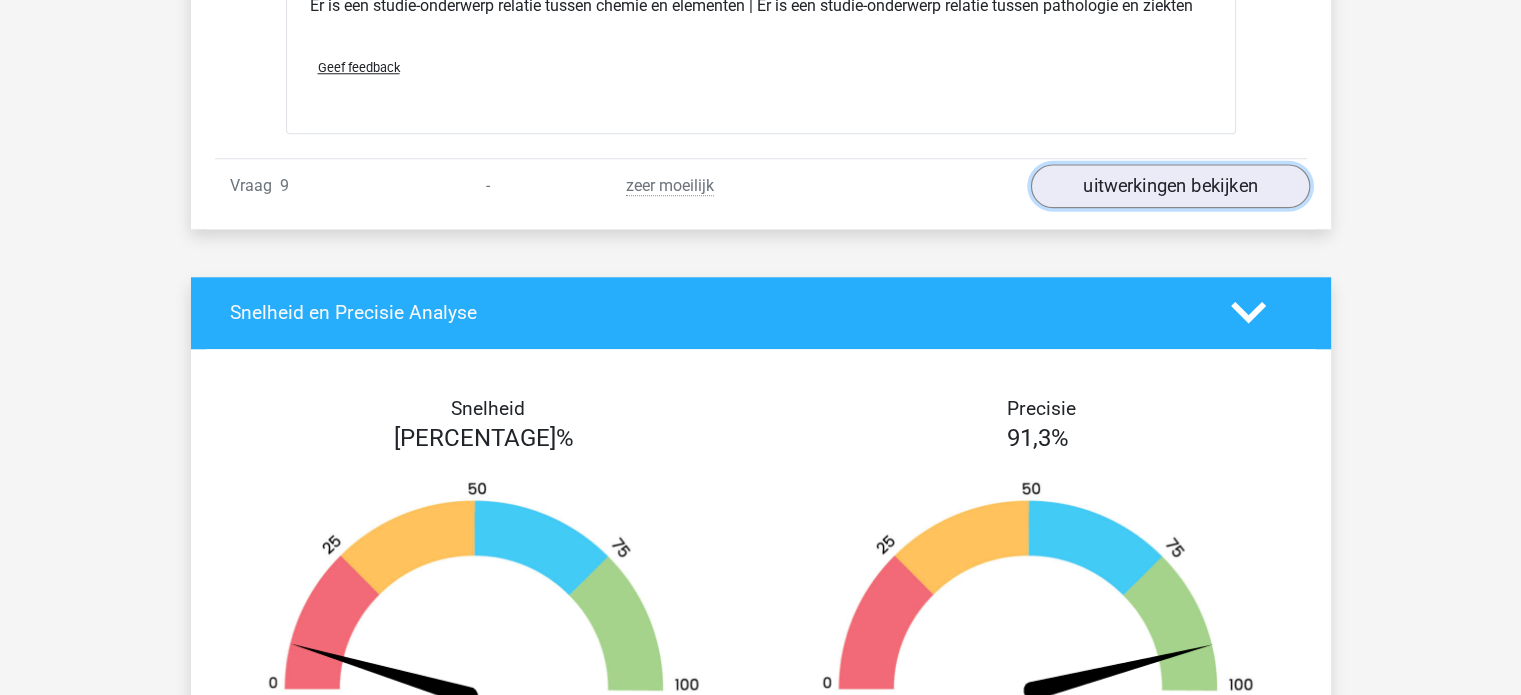 click on "uitwerkingen bekijken" at bounding box center (1169, 186) 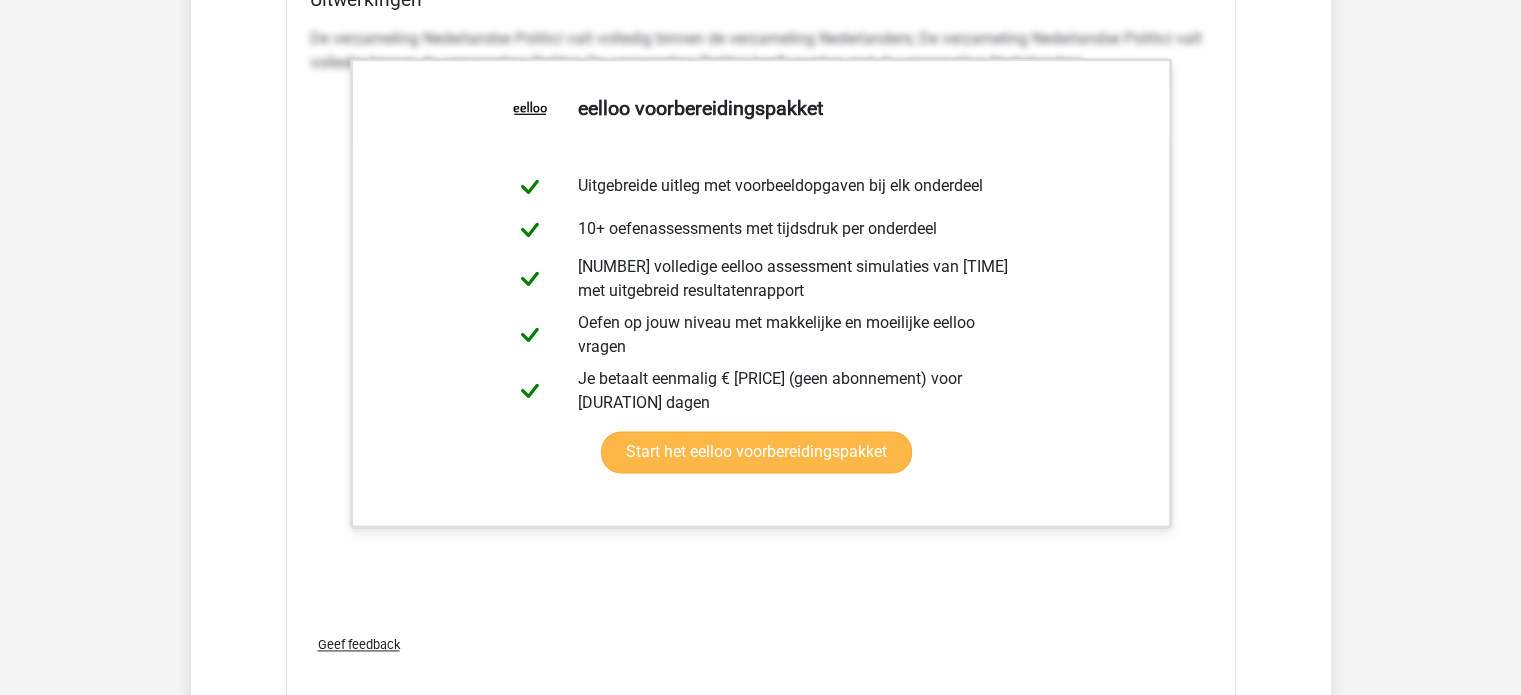 scroll, scrollTop: 10200, scrollLeft: 0, axis: vertical 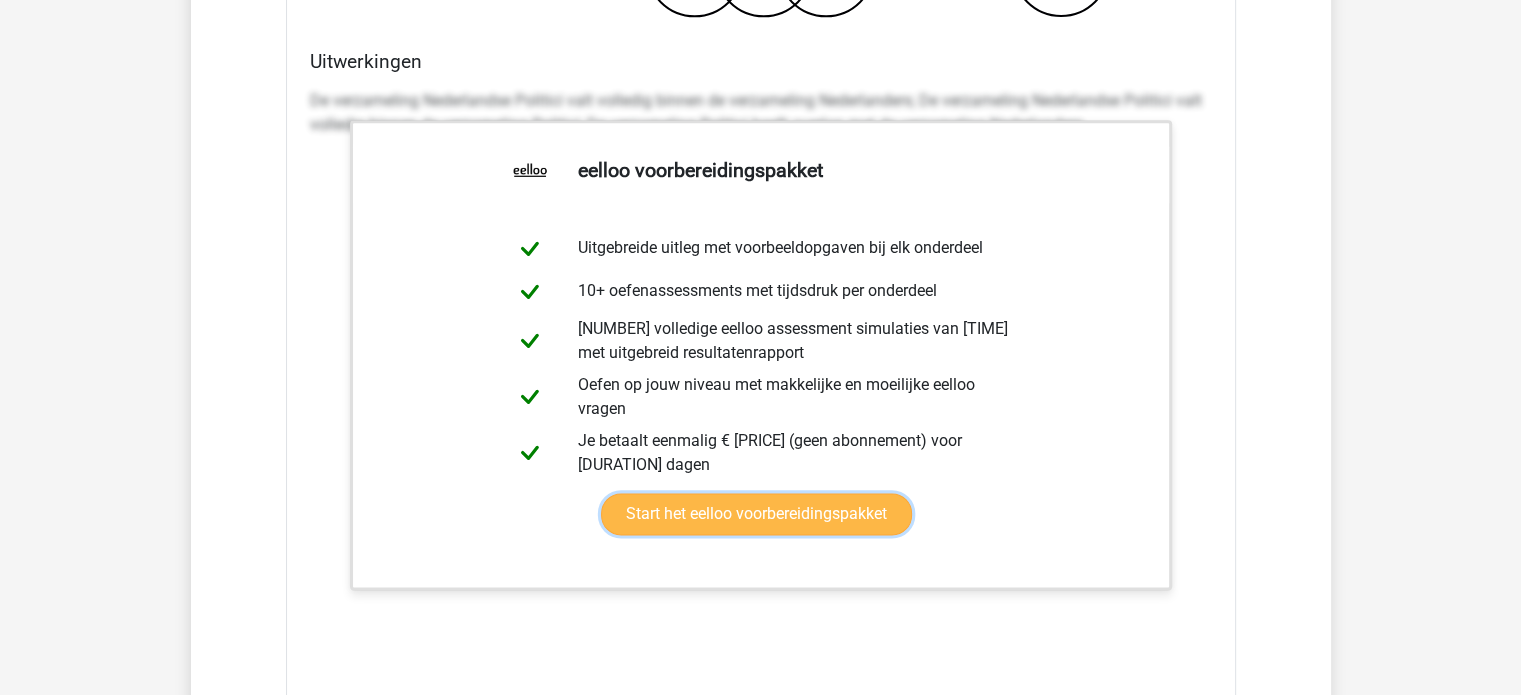 click on "Start het eelloo voorbereidingspakket" at bounding box center [756, 514] 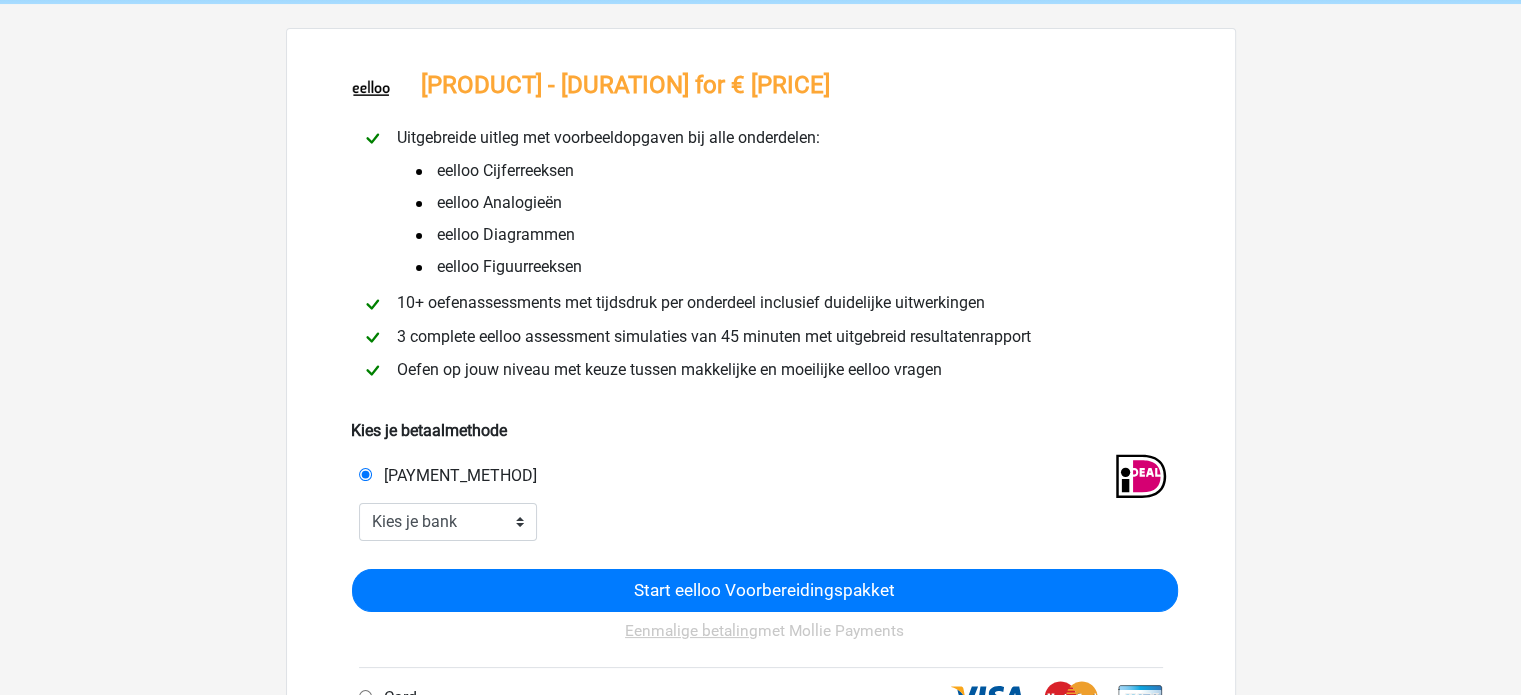 scroll, scrollTop: 200, scrollLeft: 0, axis: vertical 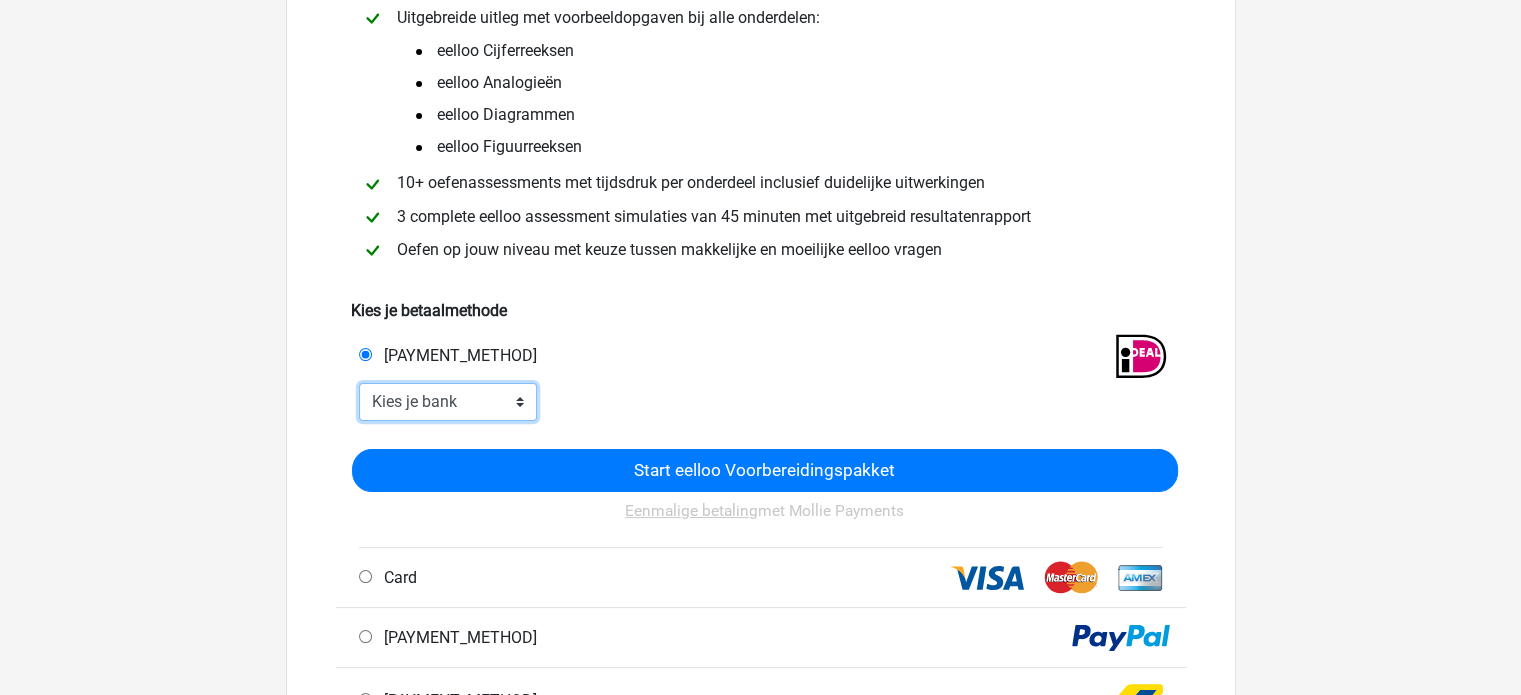 click on "Kies je bank
ABN AMRO
ING
Rabobank
ASN Bank
bunq
Knab
N26
NN
Regiobank
Revolut
SNS Bank
Triodos
Van Lanschot Kempen" at bounding box center (448, 402) 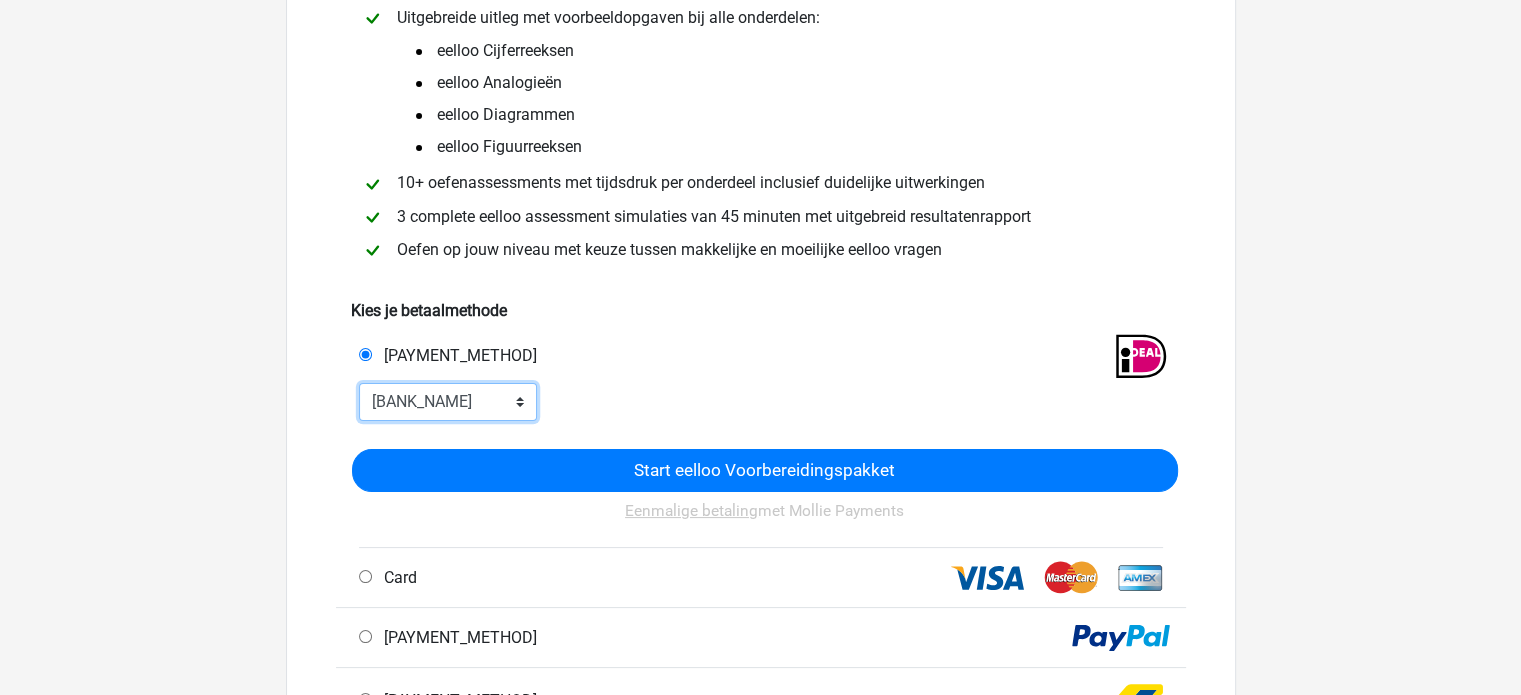 click on "Kies je bank
ABN AMRO
ING
Rabobank
ASN Bank
bunq
Knab
N26
NN
Regiobank
Revolut
SNS Bank
Triodos
Van Lanschot Kempen" at bounding box center [448, 402] 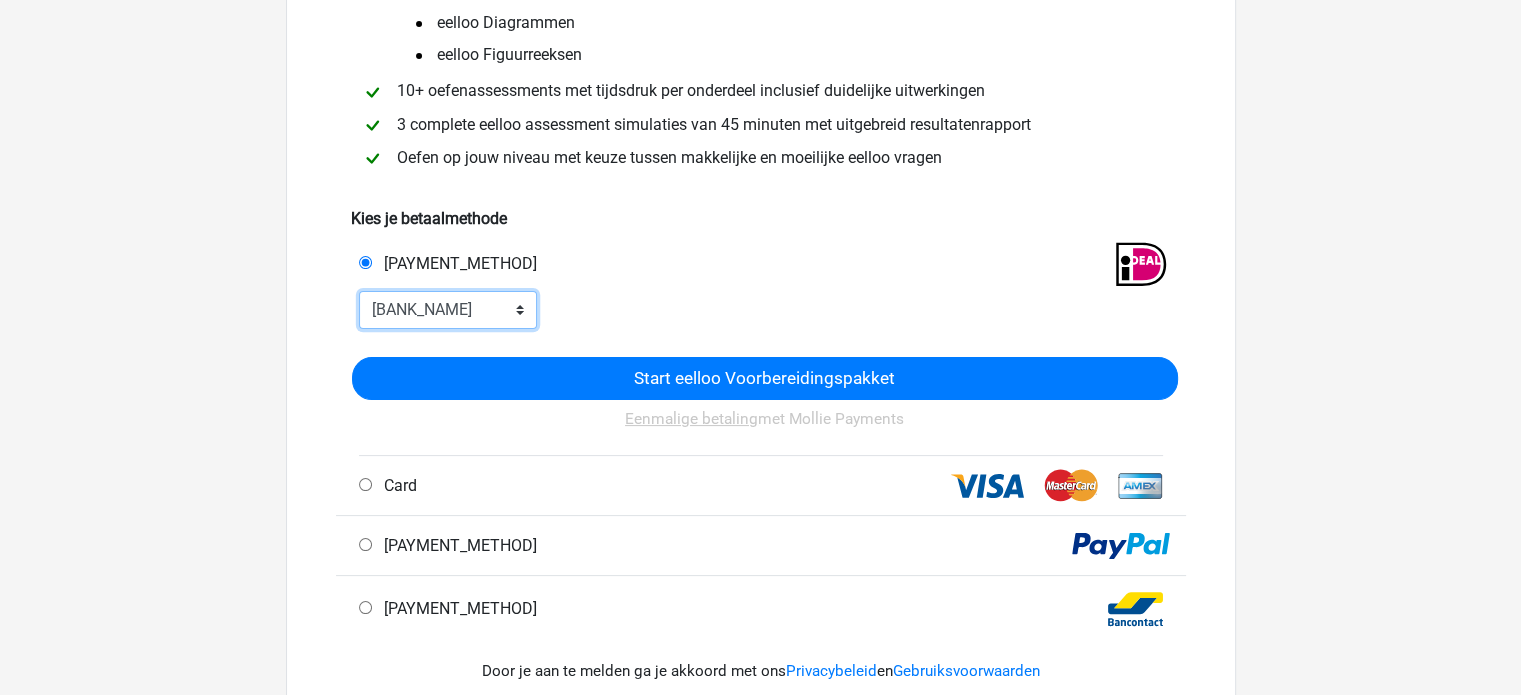 scroll, scrollTop: 400, scrollLeft: 0, axis: vertical 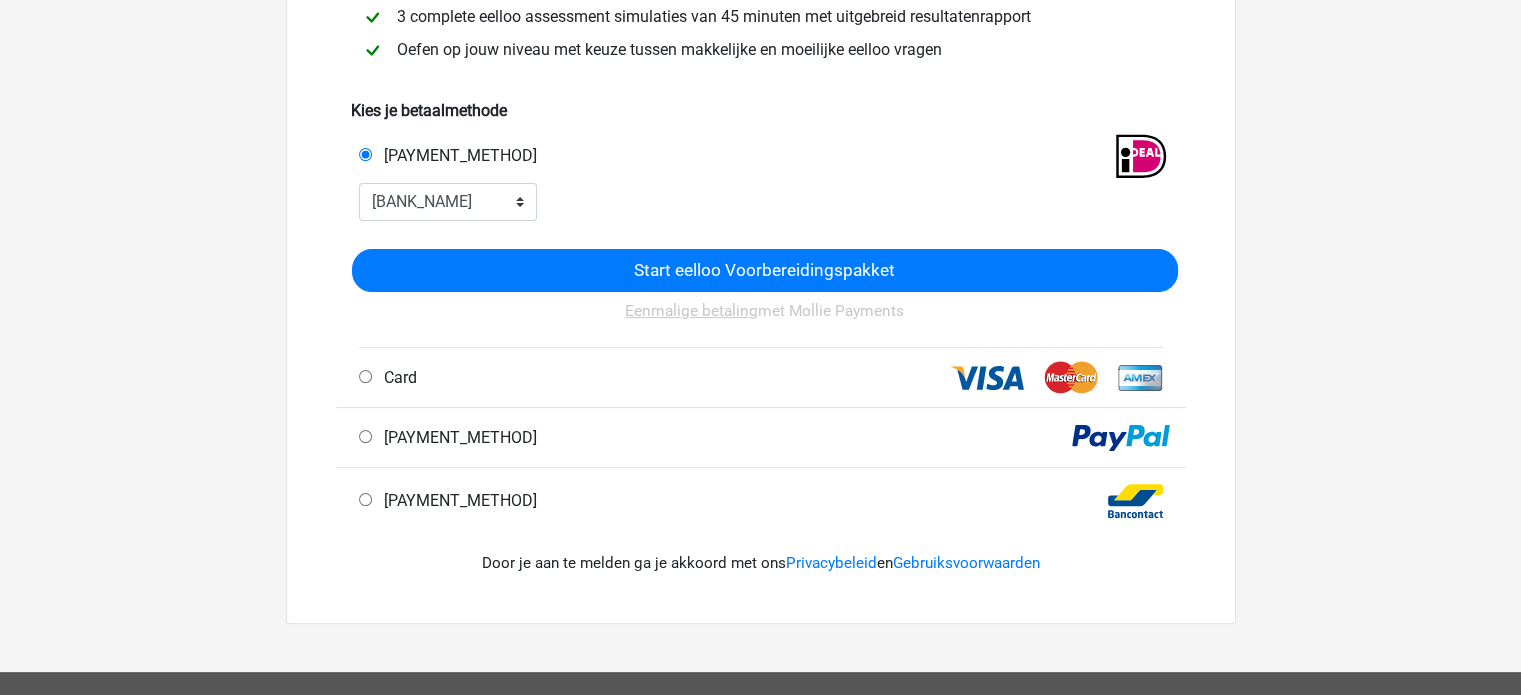 click on "PayPal" at bounding box center (365, 436) 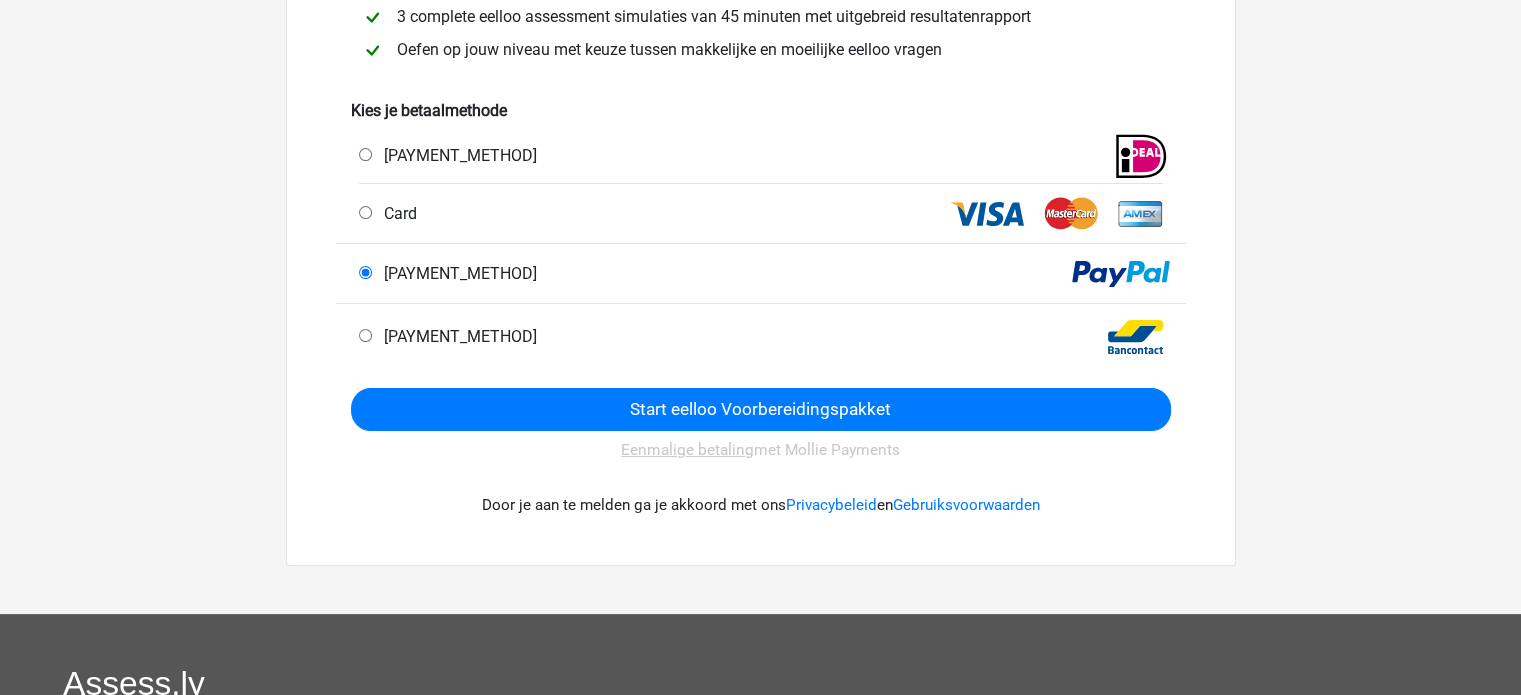 click on "iDEAL" at bounding box center (365, 154) 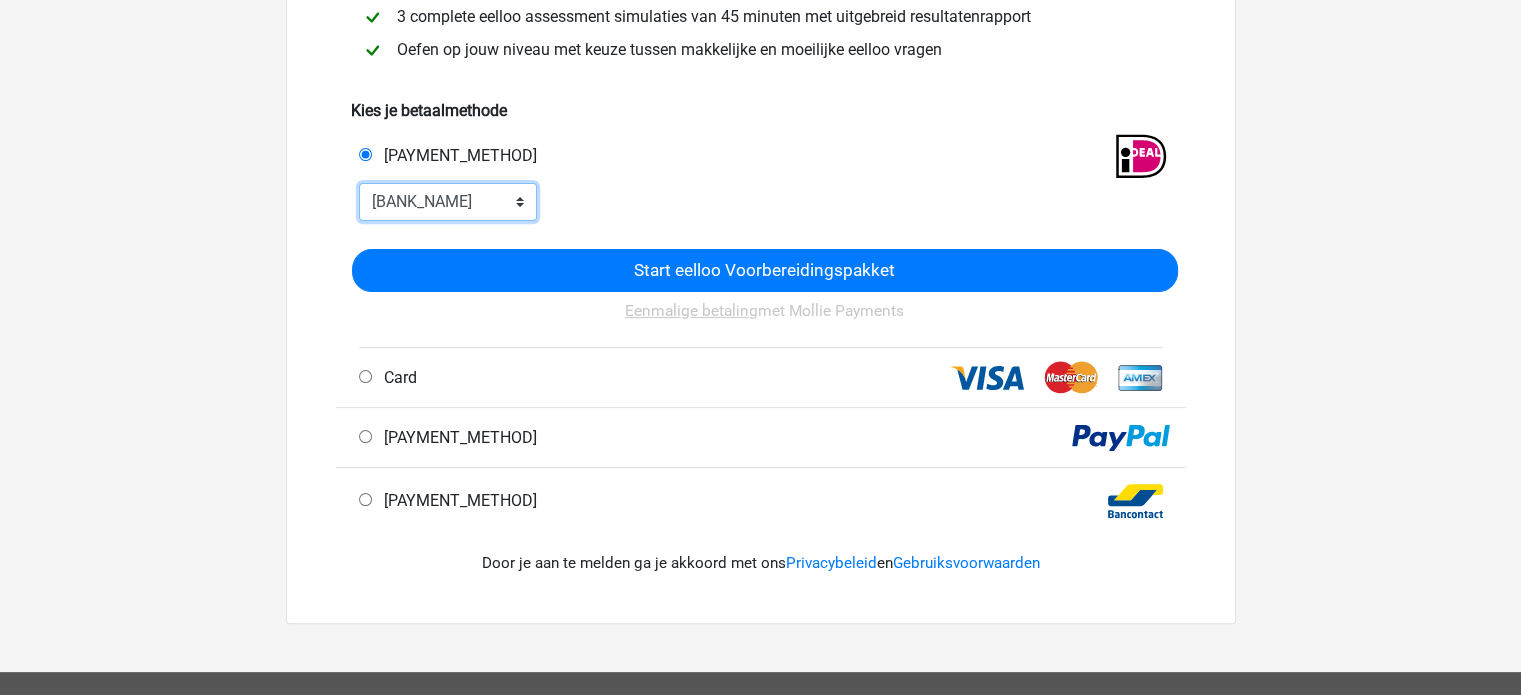 click on "Kies je bank
ABN AMRO
ING
Rabobank
ASN Bank
bunq
Knab
N26
NN
Regiobank
Revolut
SNS Bank
Triodos
Van Lanschot Kempen" at bounding box center (448, 202) 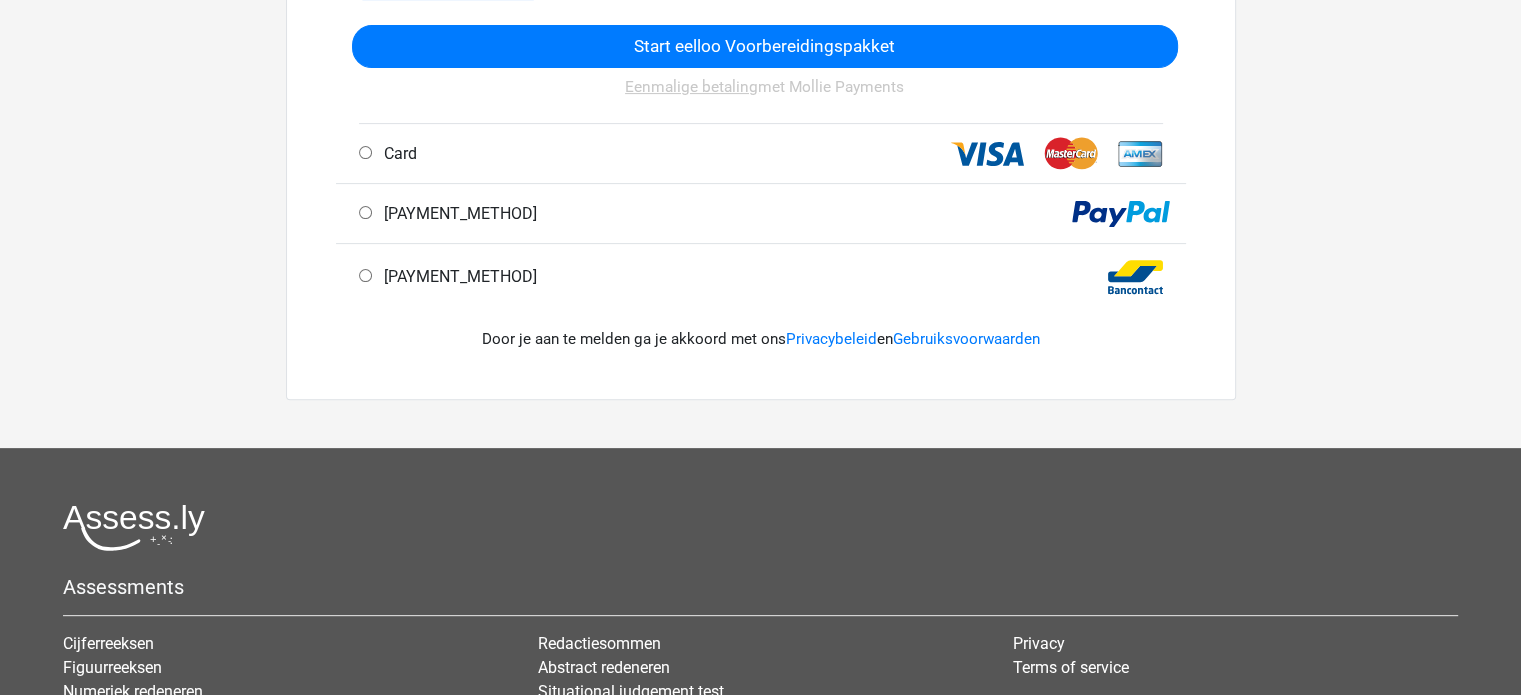 scroll, scrollTop: 600, scrollLeft: 0, axis: vertical 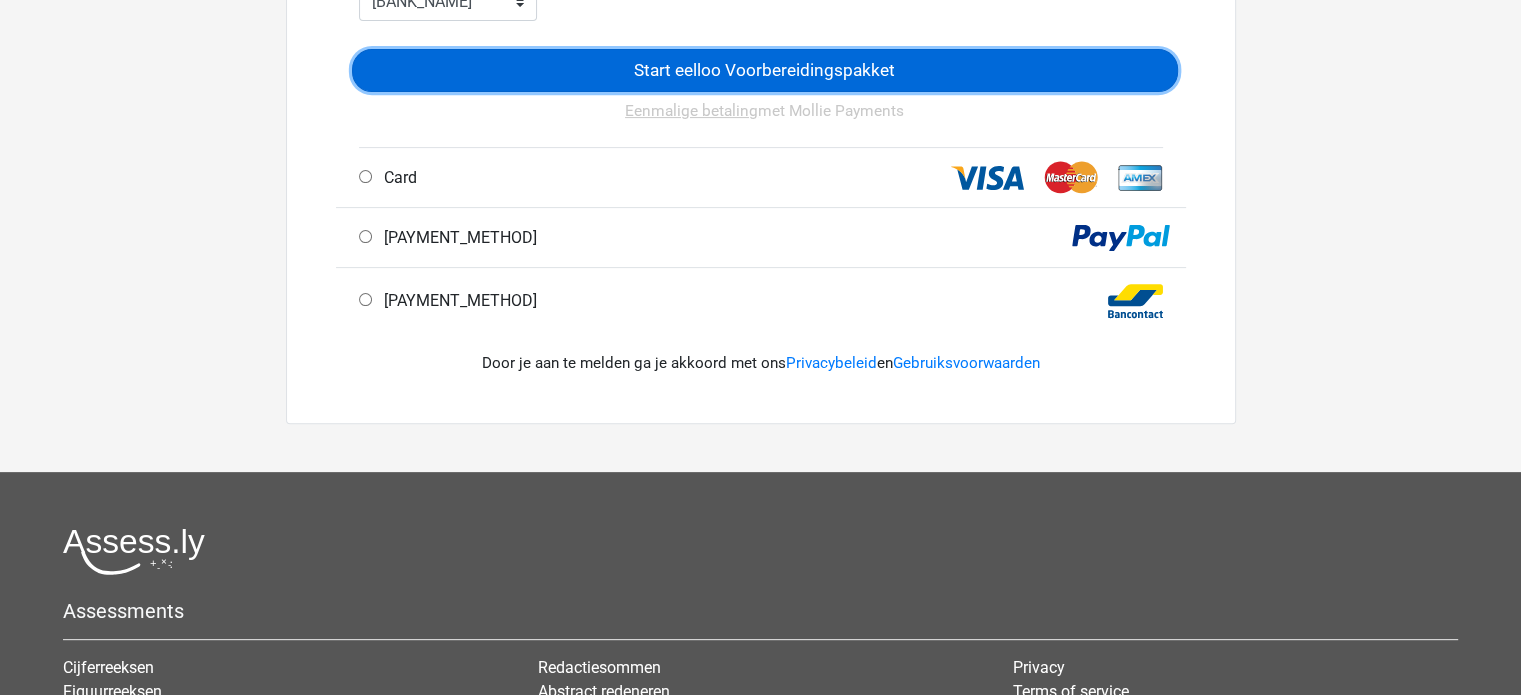 click on "Start eelloo Voorbereidingspakket" at bounding box center [765, 70] 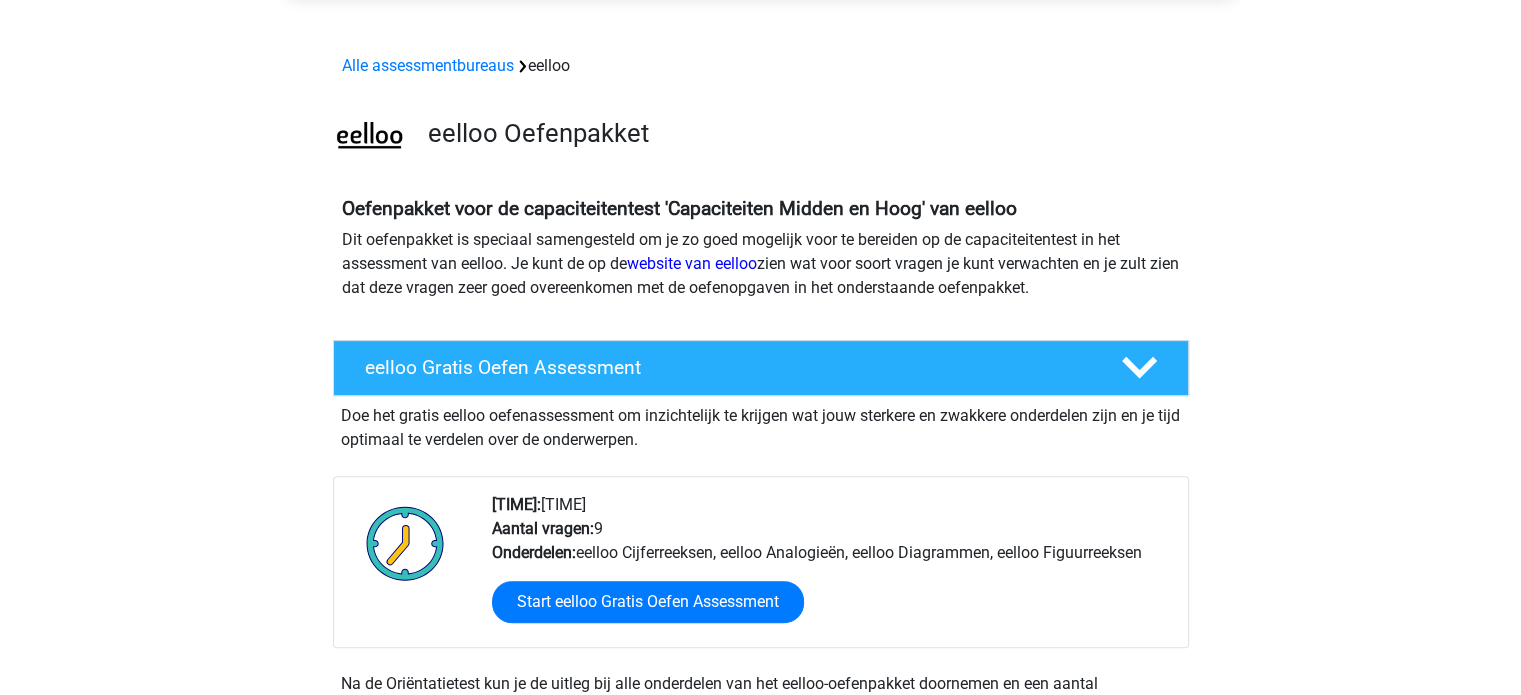 scroll, scrollTop: 700, scrollLeft: 0, axis: vertical 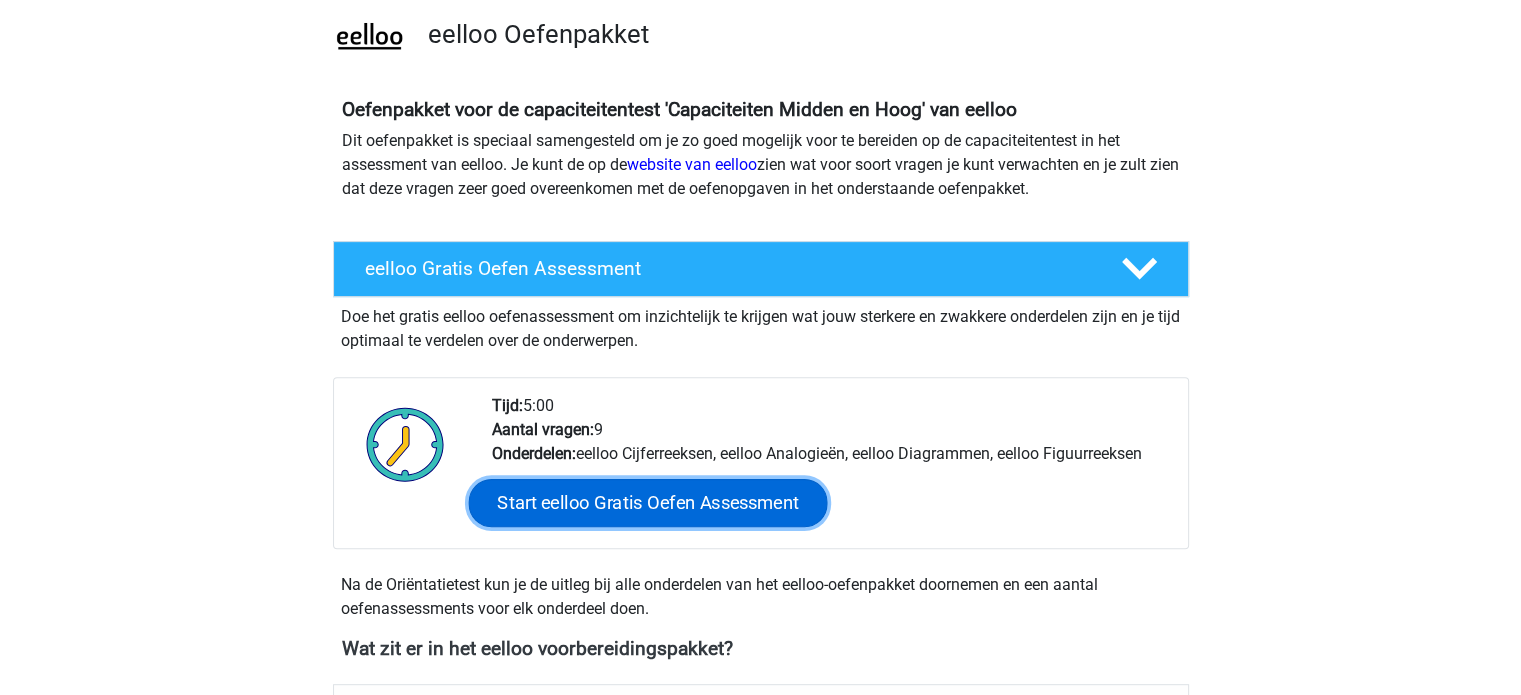click on "Start eelloo Gratis Oefen Assessment" at bounding box center [647, 503] 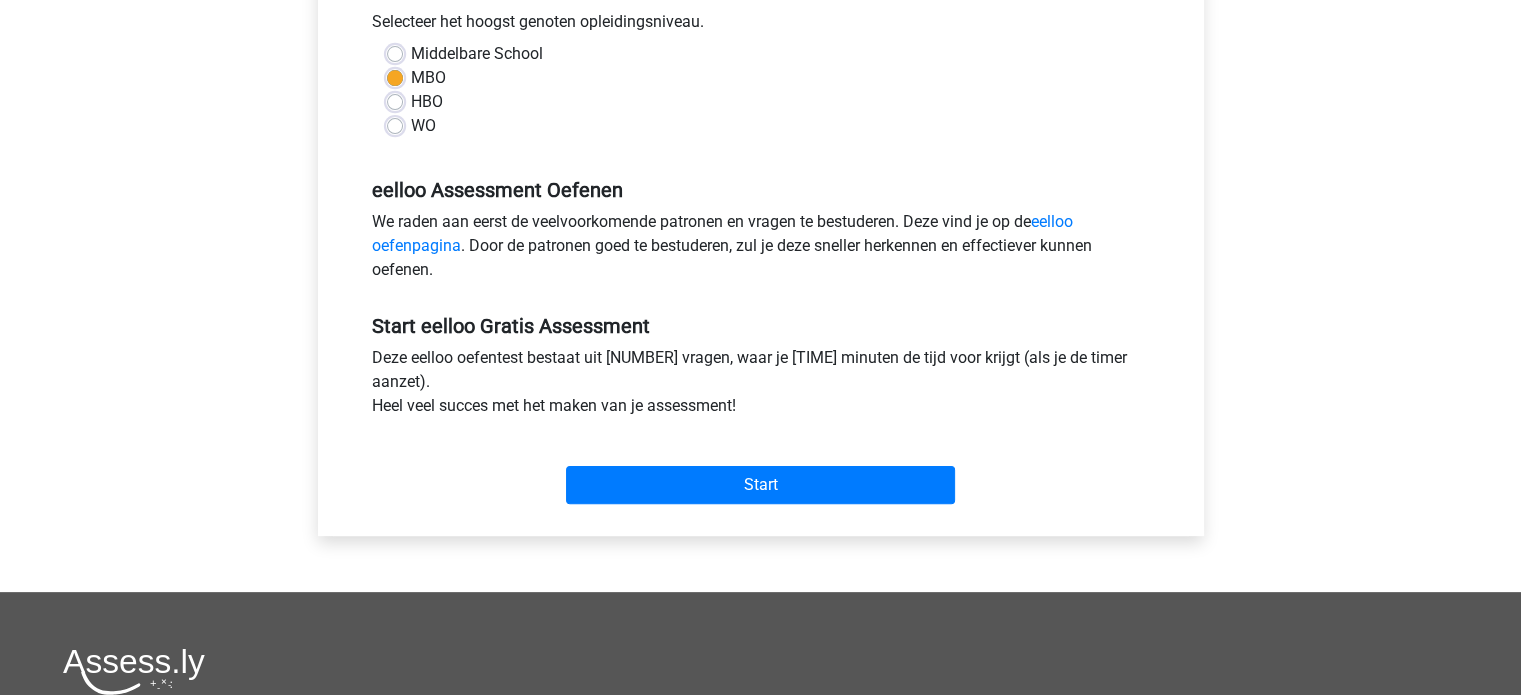 scroll, scrollTop: 500, scrollLeft: 0, axis: vertical 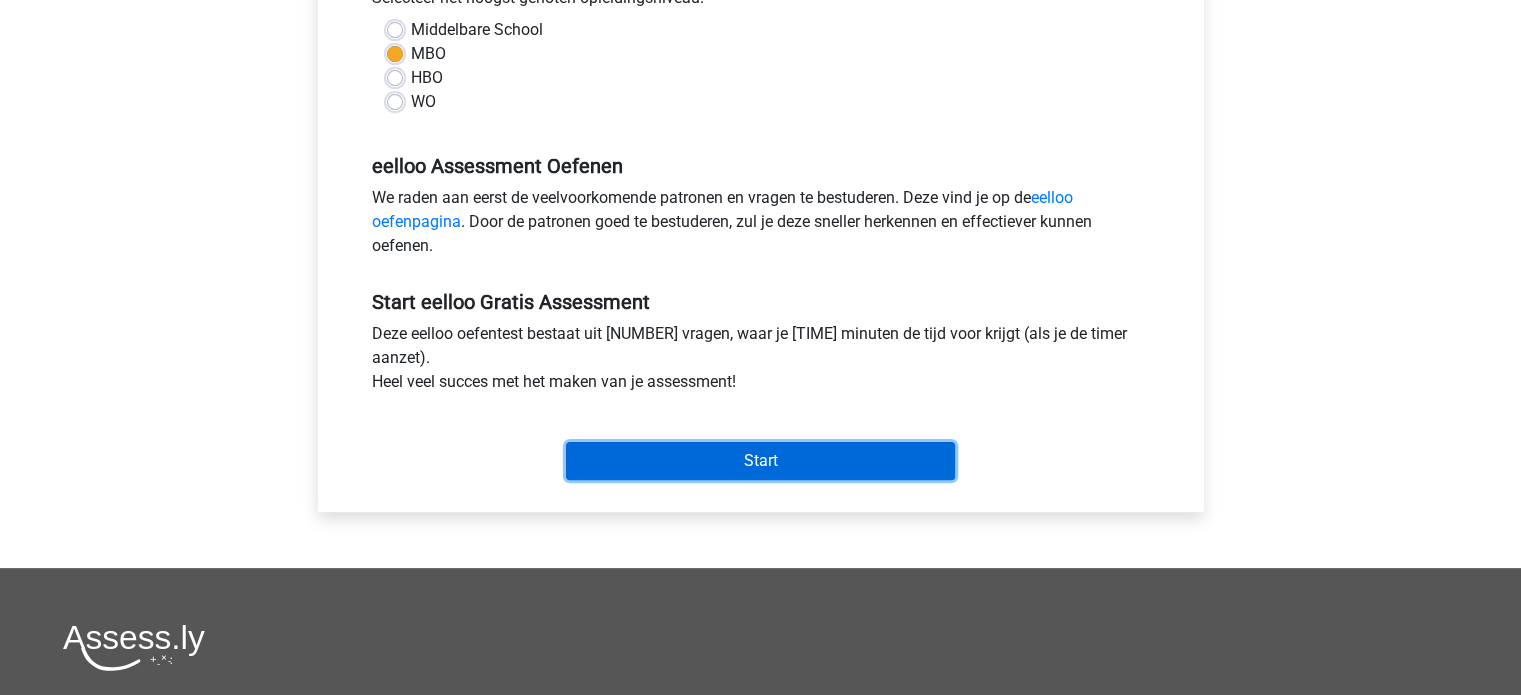 click on "Start" at bounding box center (760, 461) 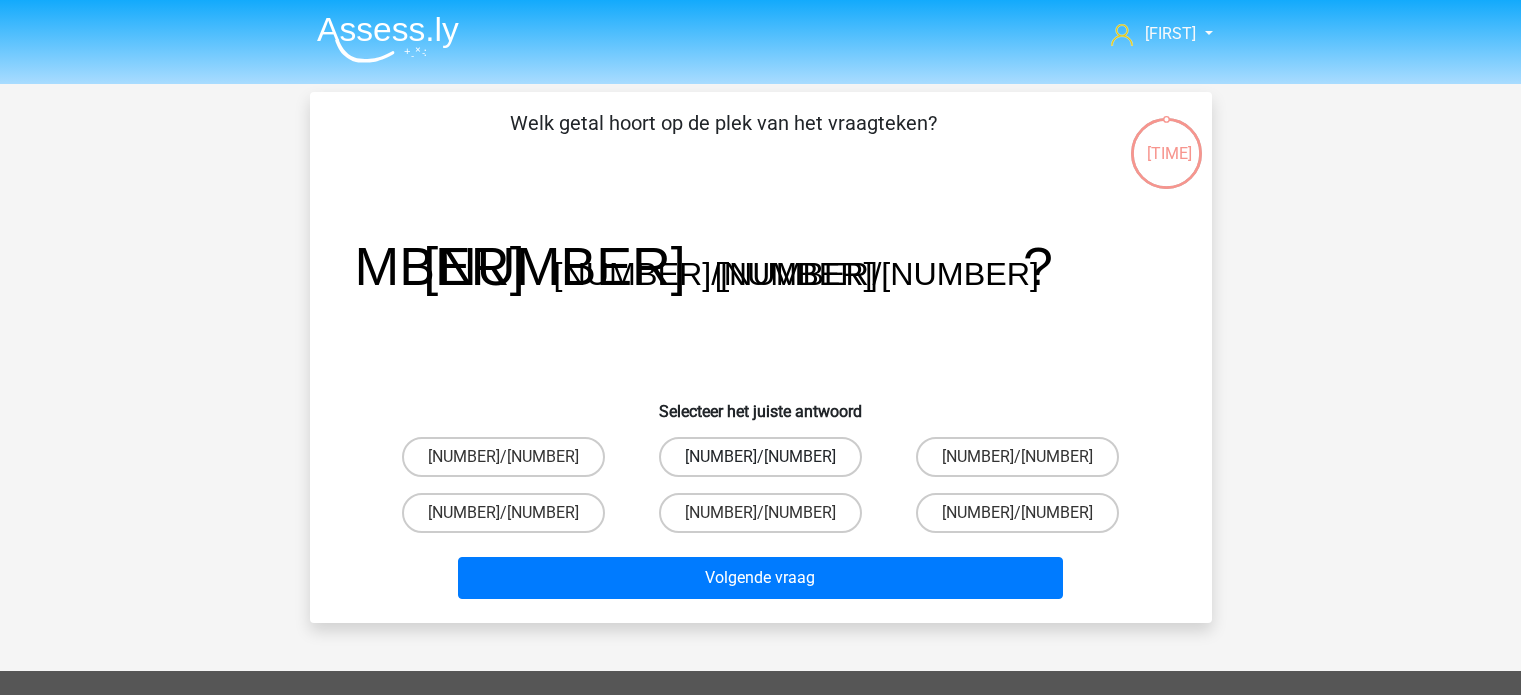 scroll, scrollTop: 0, scrollLeft: 0, axis: both 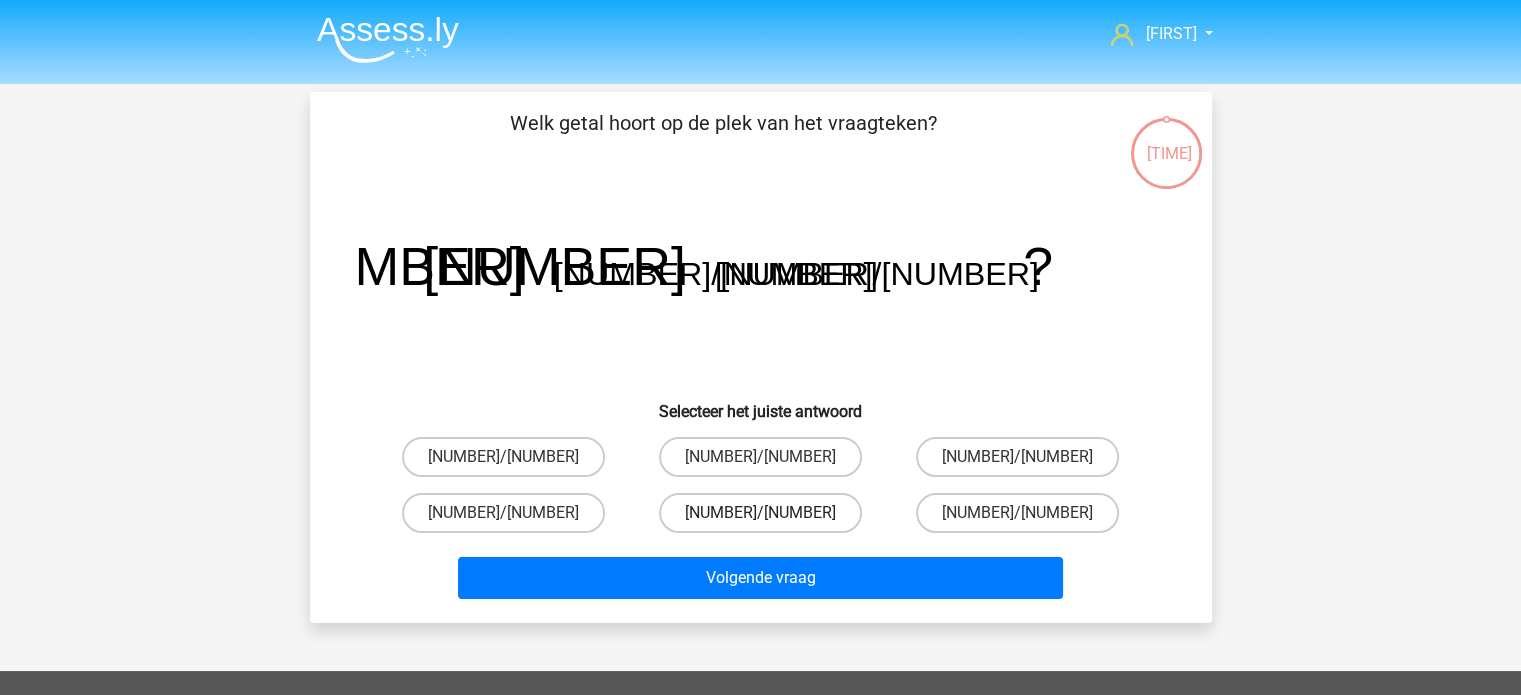 click on "-1/32" at bounding box center (760, 513) 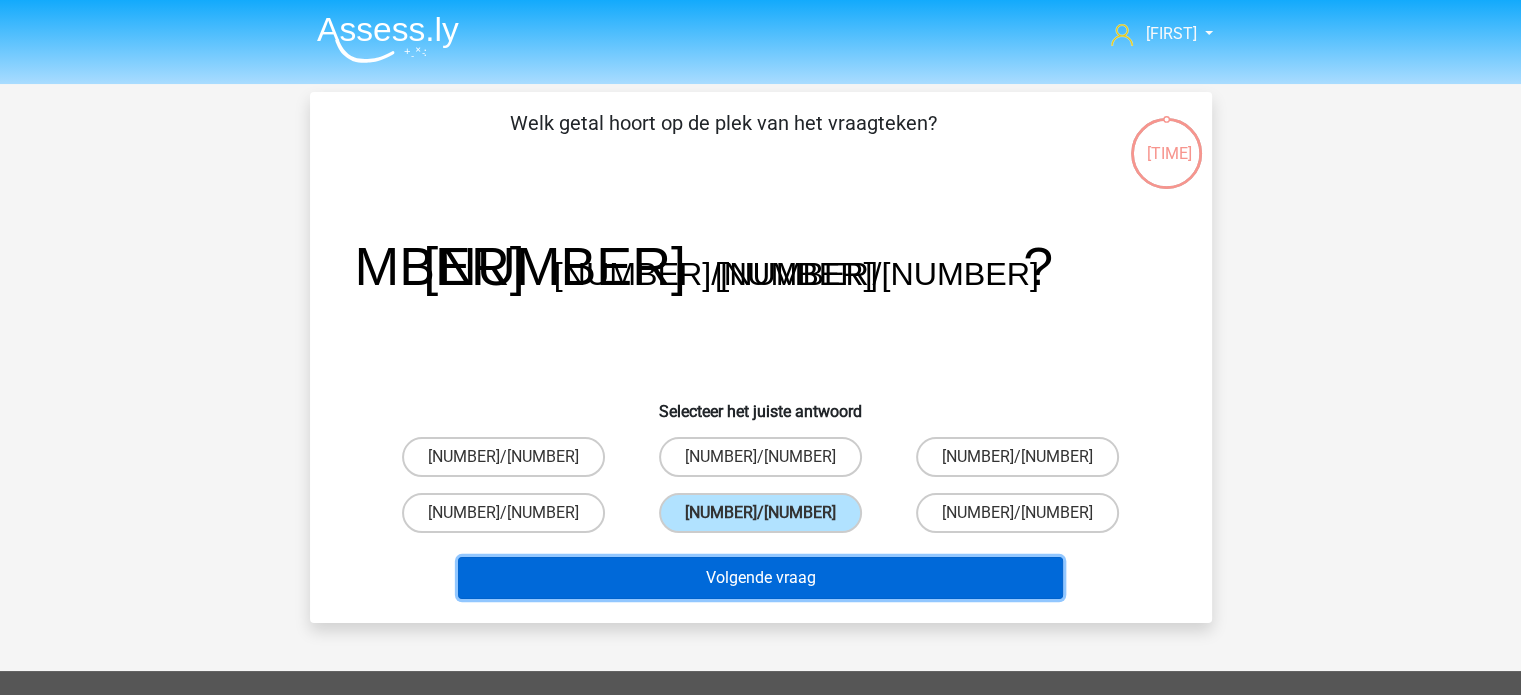 click on "Volgende vraag" at bounding box center [760, 578] 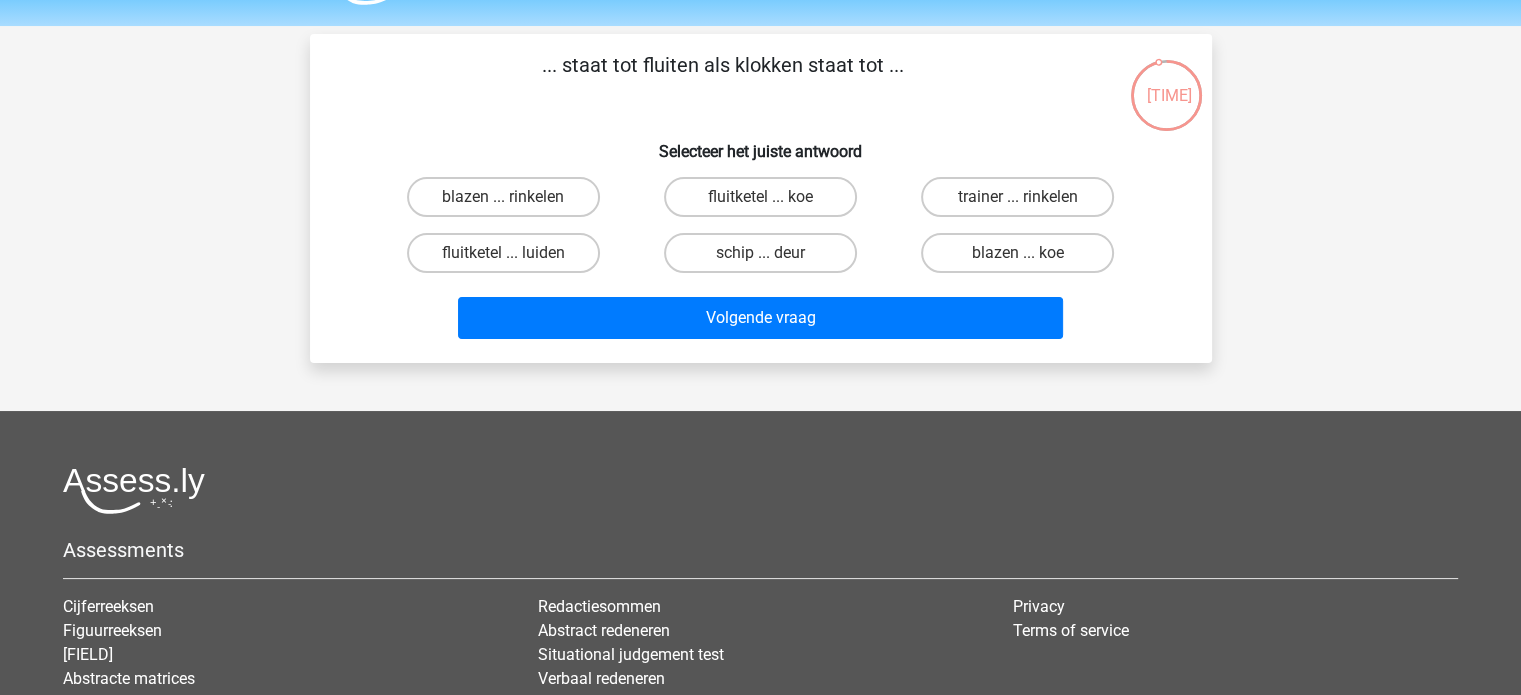 scroll, scrollTop: 0, scrollLeft: 0, axis: both 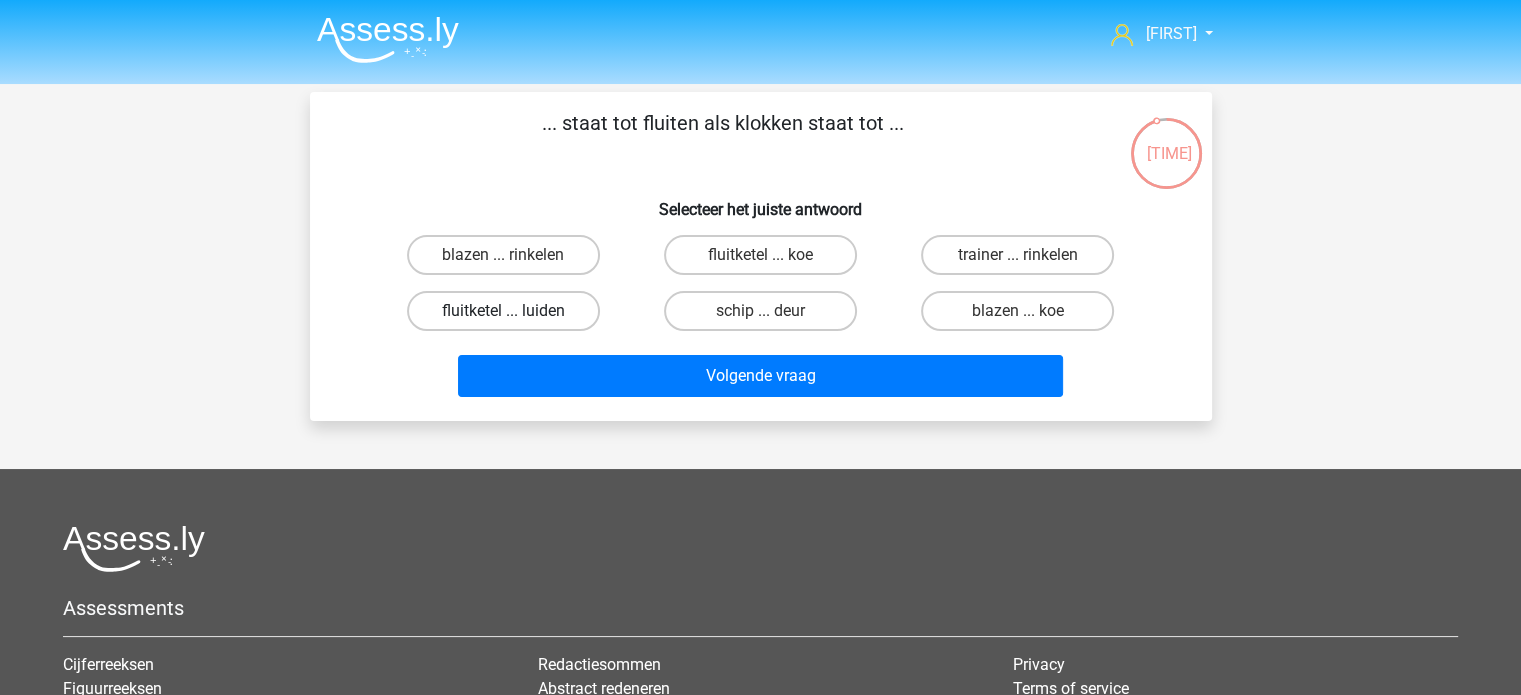 click on "fluitketel ... luiden" at bounding box center [503, 311] 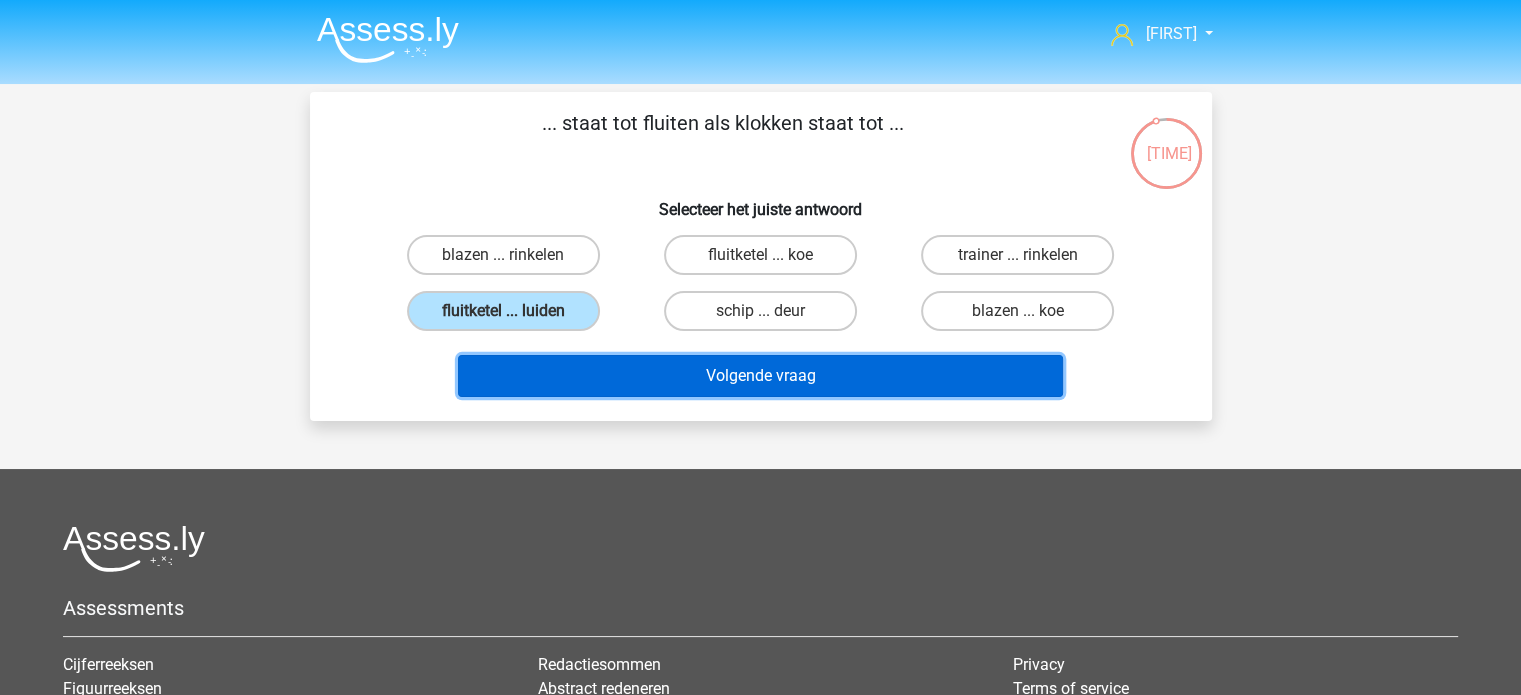 click on "Volgende vraag" at bounding box center [760, 376] 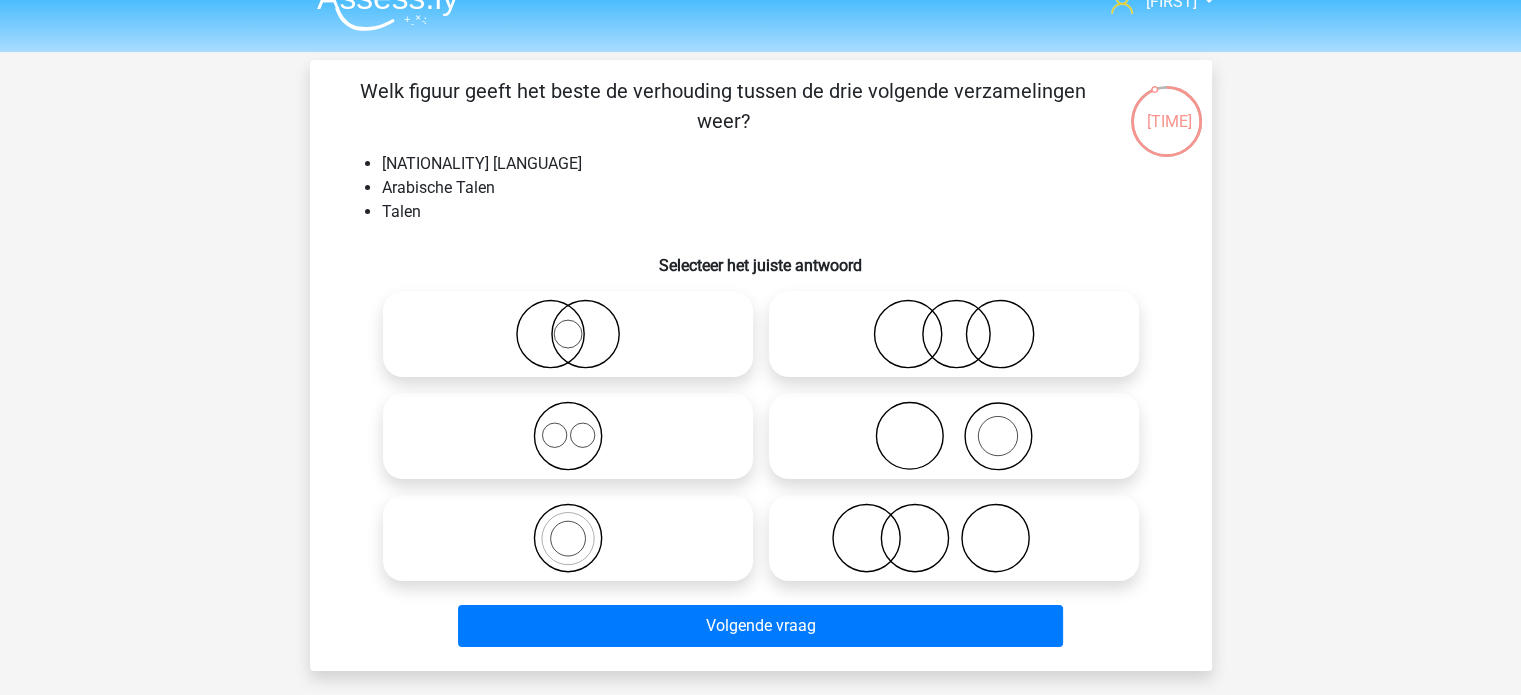 scroll, scrollTop: 0, scrollLeft: 0, axis: both 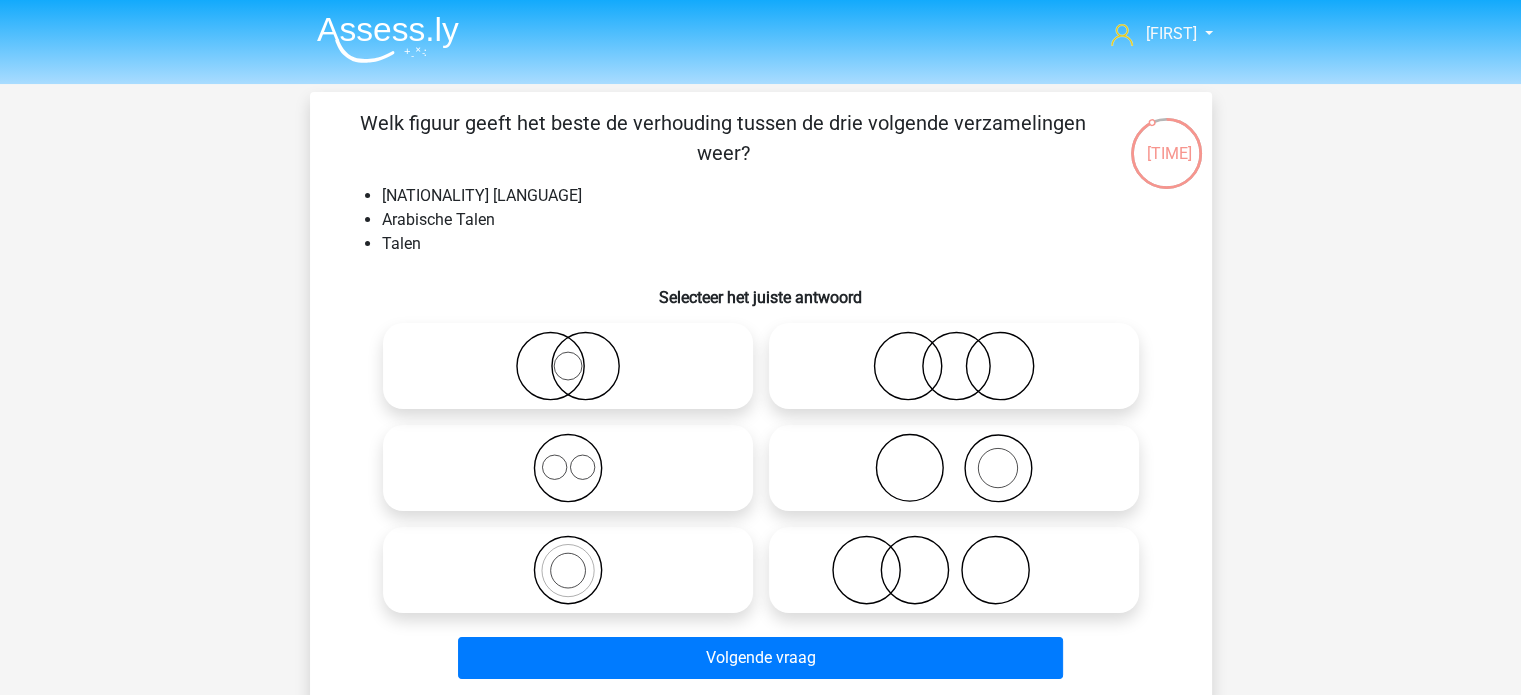 click at bounding box center [568, 468] 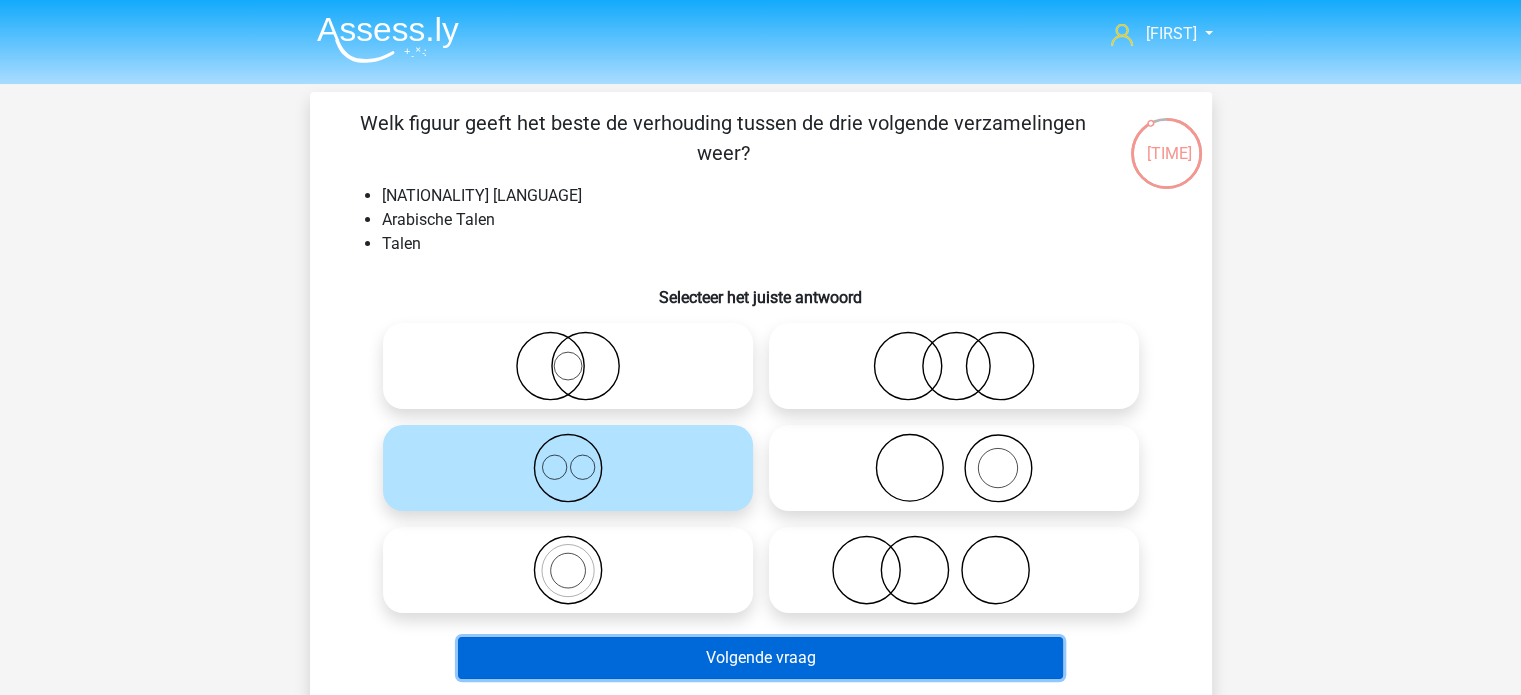 click on "Volgende vraag" at bounding box center [760, 658] 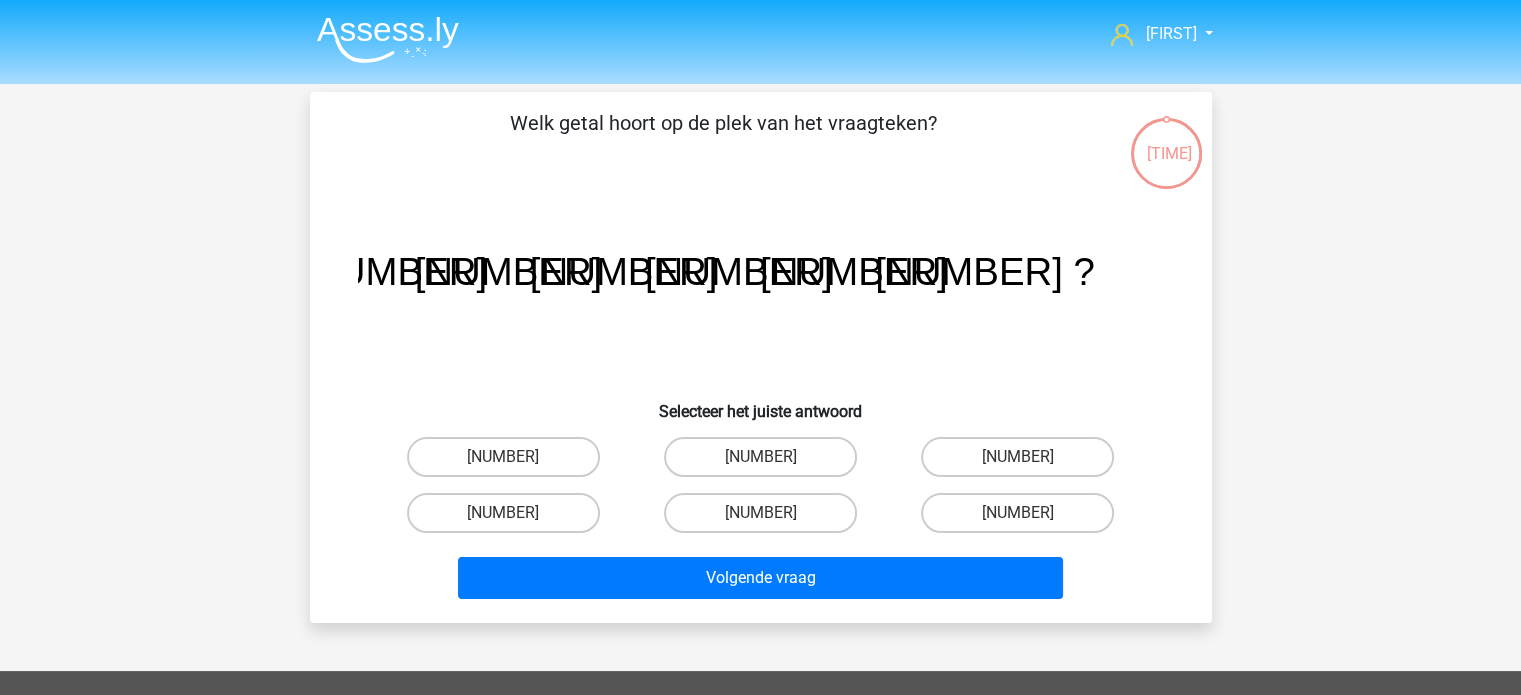 scroll, scrollTop: 92, scrollLeft: 0, axis: vertical 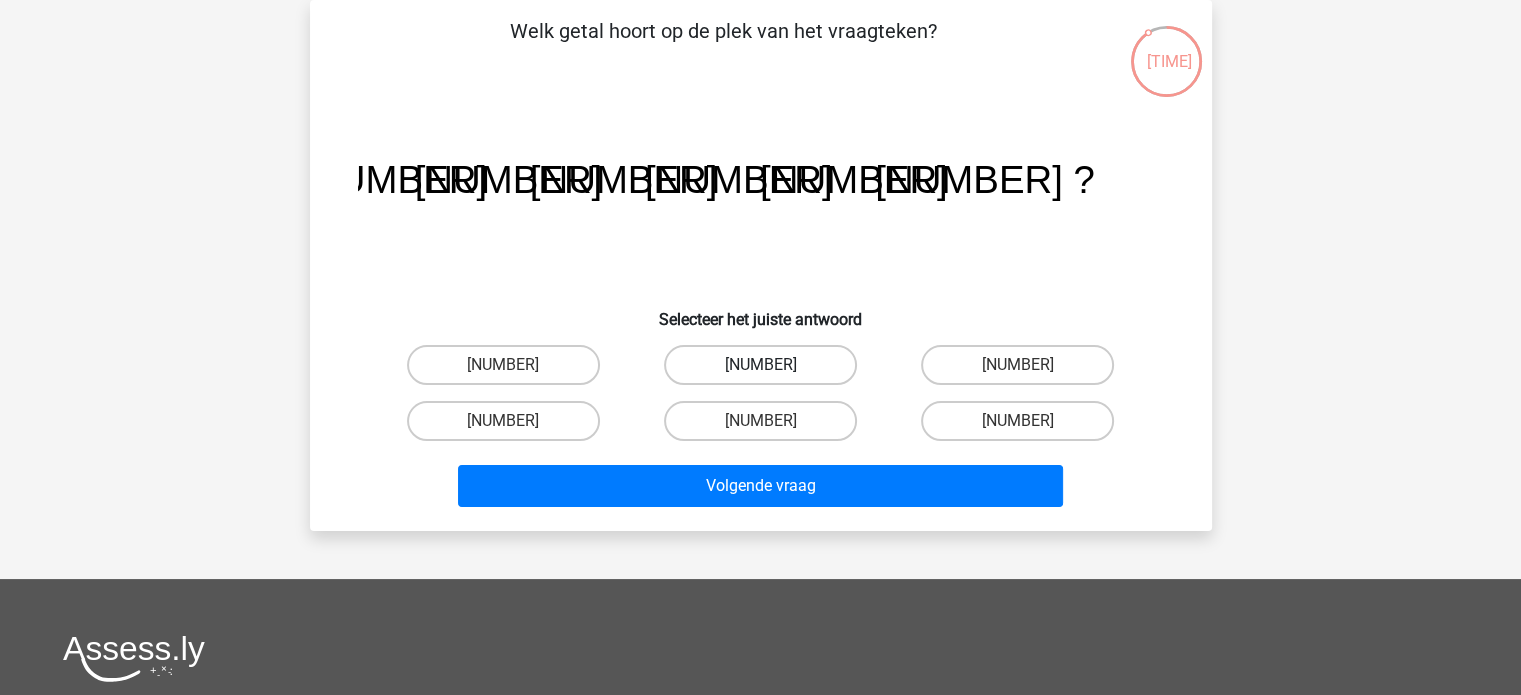 click on "-11" at bounding box center [760, 365] 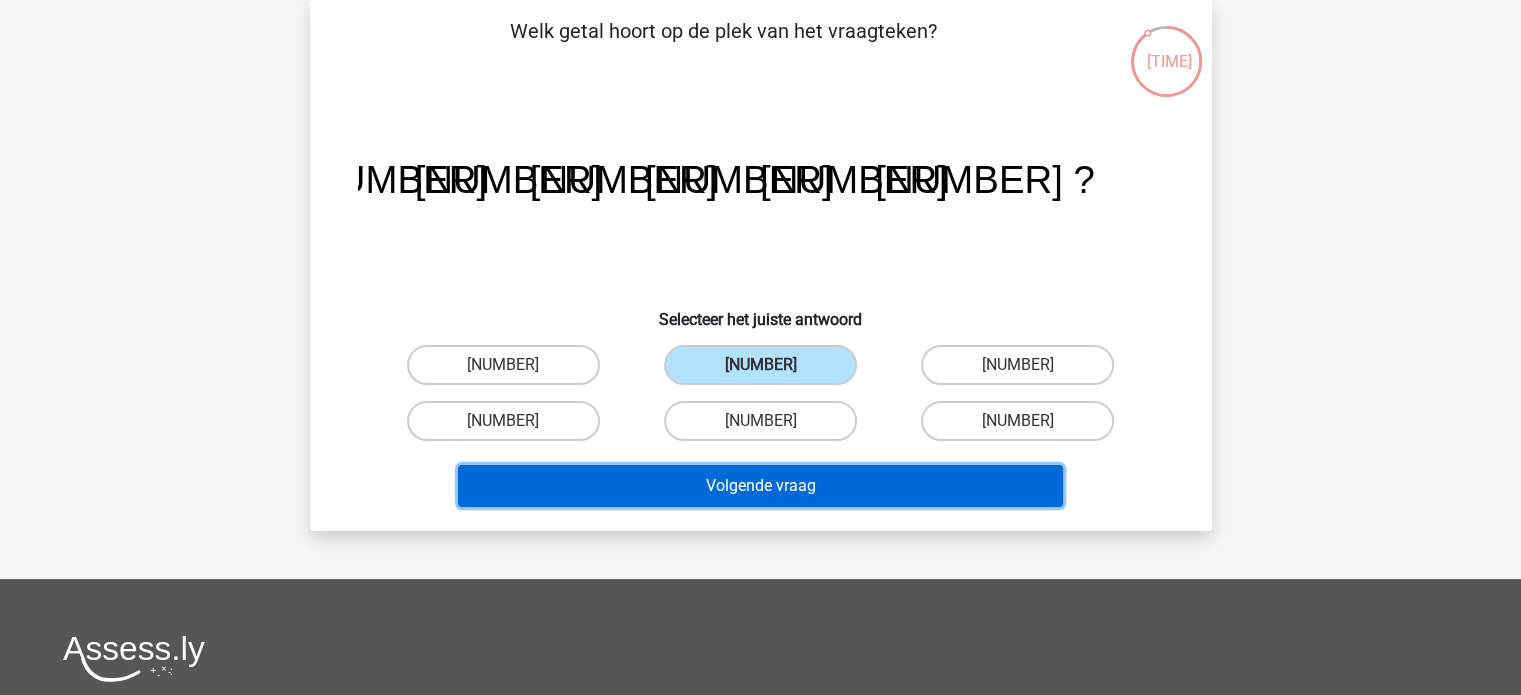 click on "Volgende vraag" at bounding box center [760, 486] 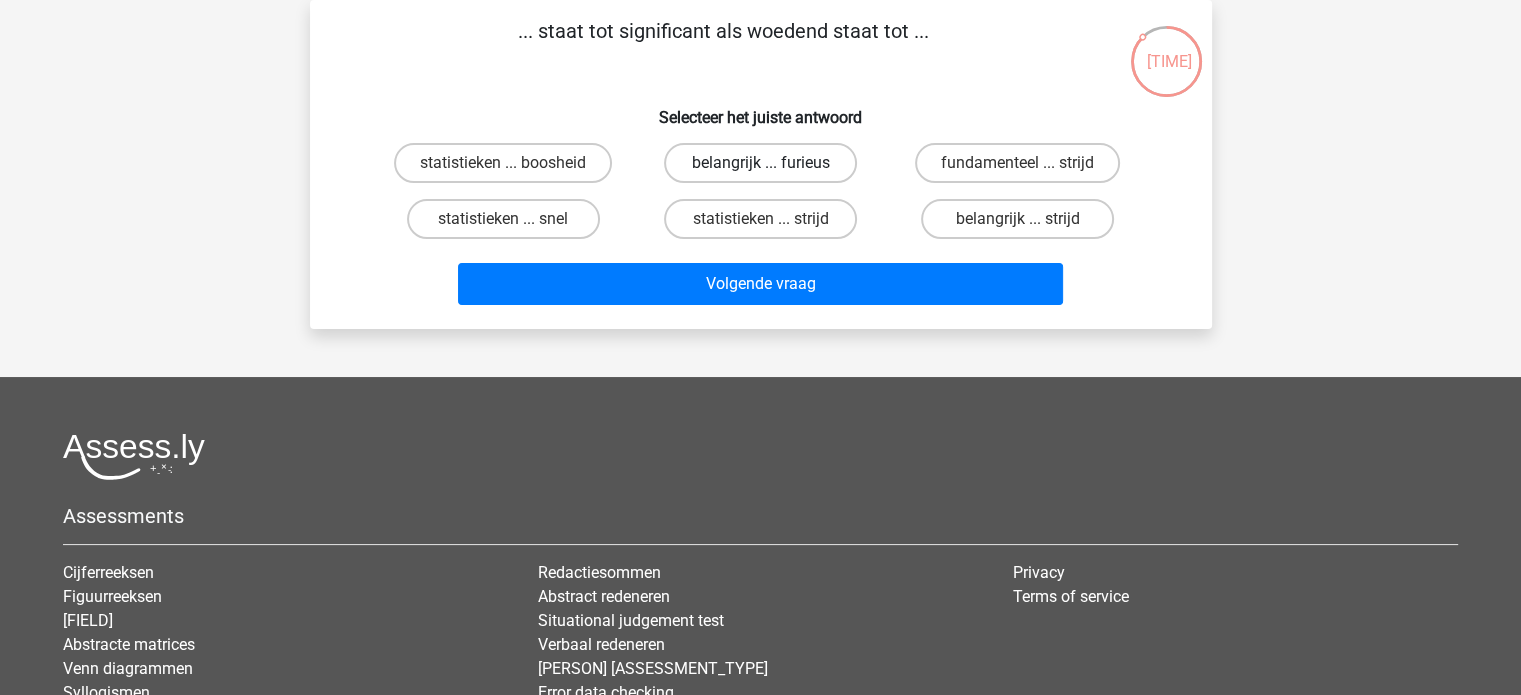 click on "belangrijk ... furieus" at bounding box center (760, 163) 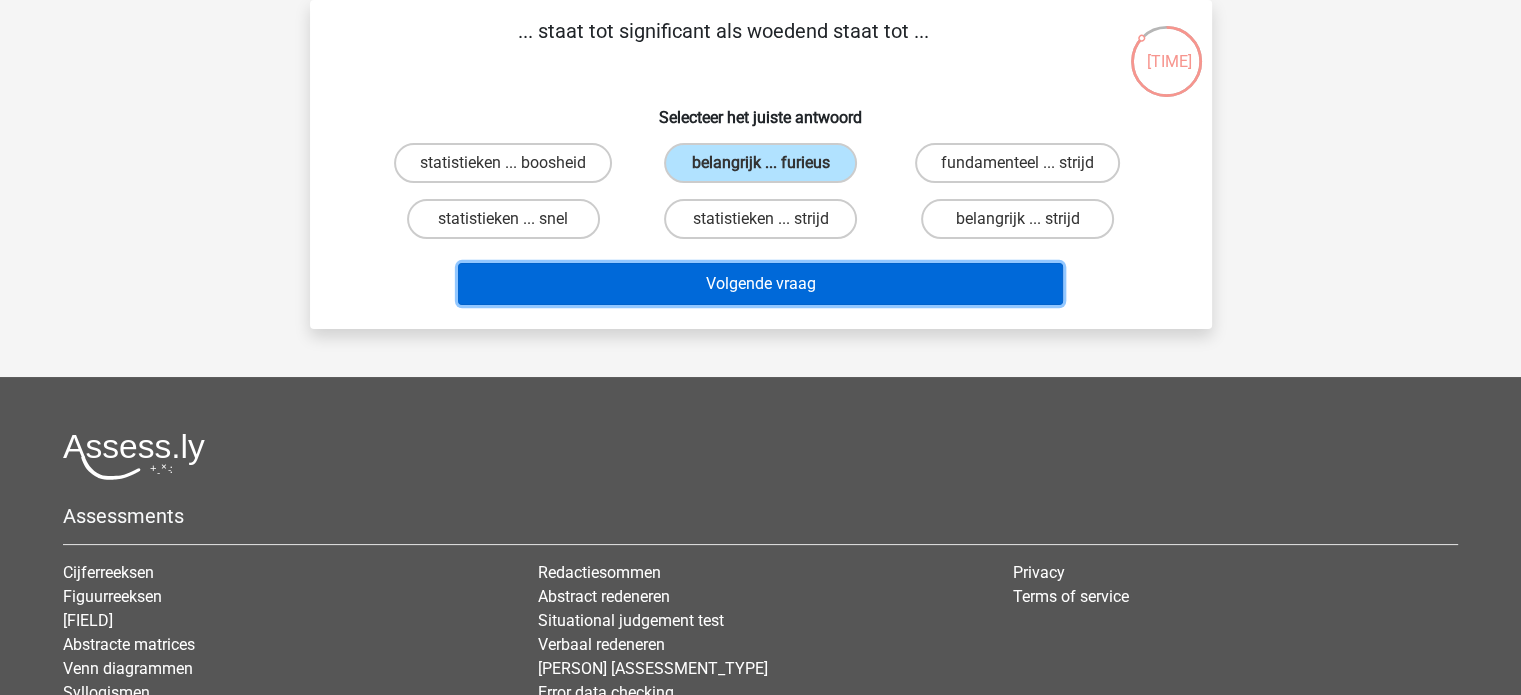 click on "Volgende vraag" at bounding box center (760, 284) 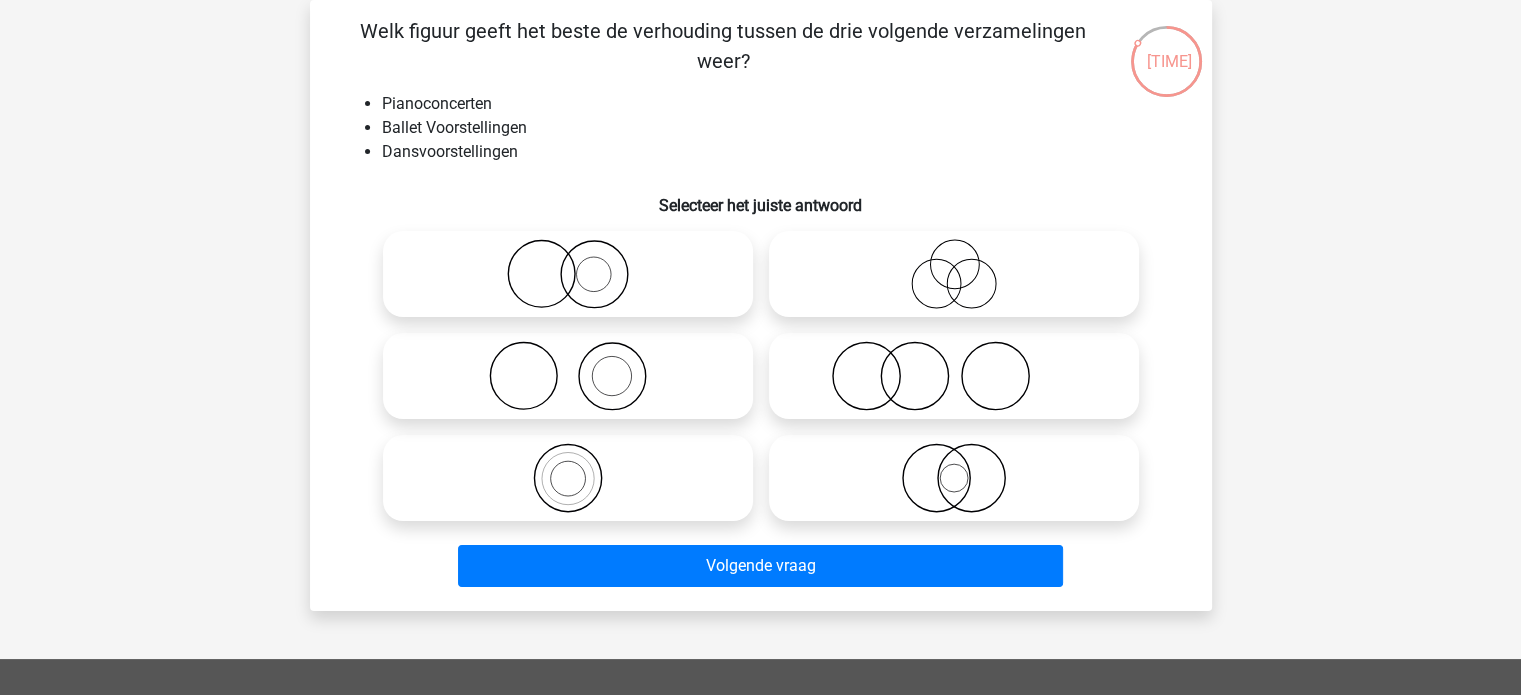 click at bounding box center (954, 478) 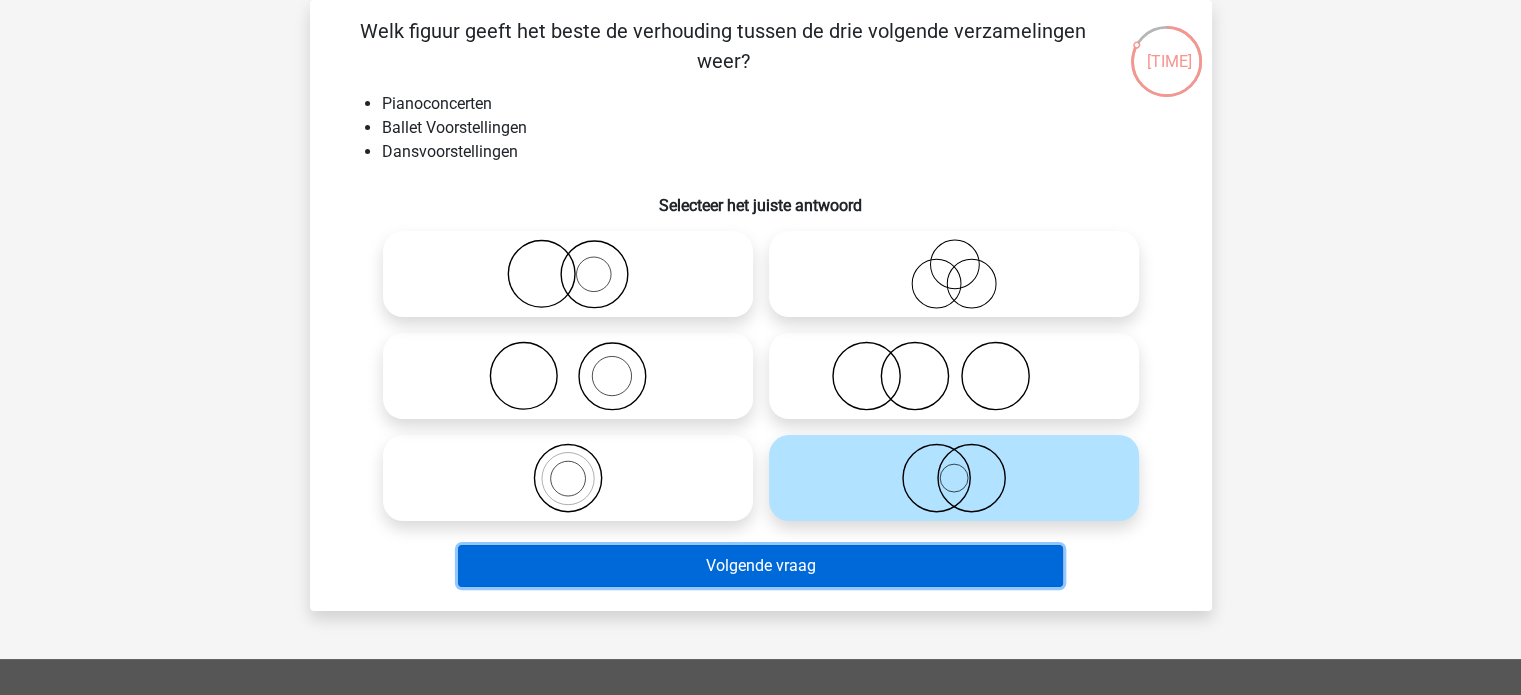 click on "Volgende vraag" at bounding box center [760, 566] 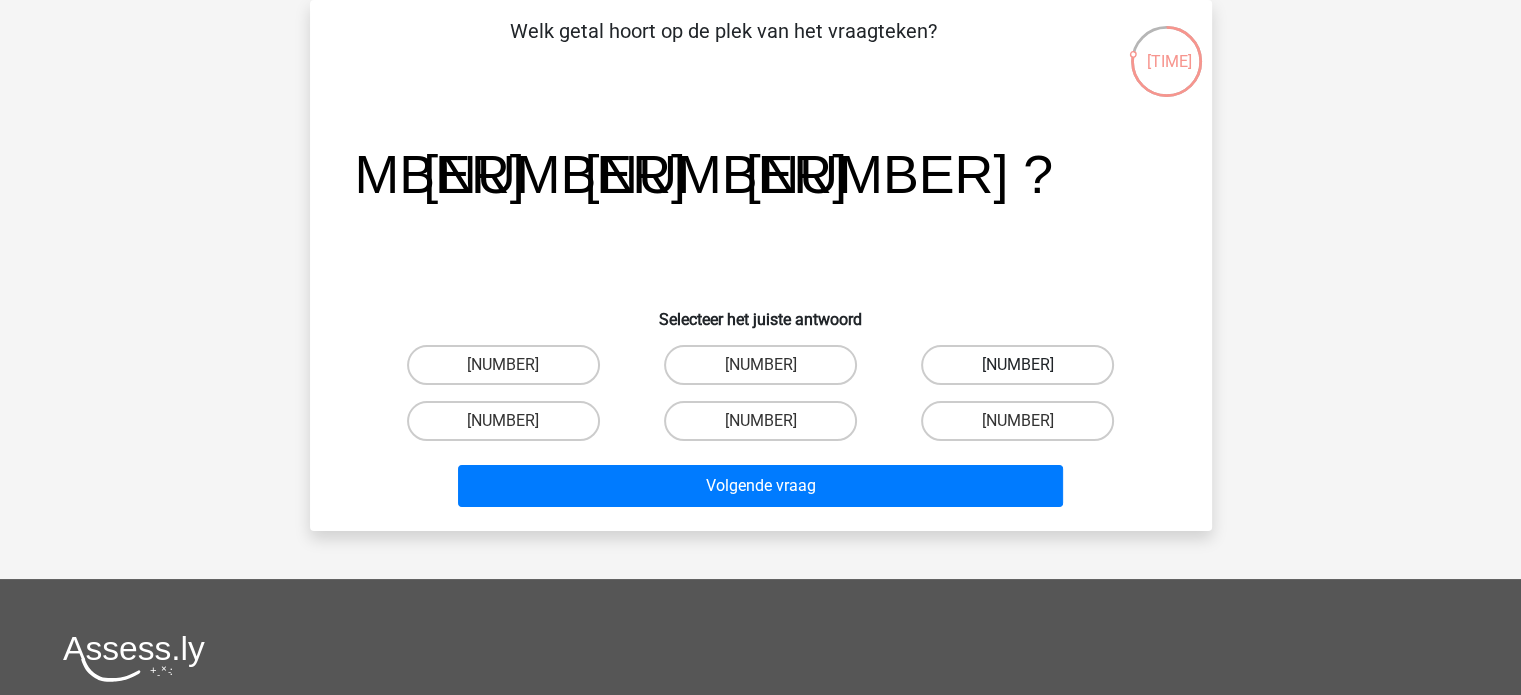 click on "-16" at bounding box center (1017, 365) 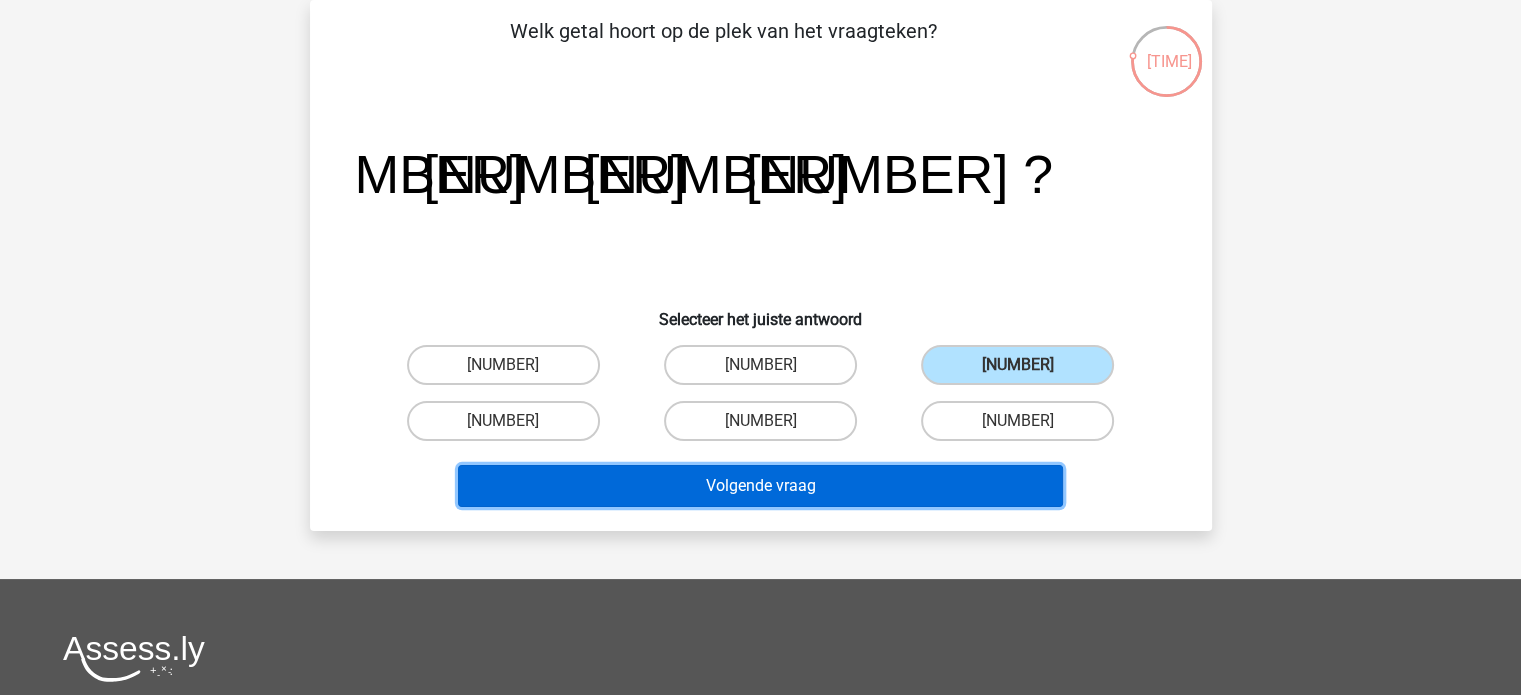 click on "Volgende vraag" at bounding box center (760, 486) 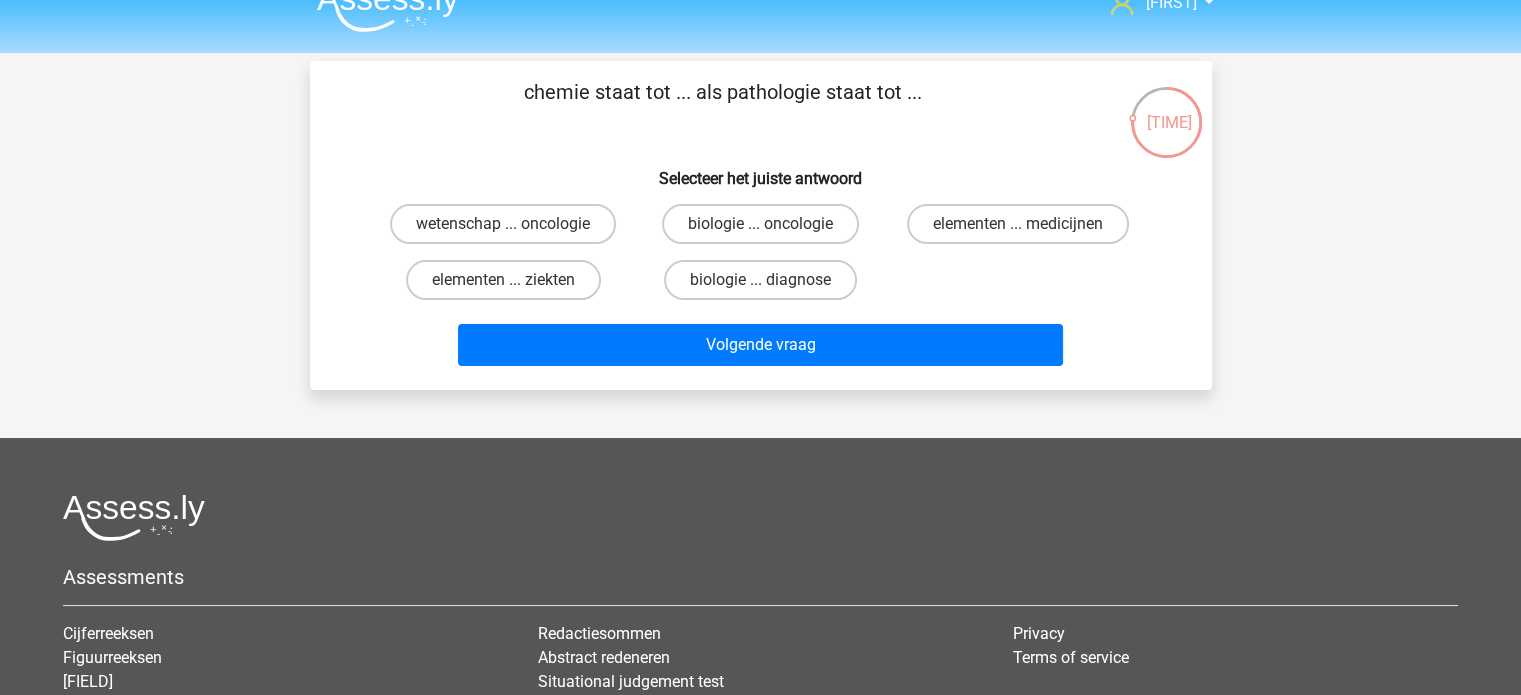 scroll, scrollTop: 0, scrollLeft: 0, axis: both 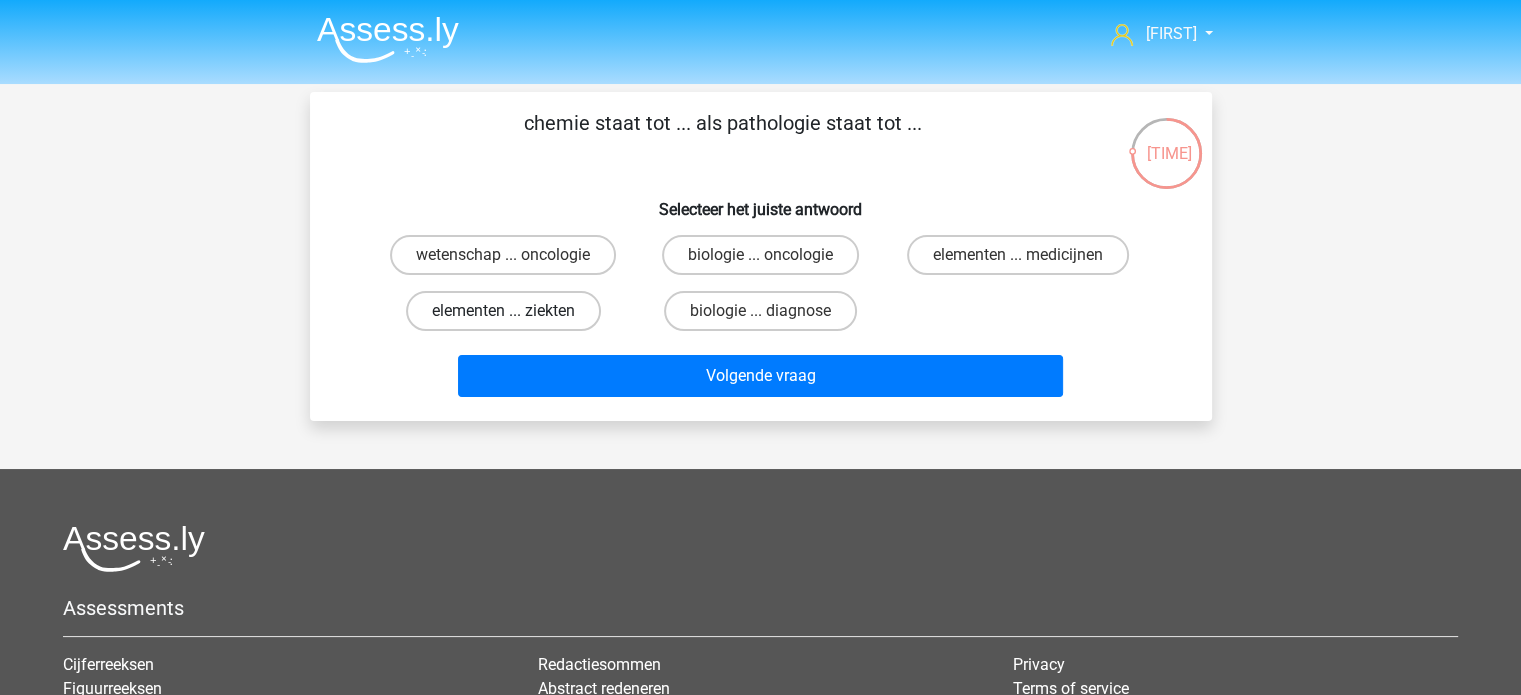 click on "elementen ... ziekten" at bounding box center (503, 311) 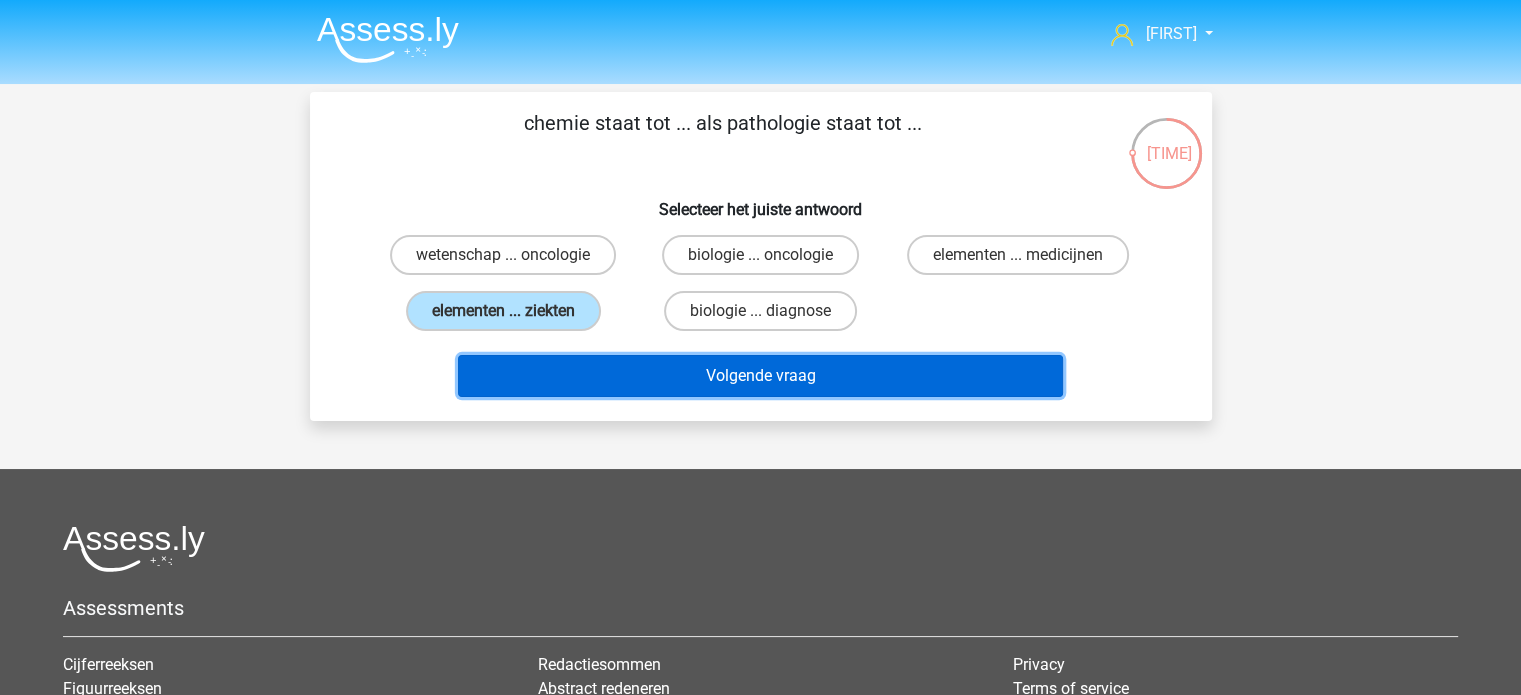 click on "Volgende vraag" at bounding box center [760, 376] 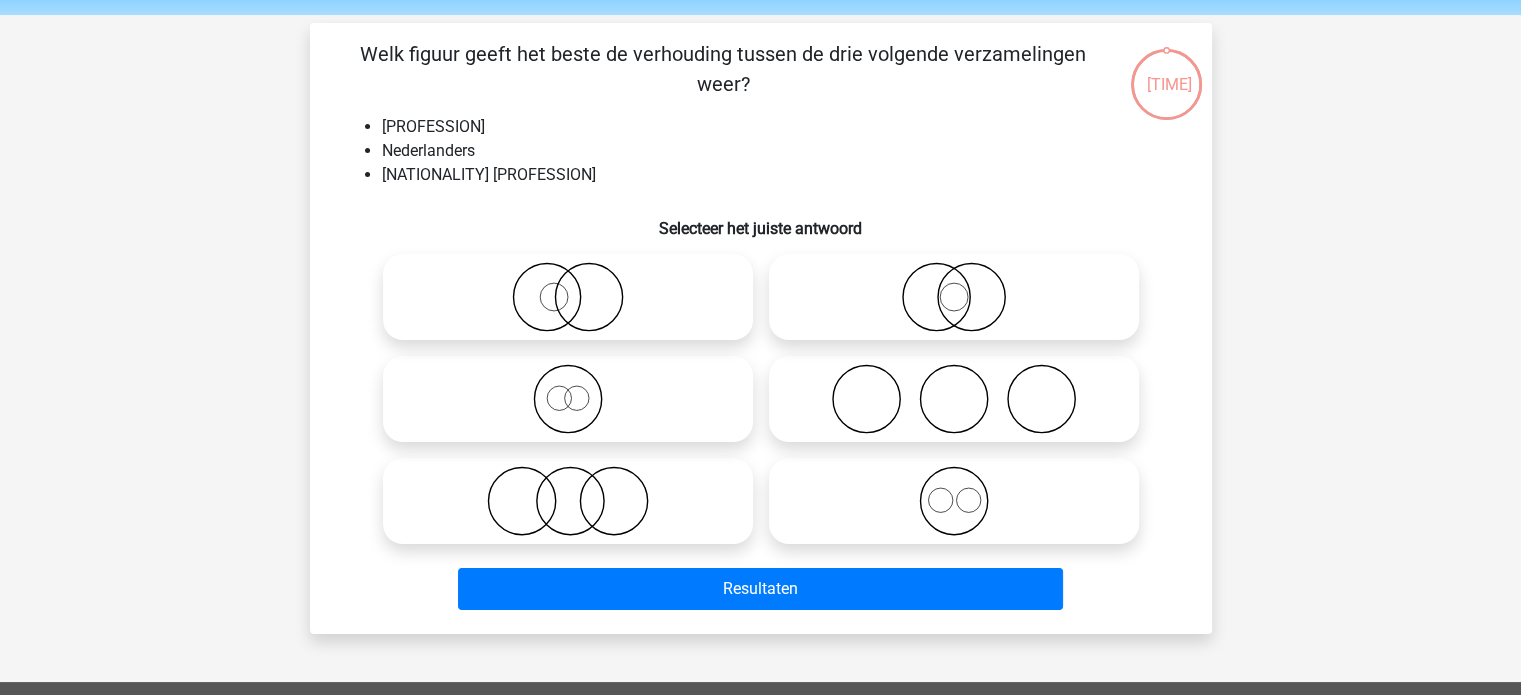 scroll, scrollTop: 92, scrollLeft: 0, axis: vertical 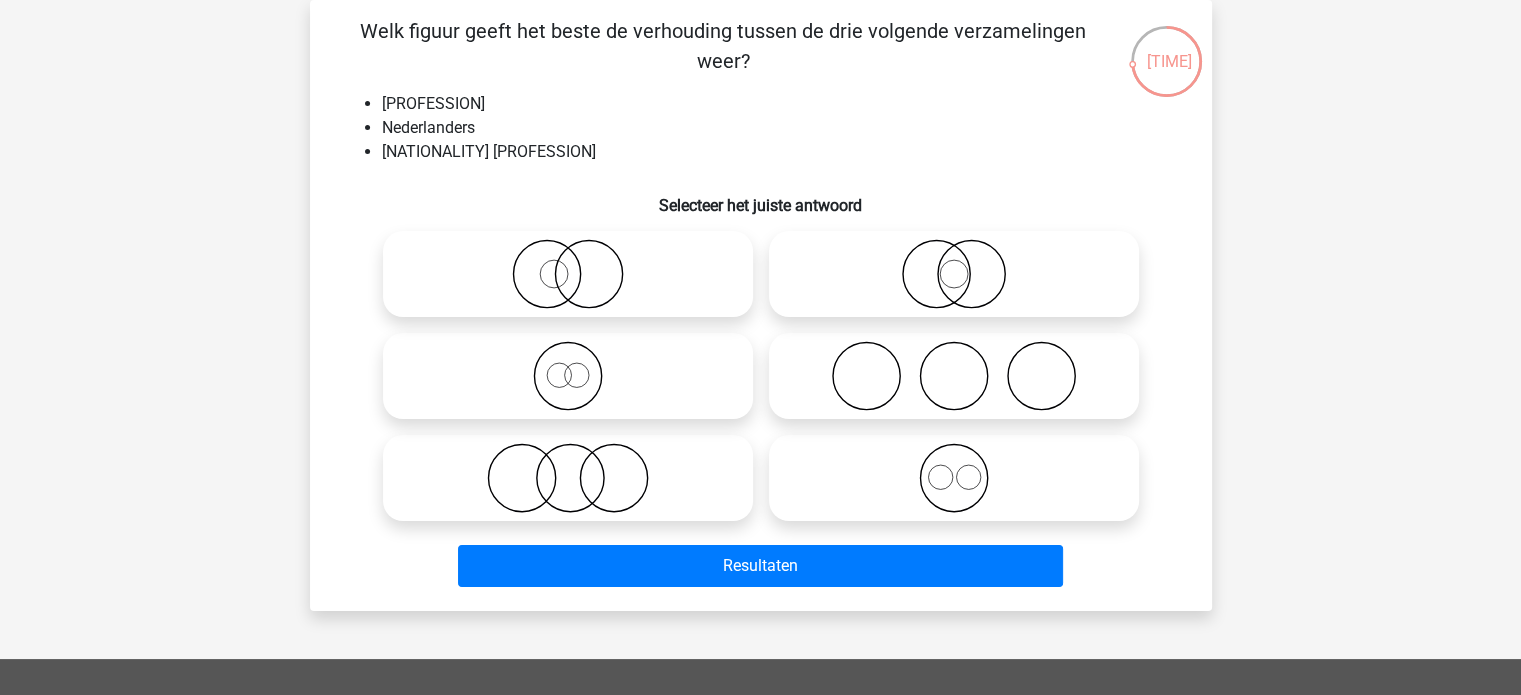 click at bounding box center [954, 274] 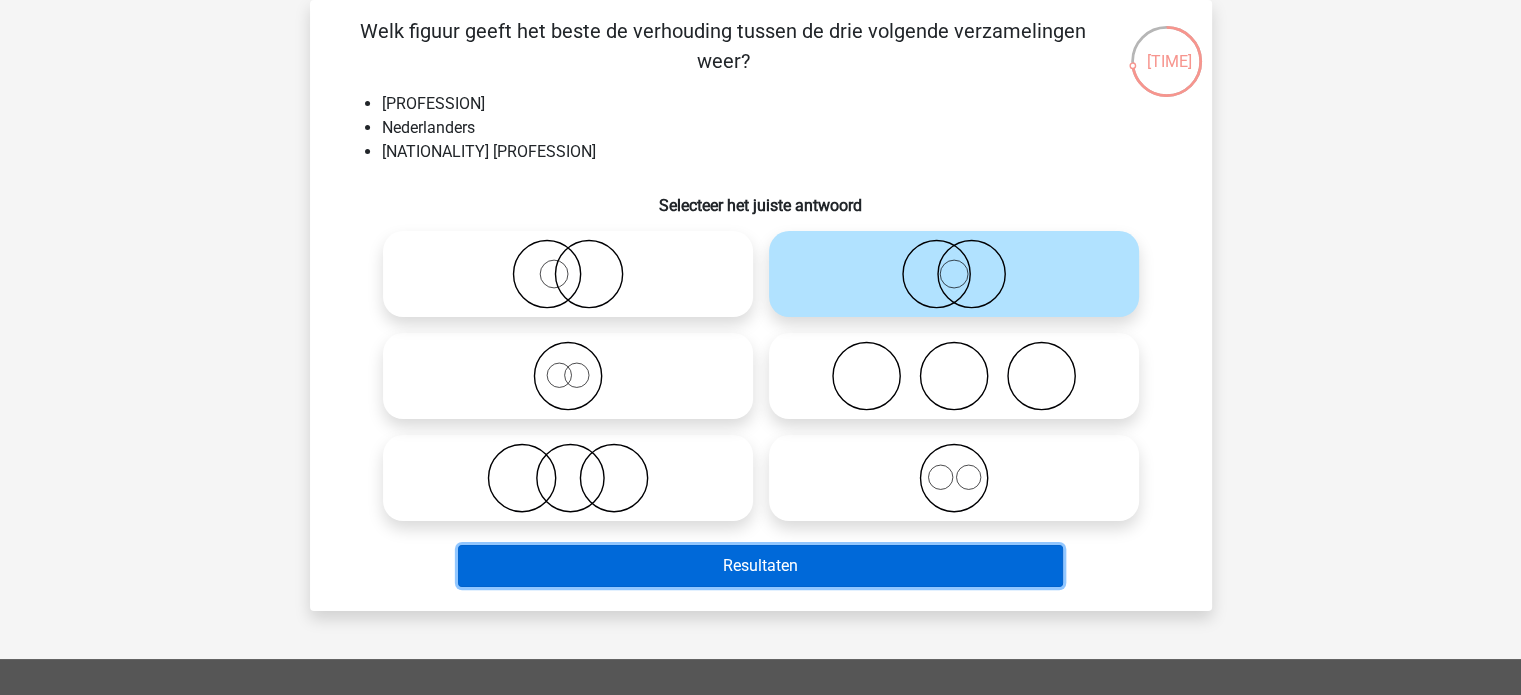 click on "Resultaten" at bounding box center (760, 566) 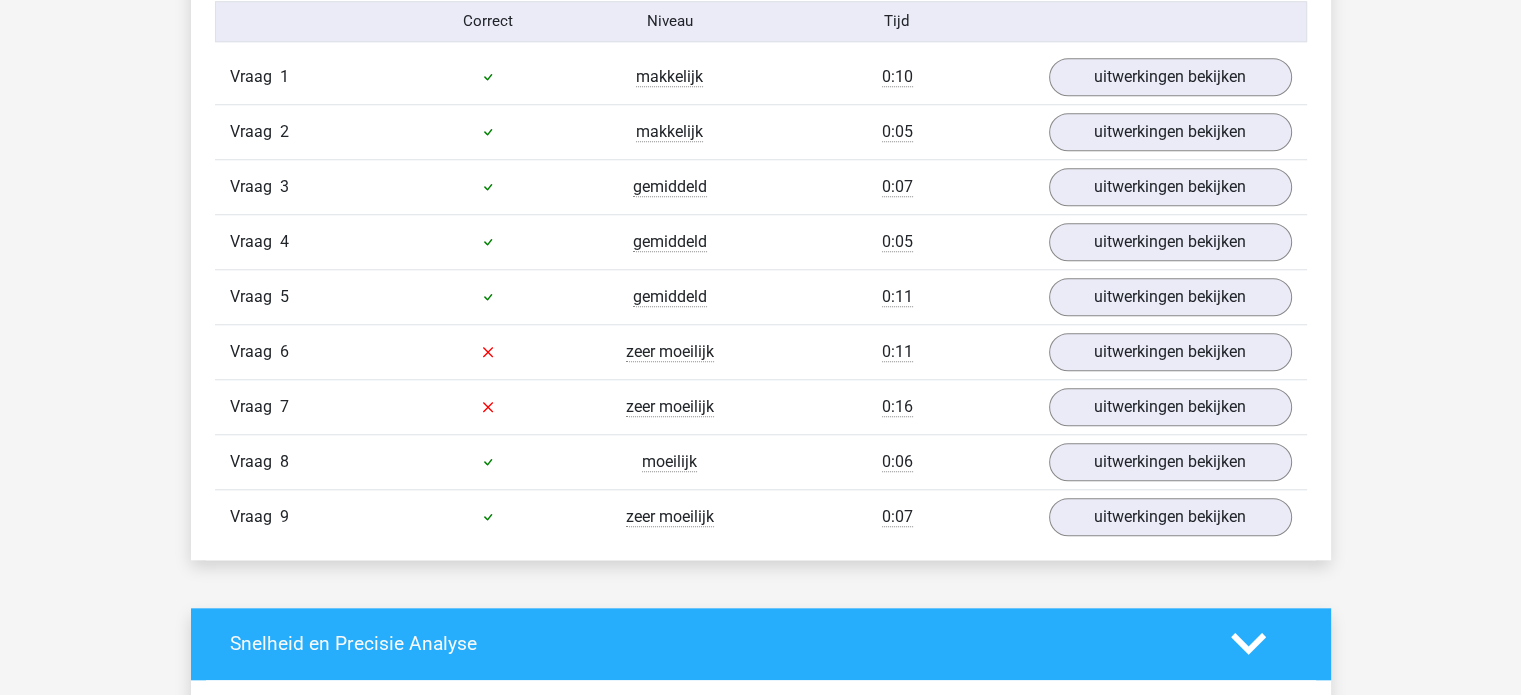 scroll, scrollTop: 1800, scrollLeft: 0, axis: vertical 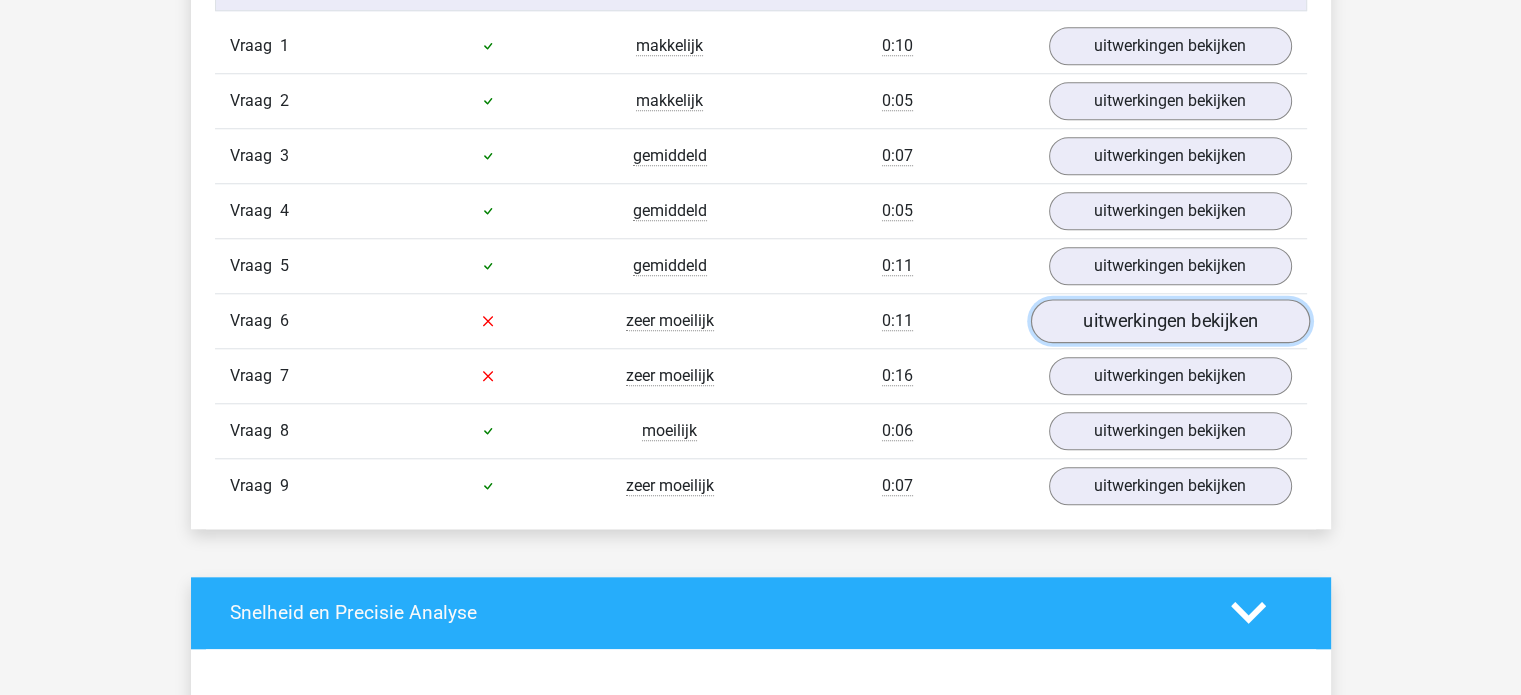 click on "uitwerkingen bekijken" at bounding box center [1169, 321] 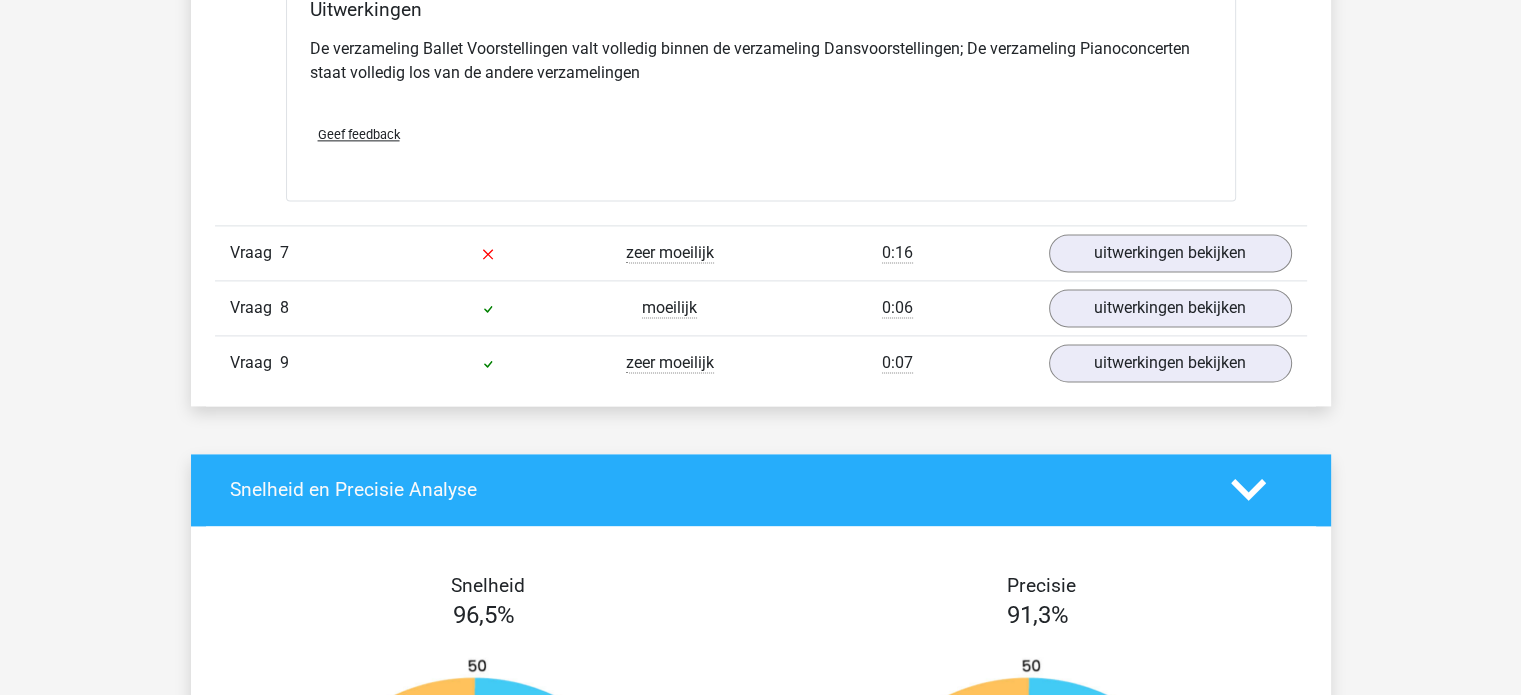 scroll, scrollTop: 2700, scrollLeft: 0, axis: vertical 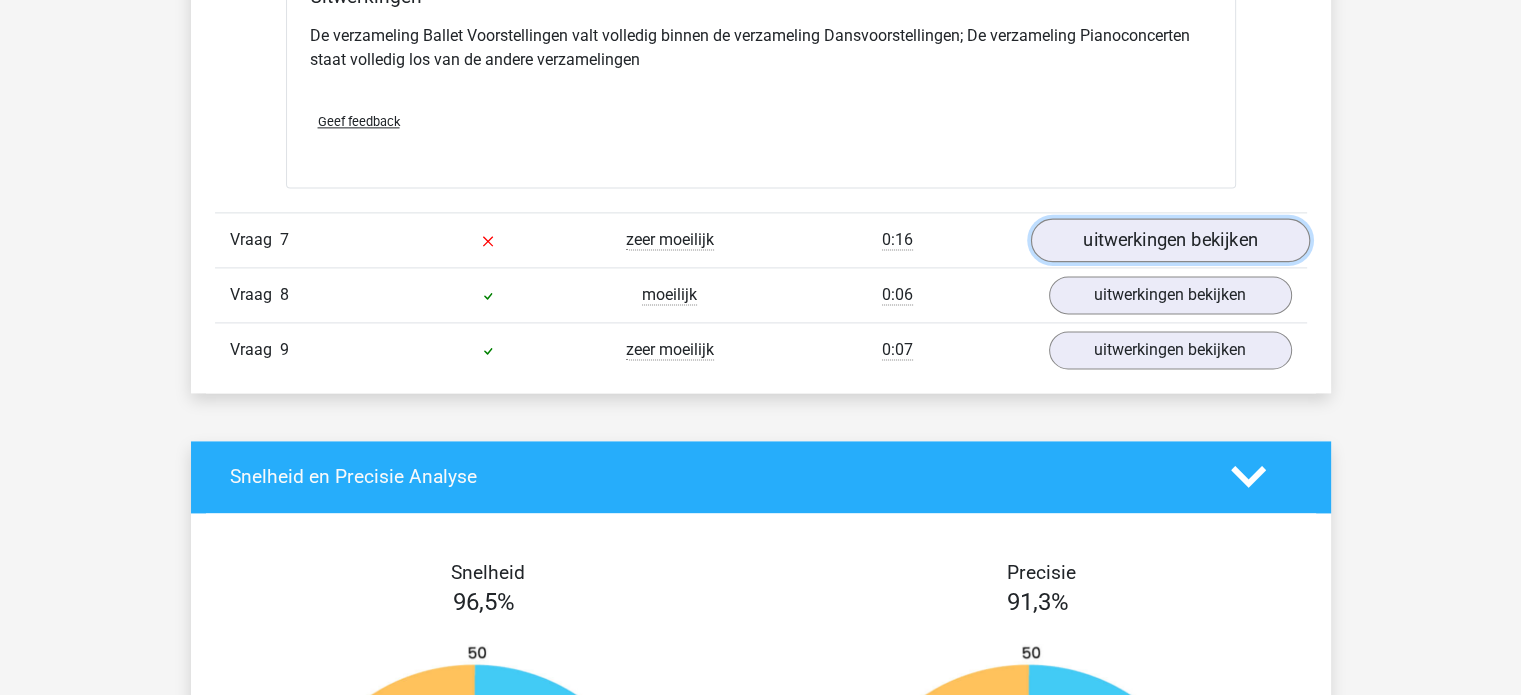 click on "uitwerkingen bekijken" at bounding box center (1169, 240) 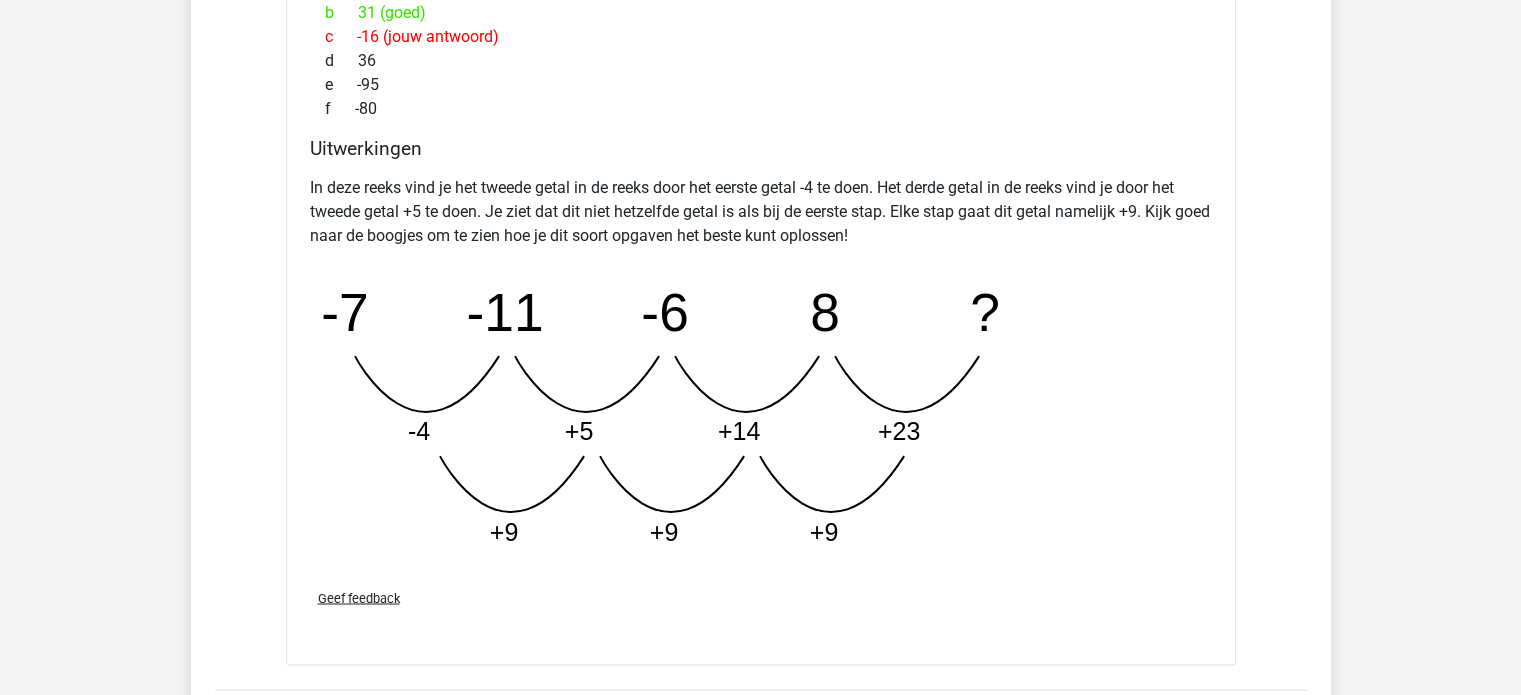 scroll, scrollTop: 3700, scrollLeft: 0, axis: vertical 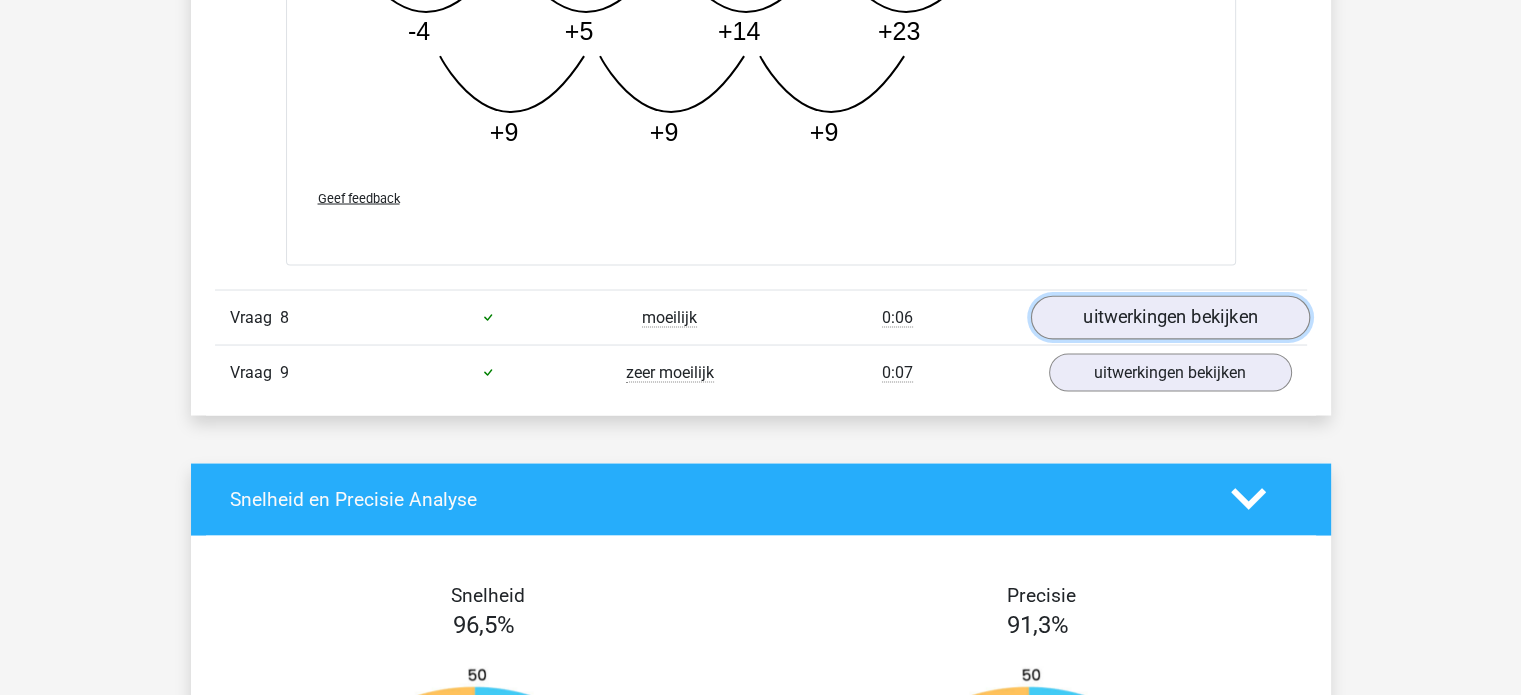 click on "uitwerkingen bekijken" at bounding box center [1169, 317] 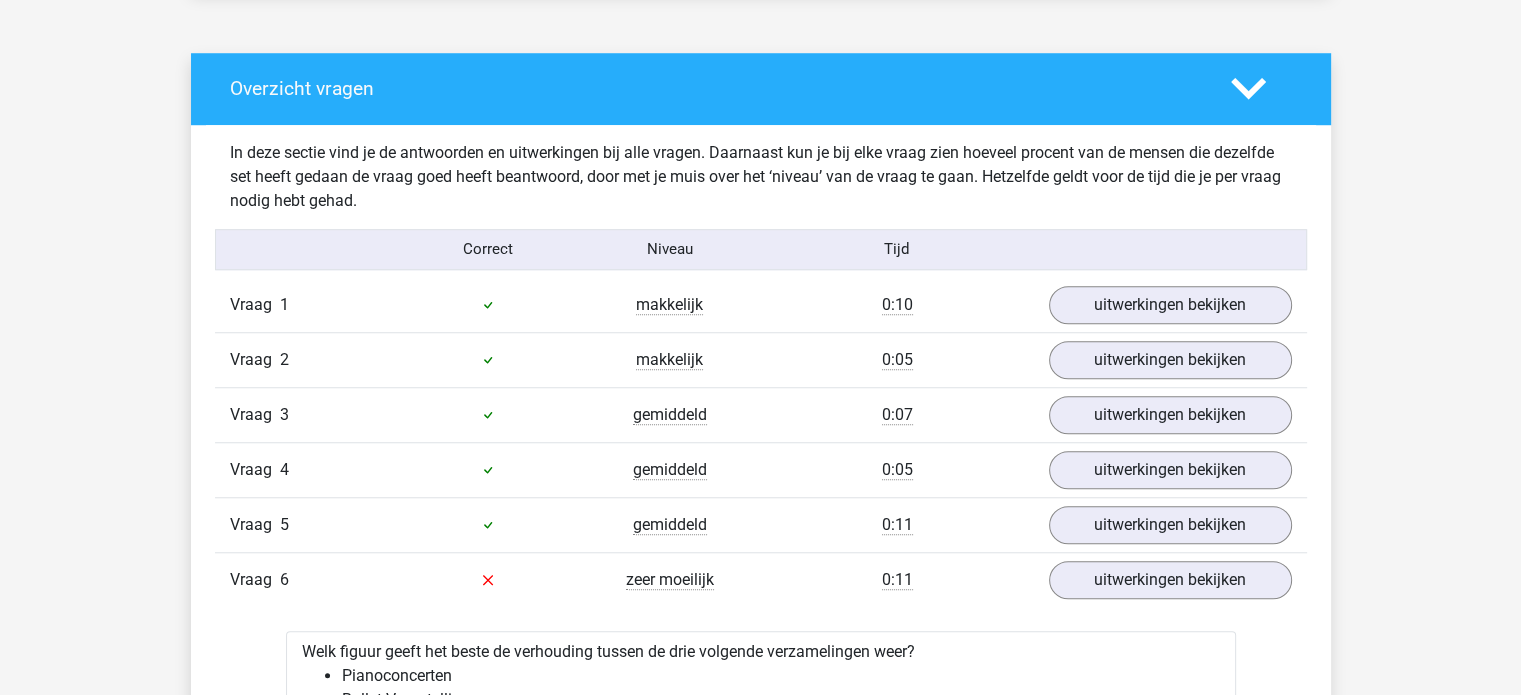 scroll, scrollTop: 1700, scrollLeft: 0, axis: vertical 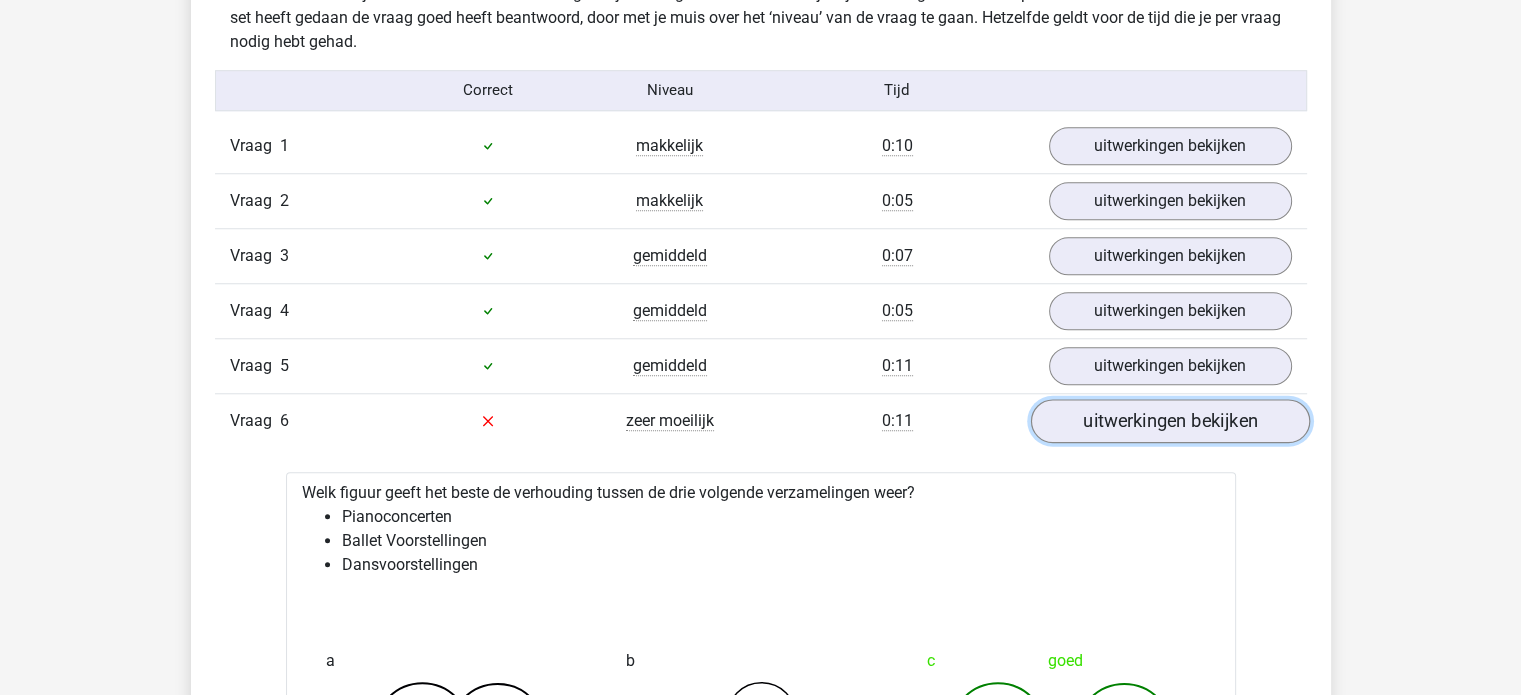 click on "uitwerkingen bekijken" at bounding box center [1169, 421] 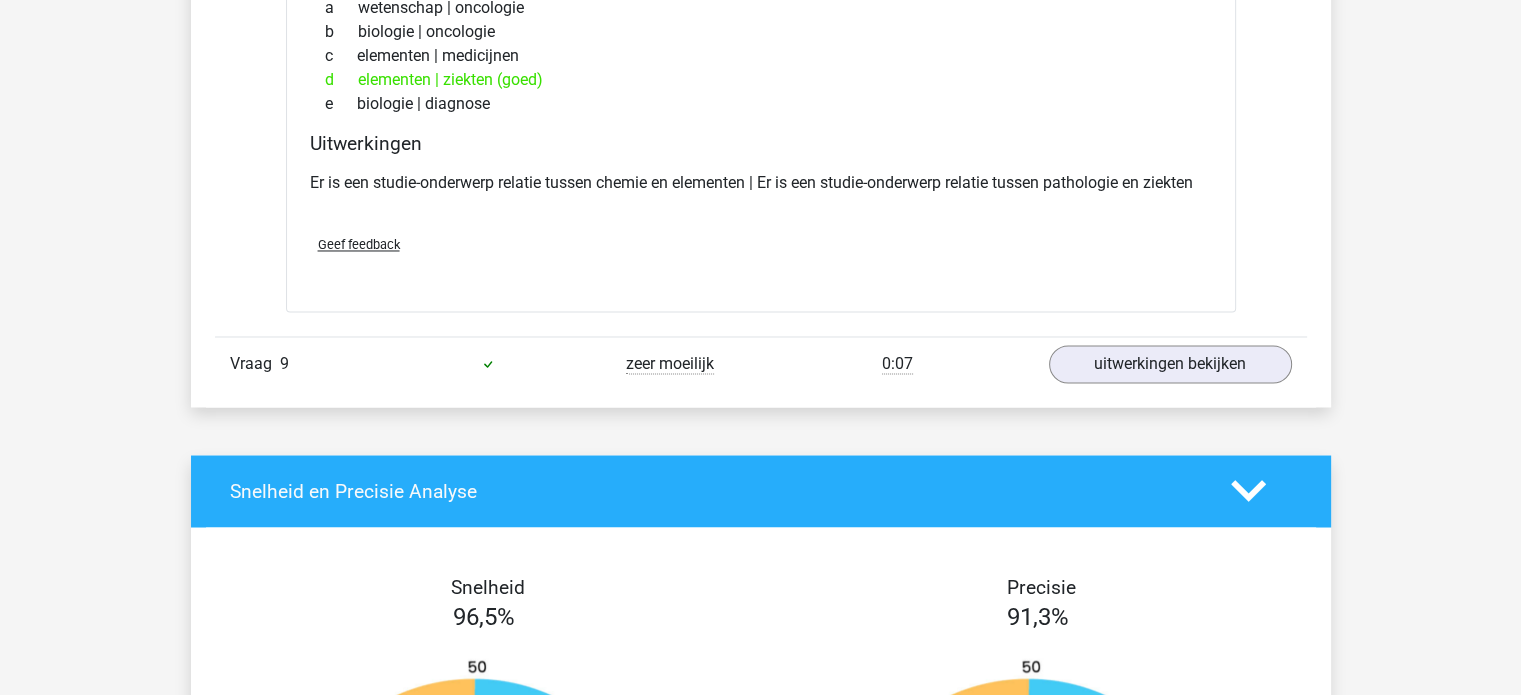 scroll, scrollTop: 3600, scrollLeft: 0, axis: vertical 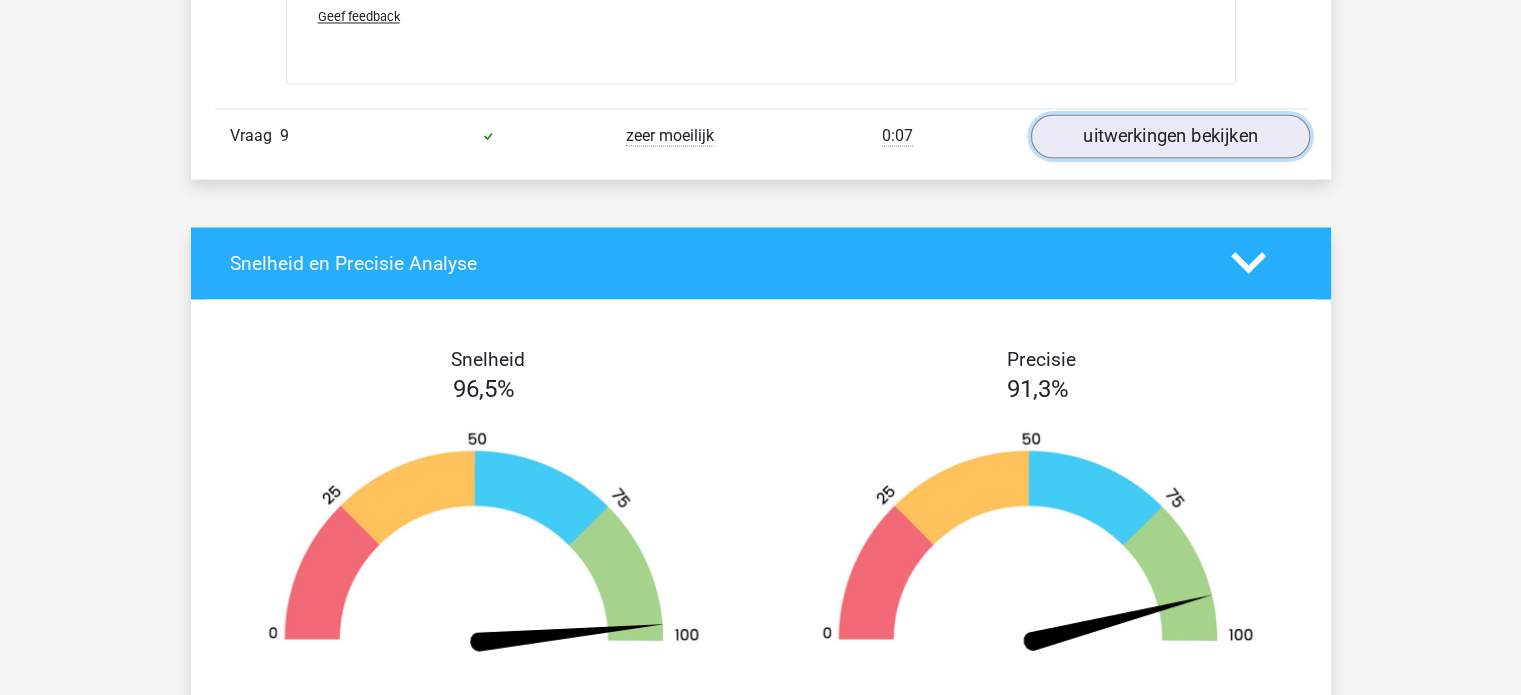 click on "uitwerkingen bekijken" at bounding box center (1169, 136) 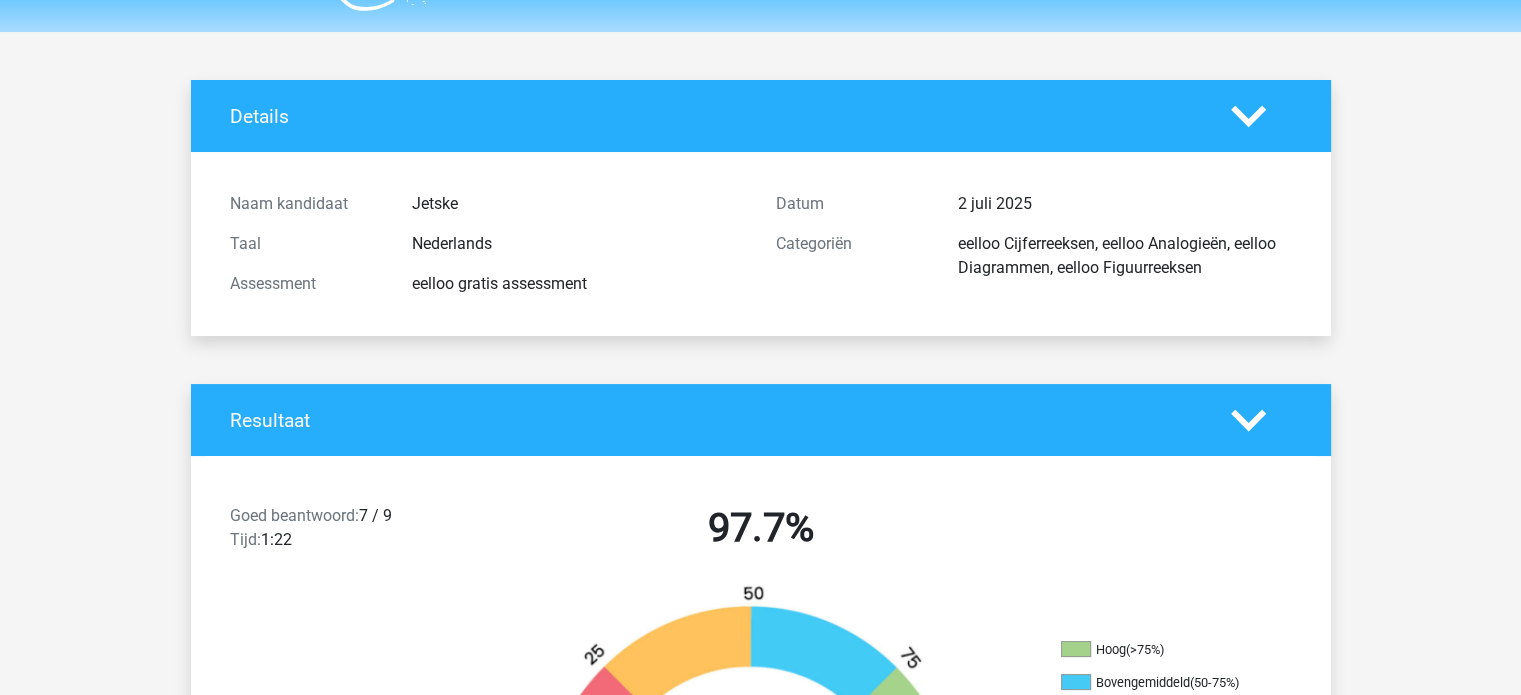 scroll, scrollTop: 0, scrollLeft: 0, axis: both 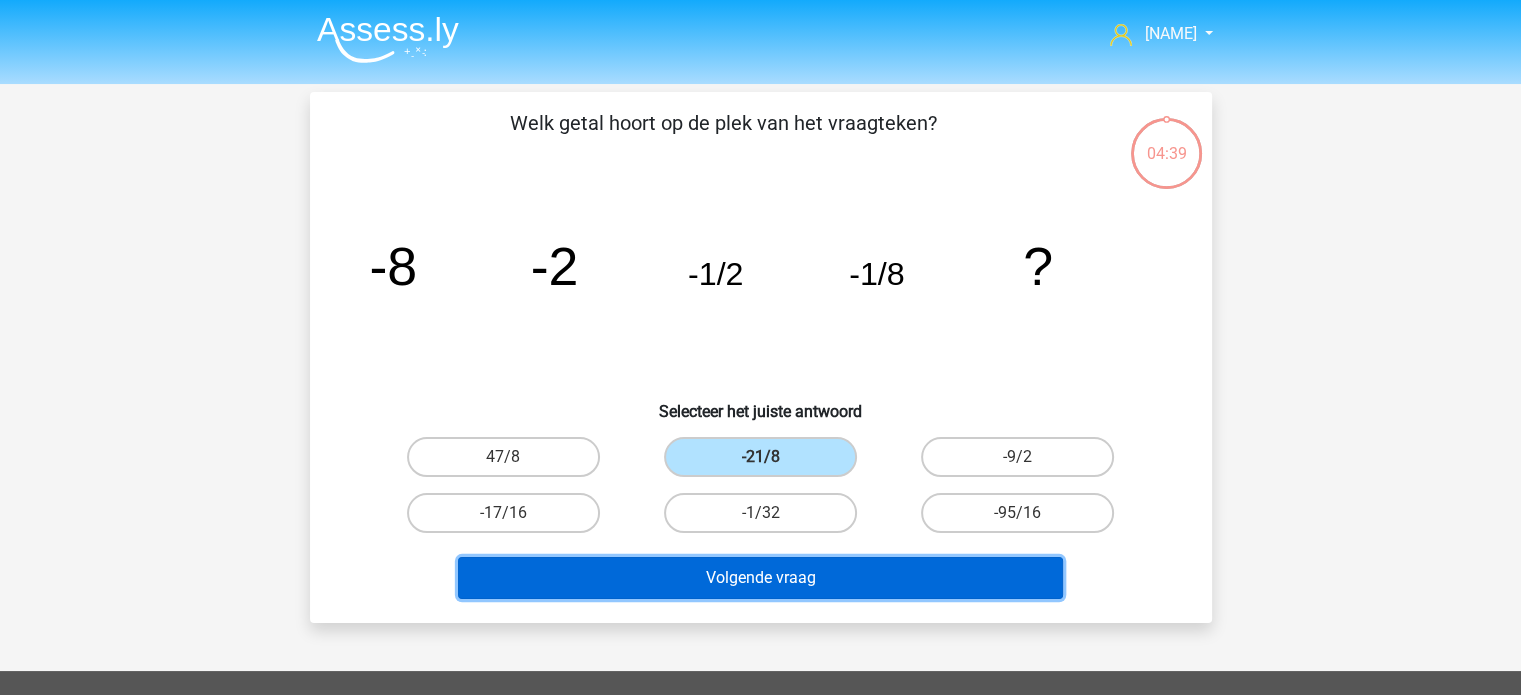 click on "Volgende vraag" at bounding box center [760, 578] 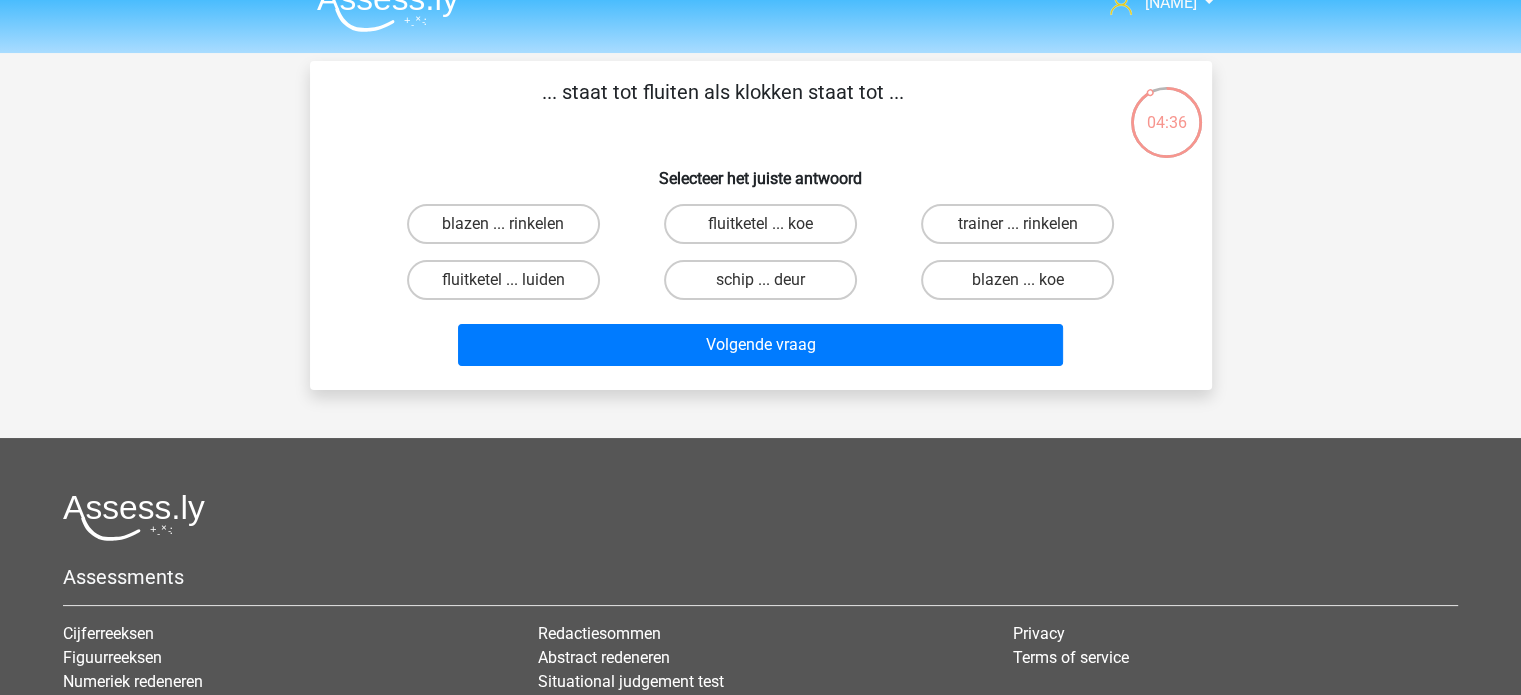 scroll, scrollTop: 0, scrollLeft: 0, axis: both 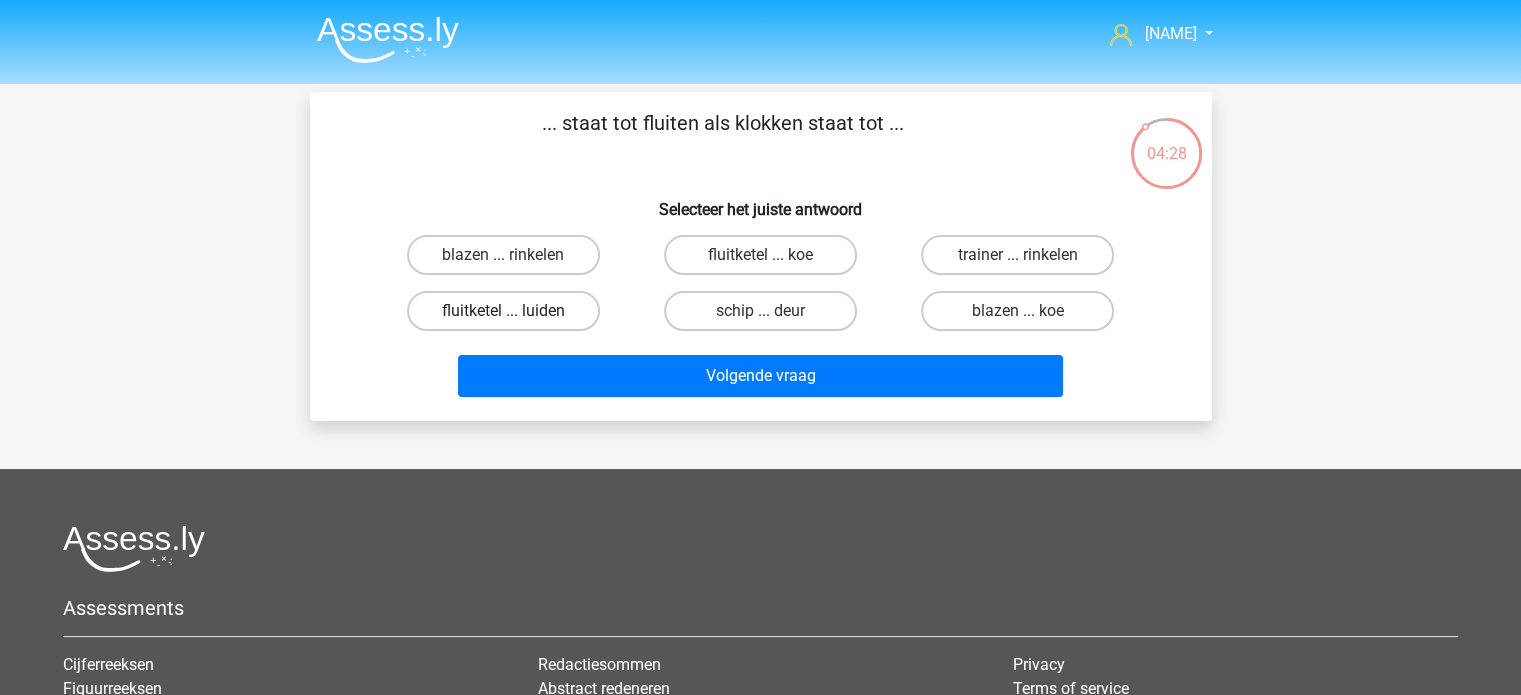 click on "fluitketel ... luiden" at bounding box center (503, 311) 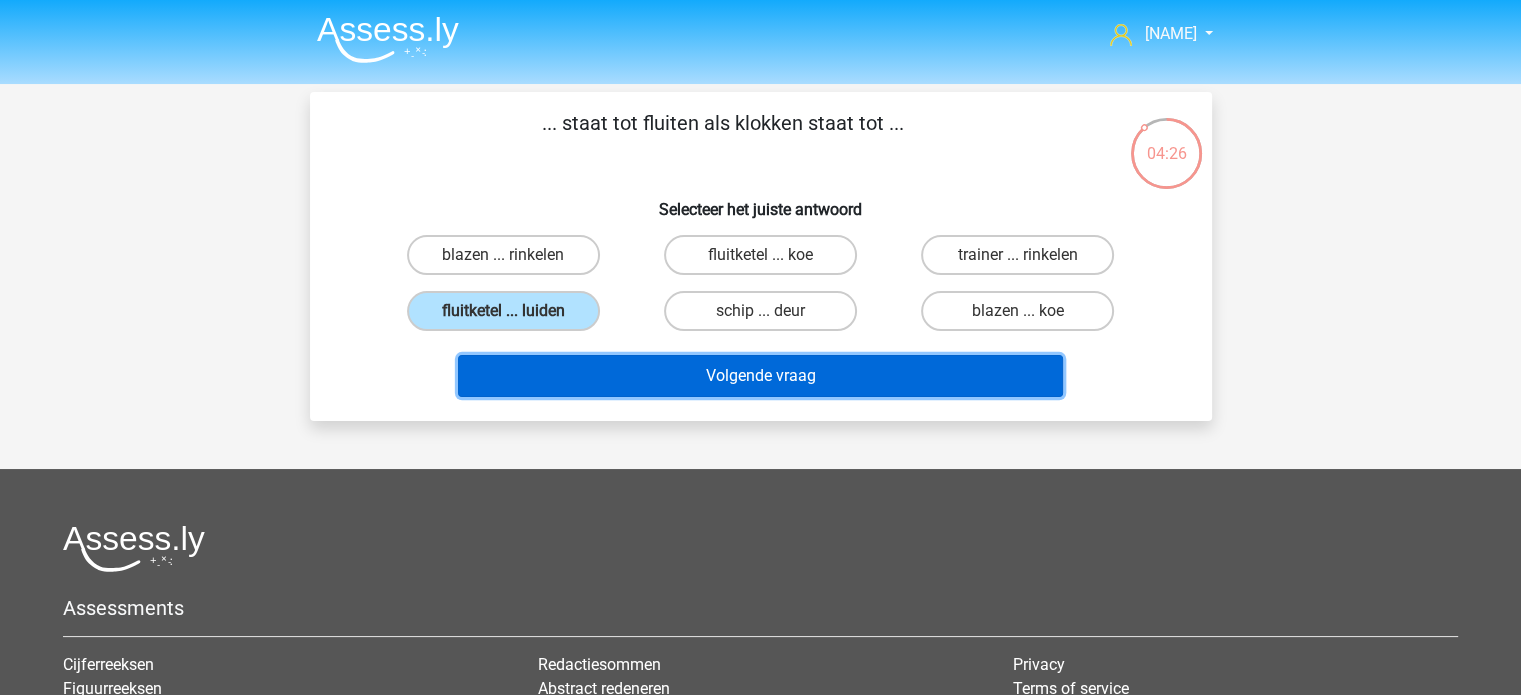 click on "Volgende vraag" at bounding box center (760, 376) 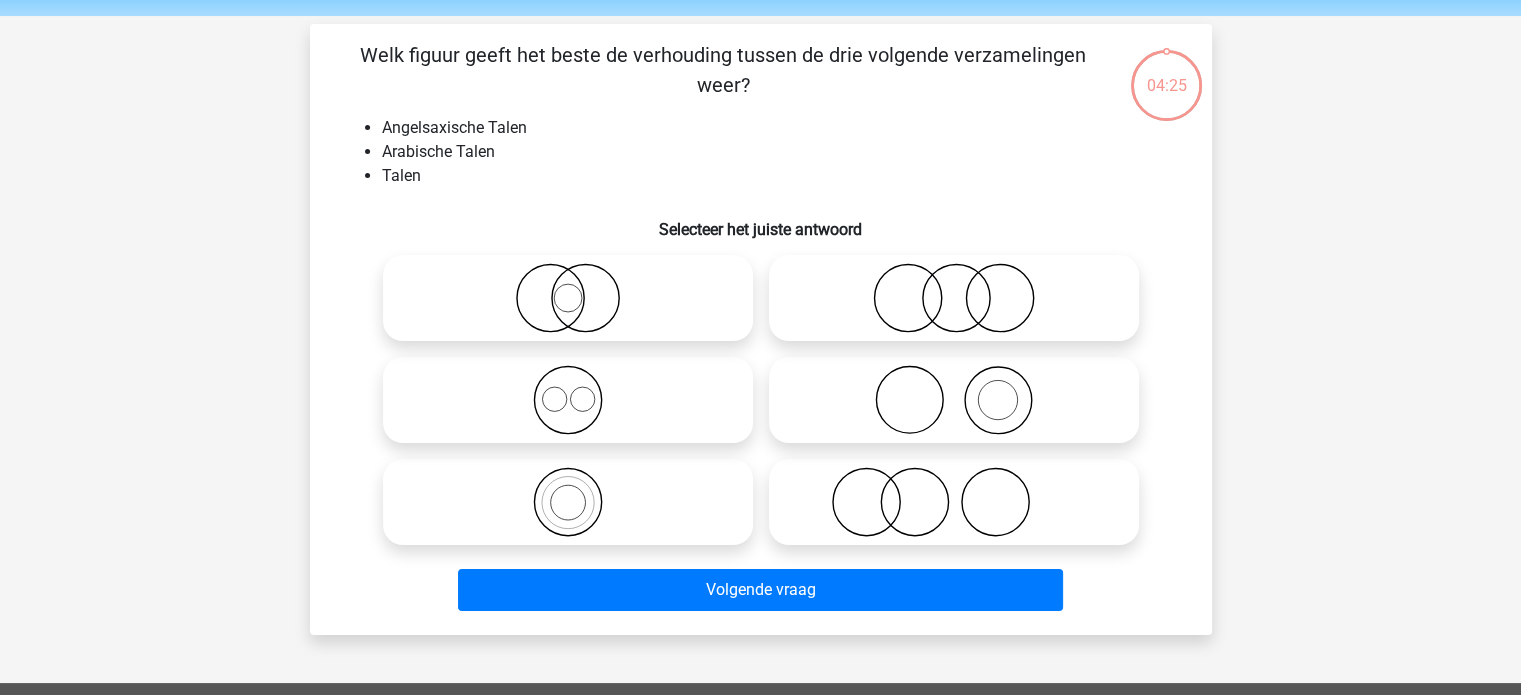 scroll, scrollTop: 92, scrollLeft: 0, axis: vertical 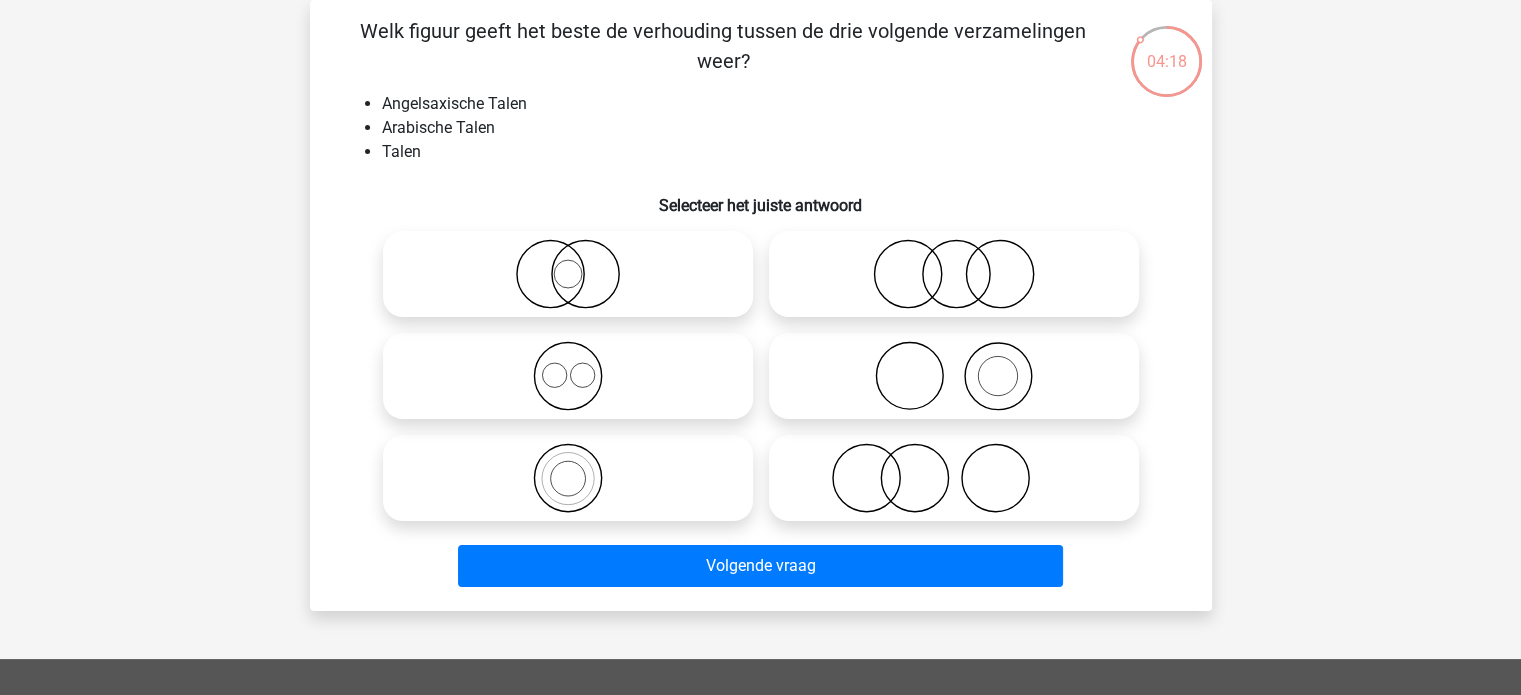 click at bounding box center [554, 375] 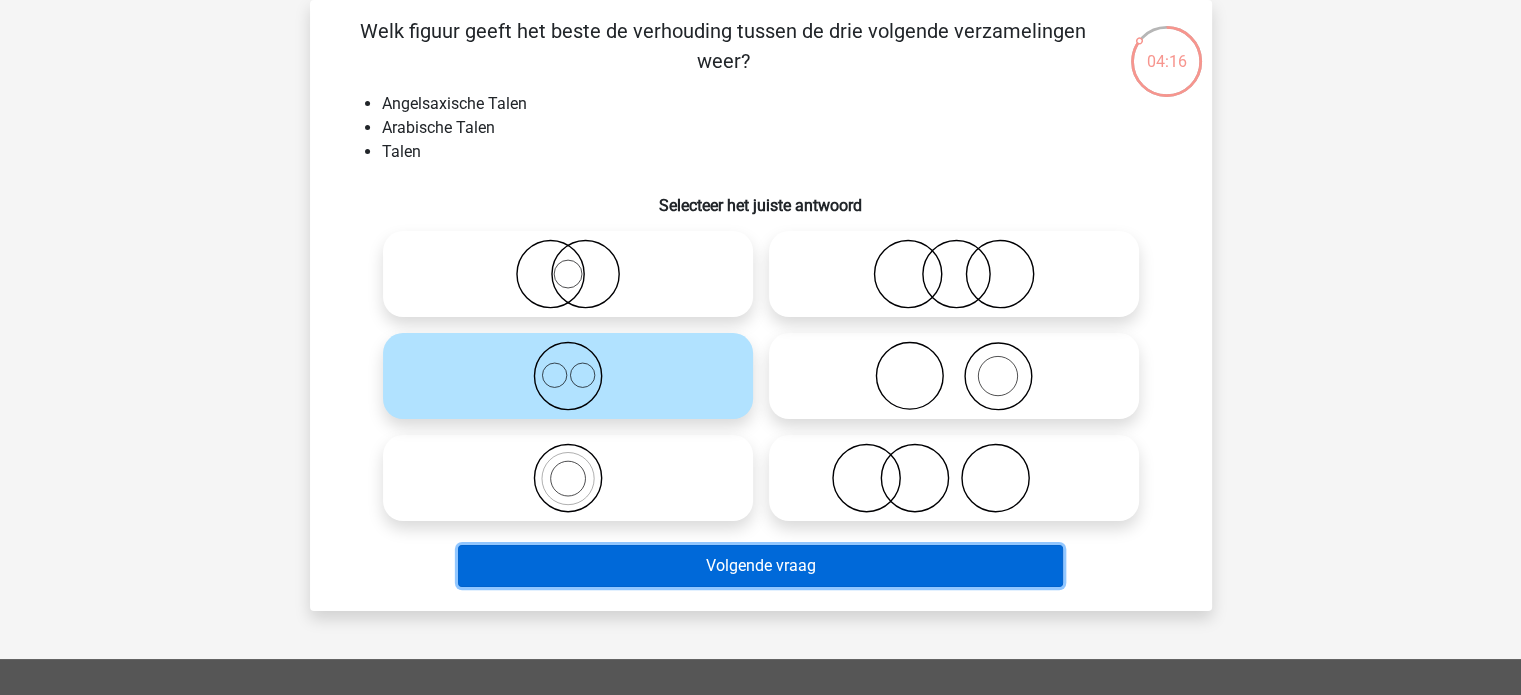 click on "Volgende vraag" at bounding box center (760, 566) 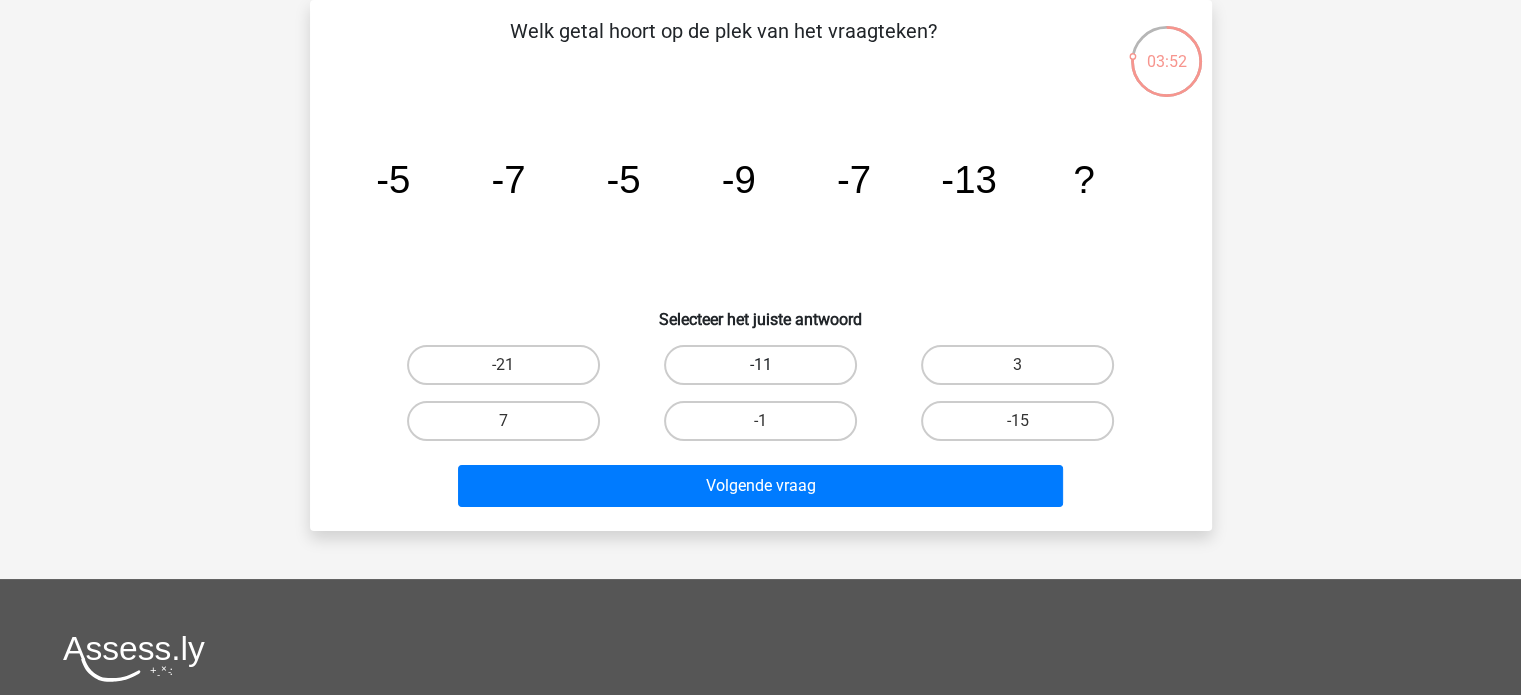 click on "-11" at bounding box center (760, 365) 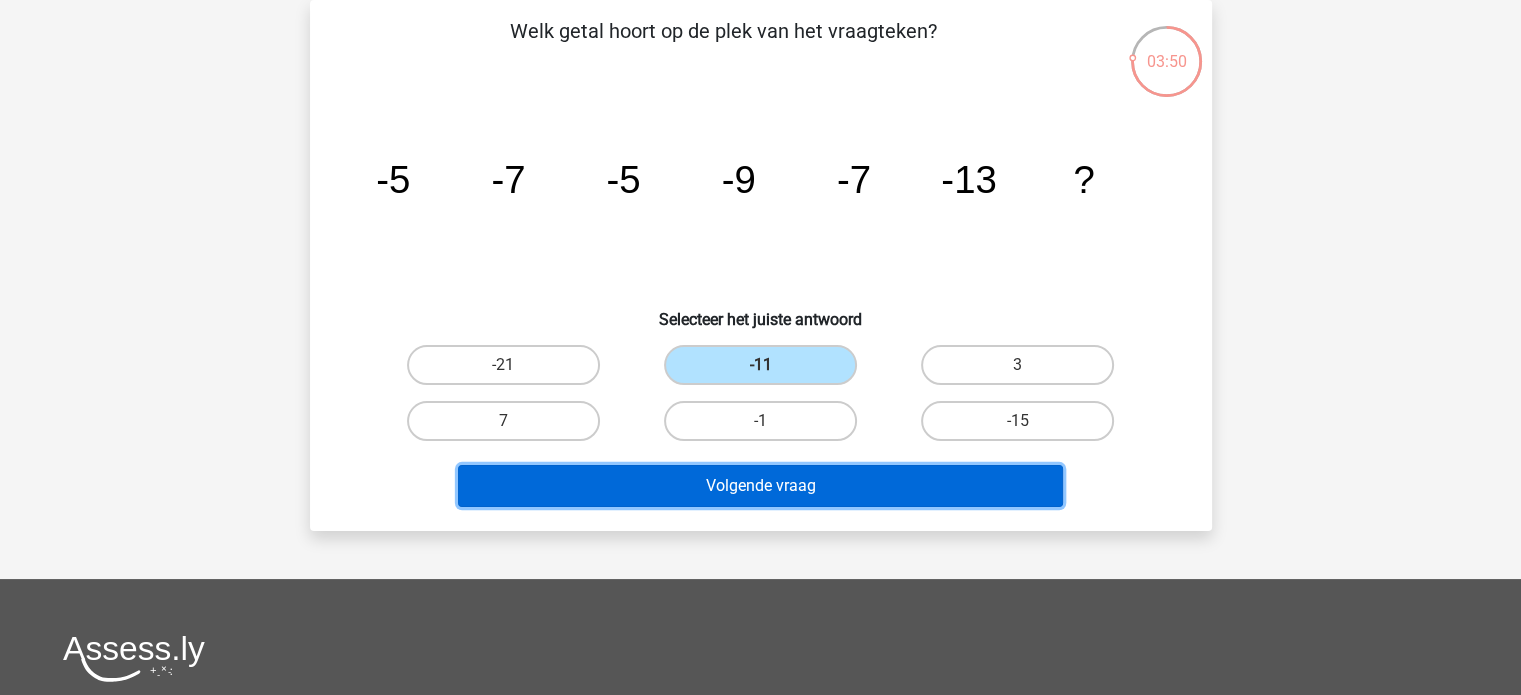 click on "Volgende vraag" at bounding box center (760, 486) 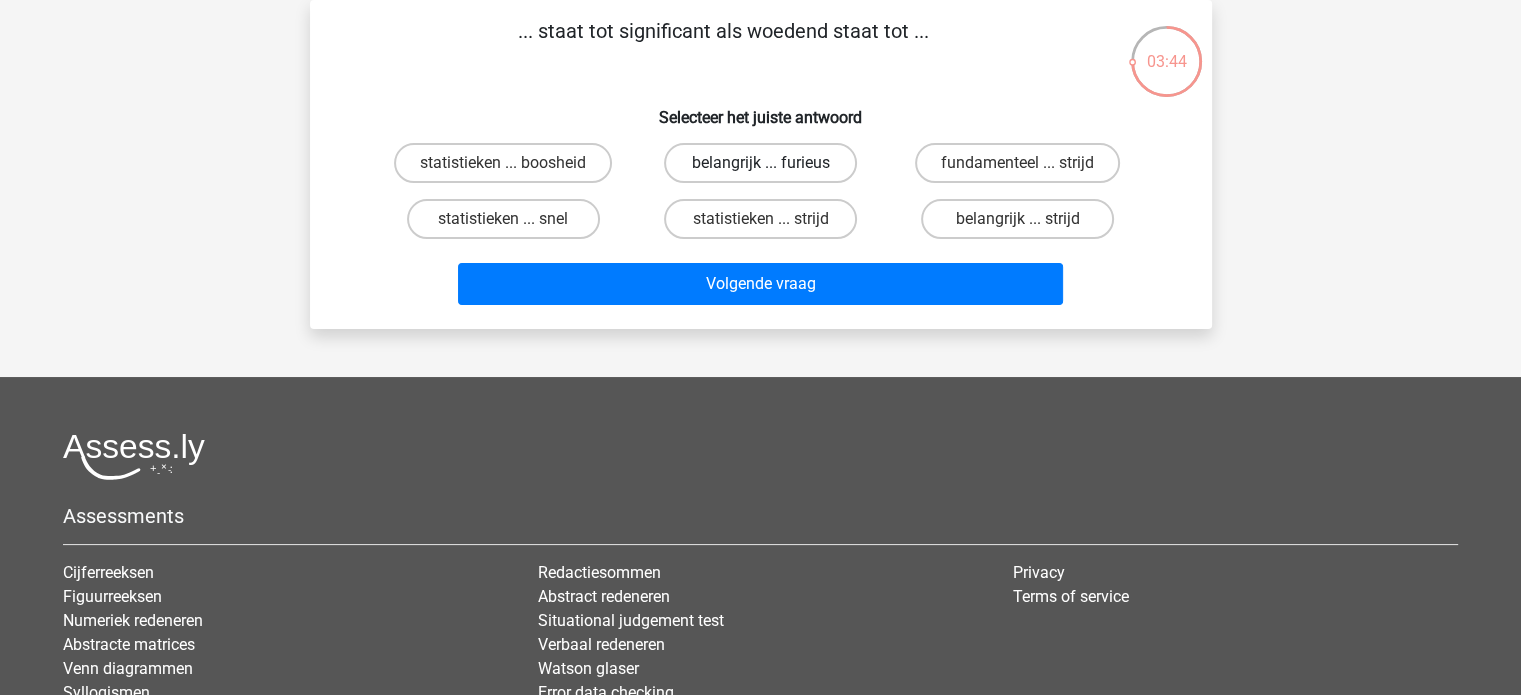 click on "belangrijk ... furieus" at bounding box center (760, 163) 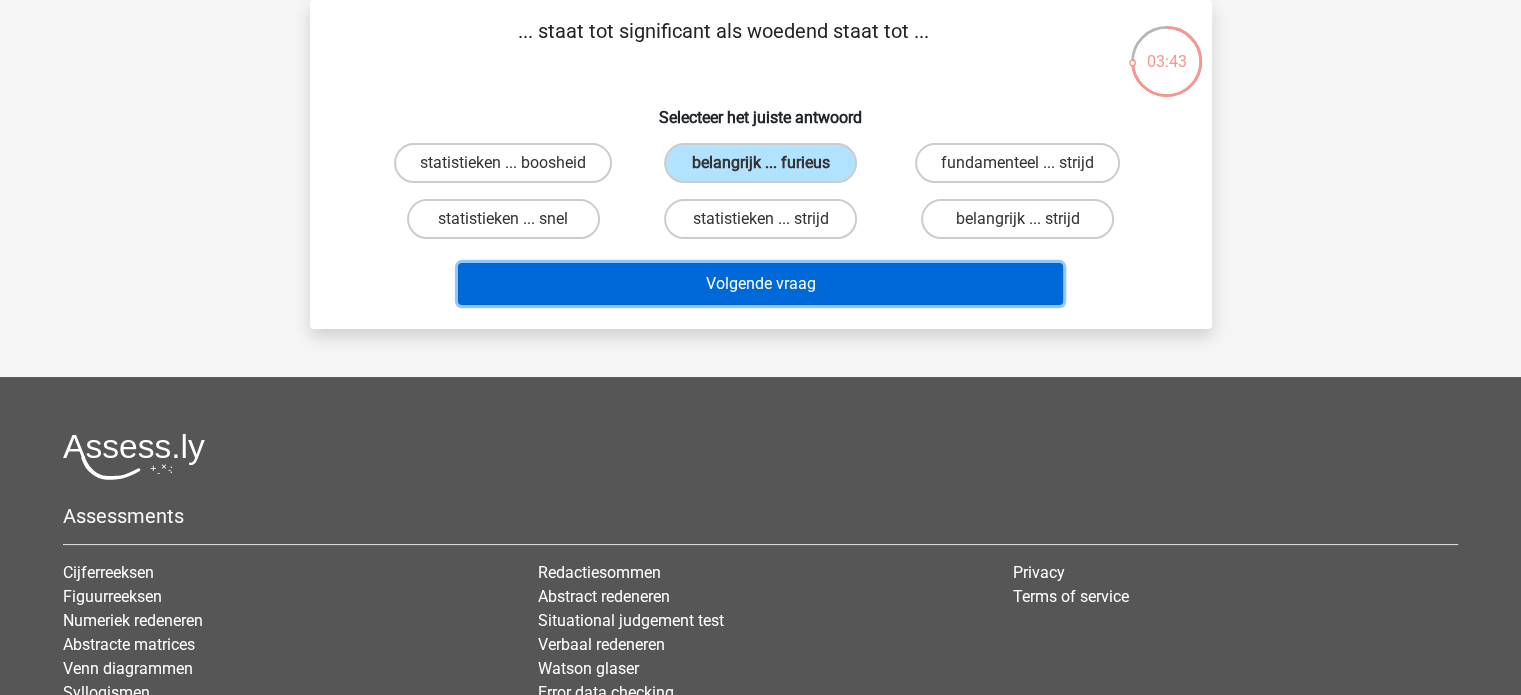 click on "Volgende vraag" at bounding box center (760, 284) 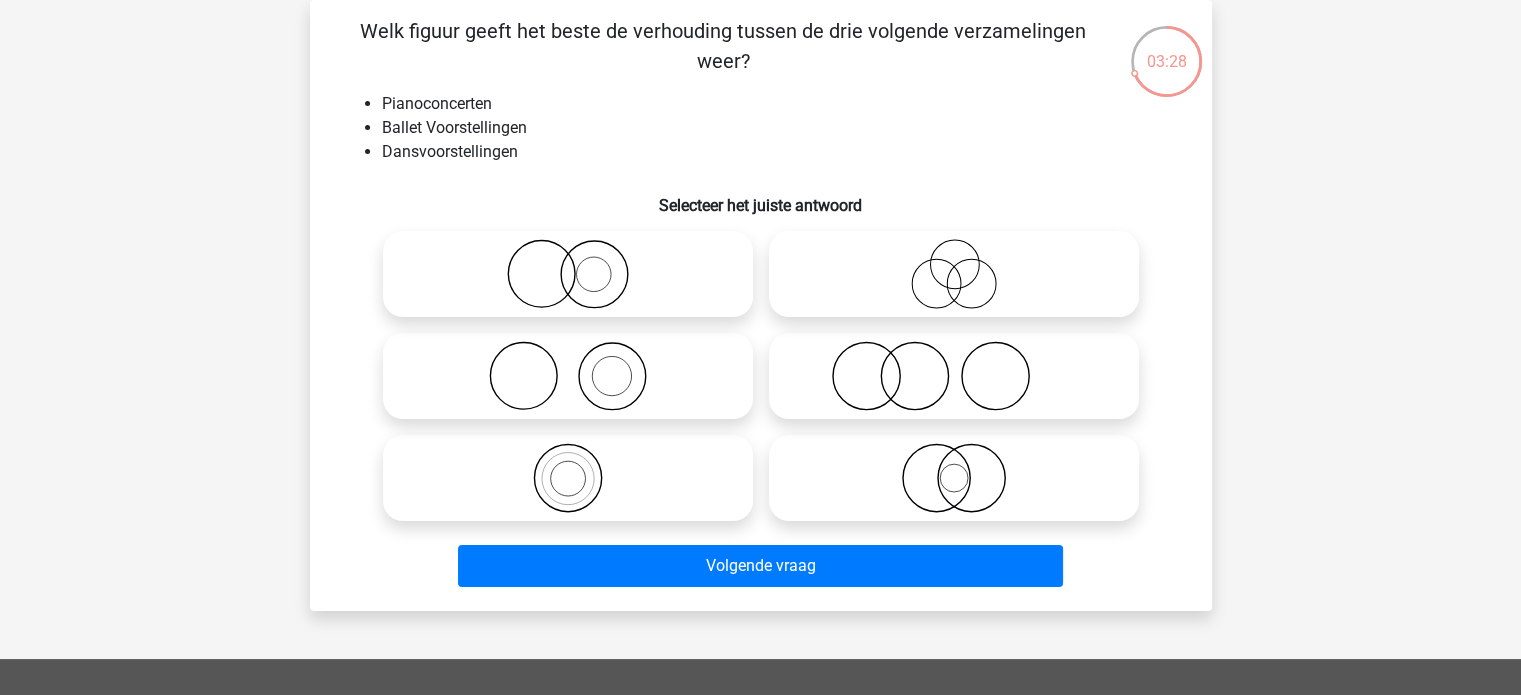 click at bounding box center [568, 376] 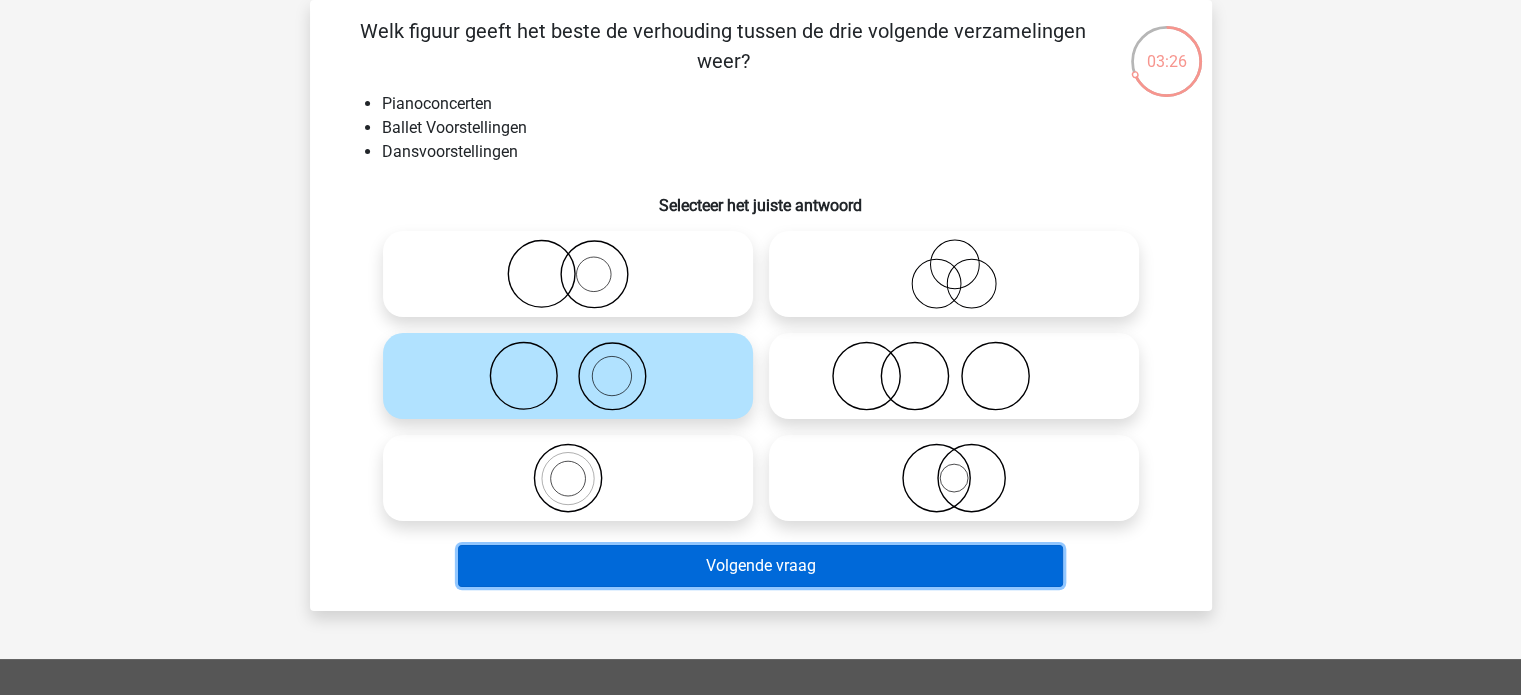 click on "Volgende vraag" at bounding box center [760, 566] 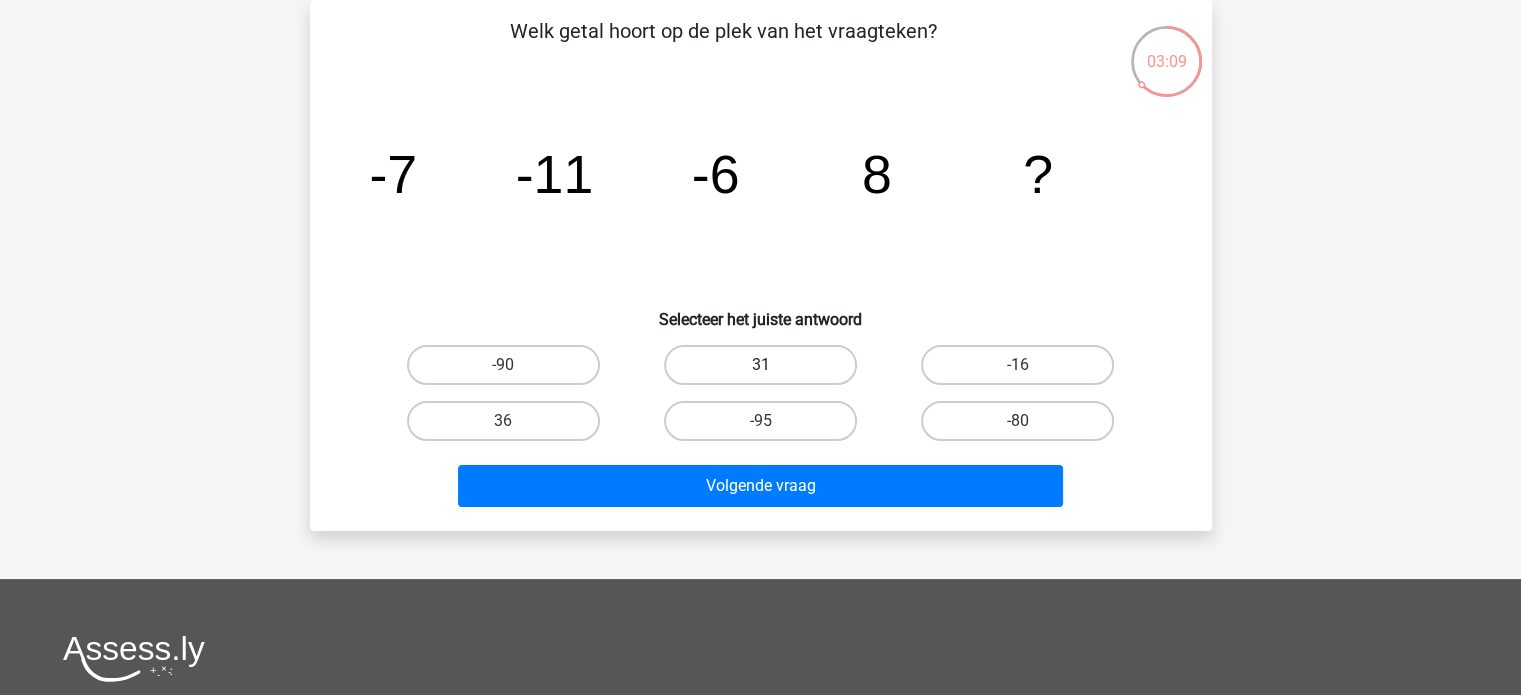 click on "31" at bounding box center (760, 365) 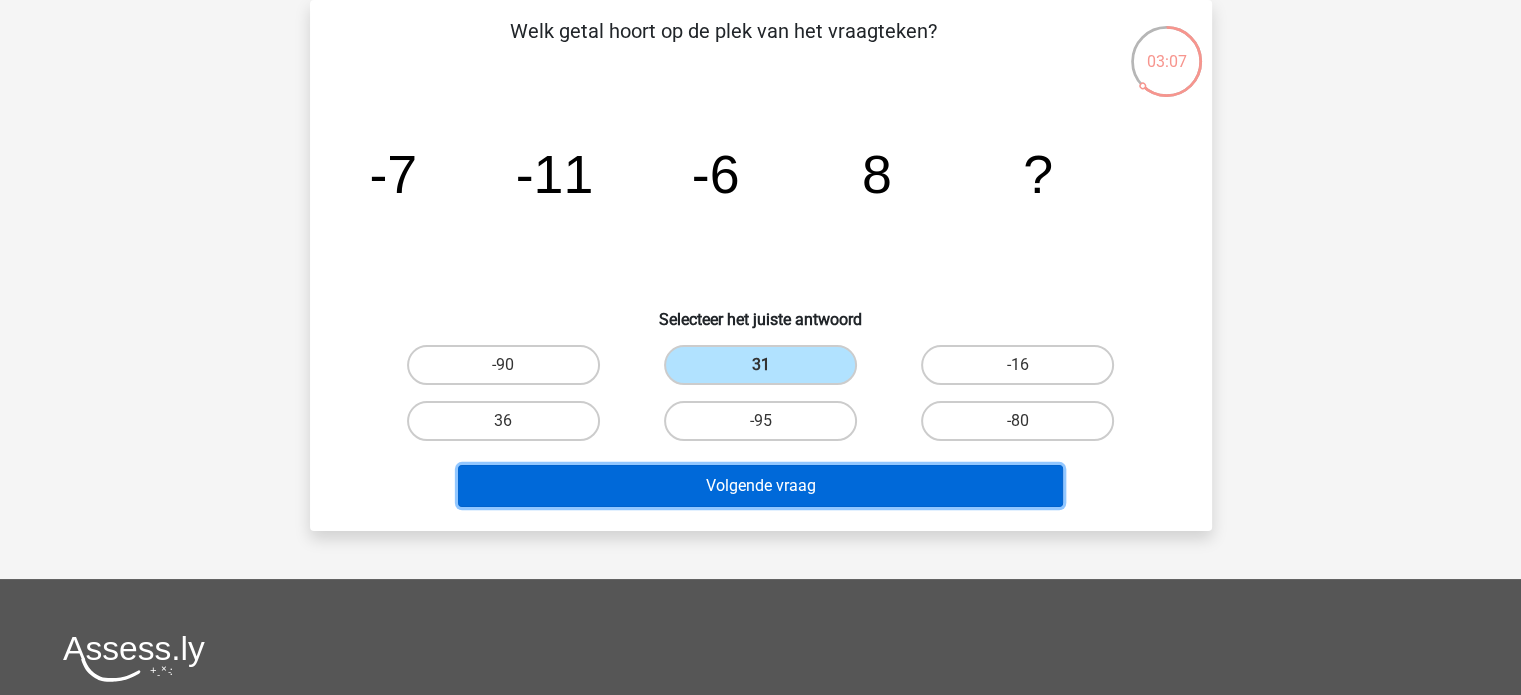 click on "Volgende vraag" at bounding box center (760, 486) 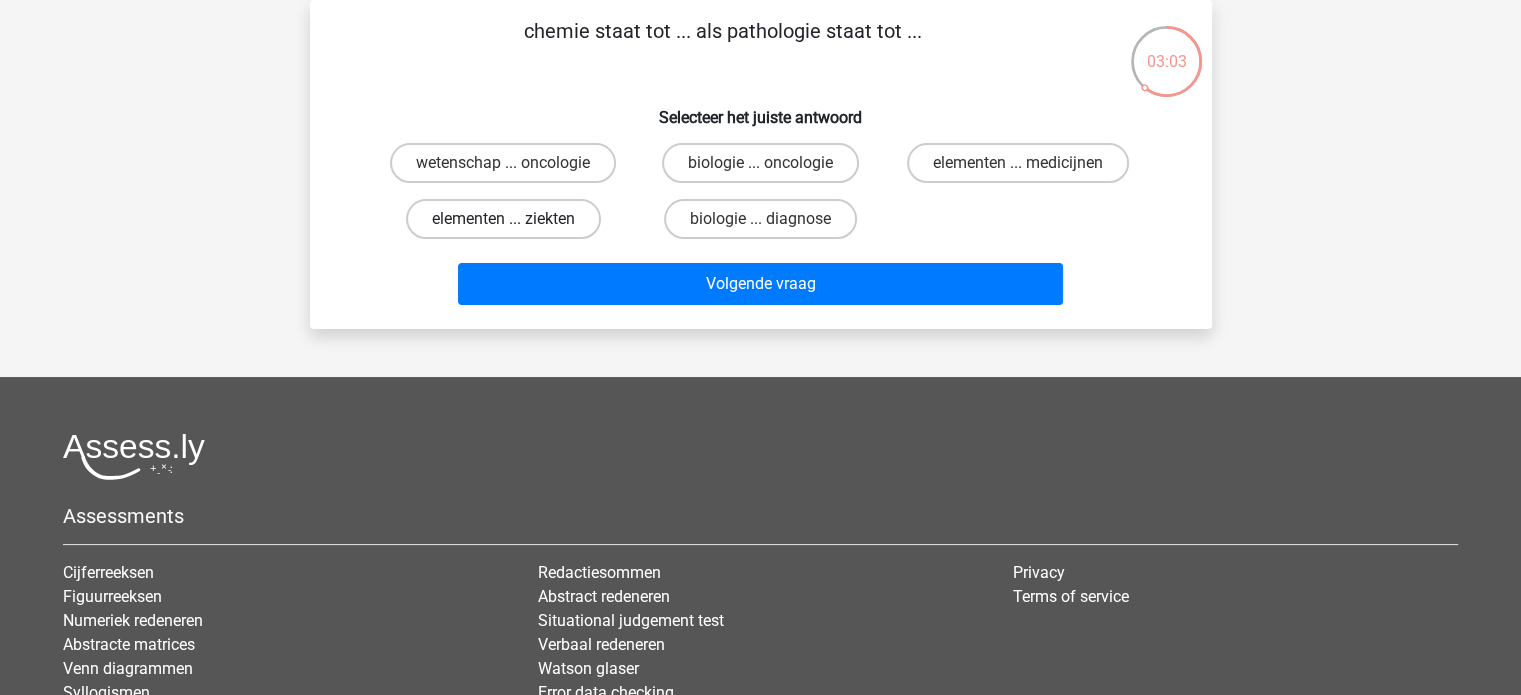 click on "elementen ... ziekten" at bounding box center [503, 219] 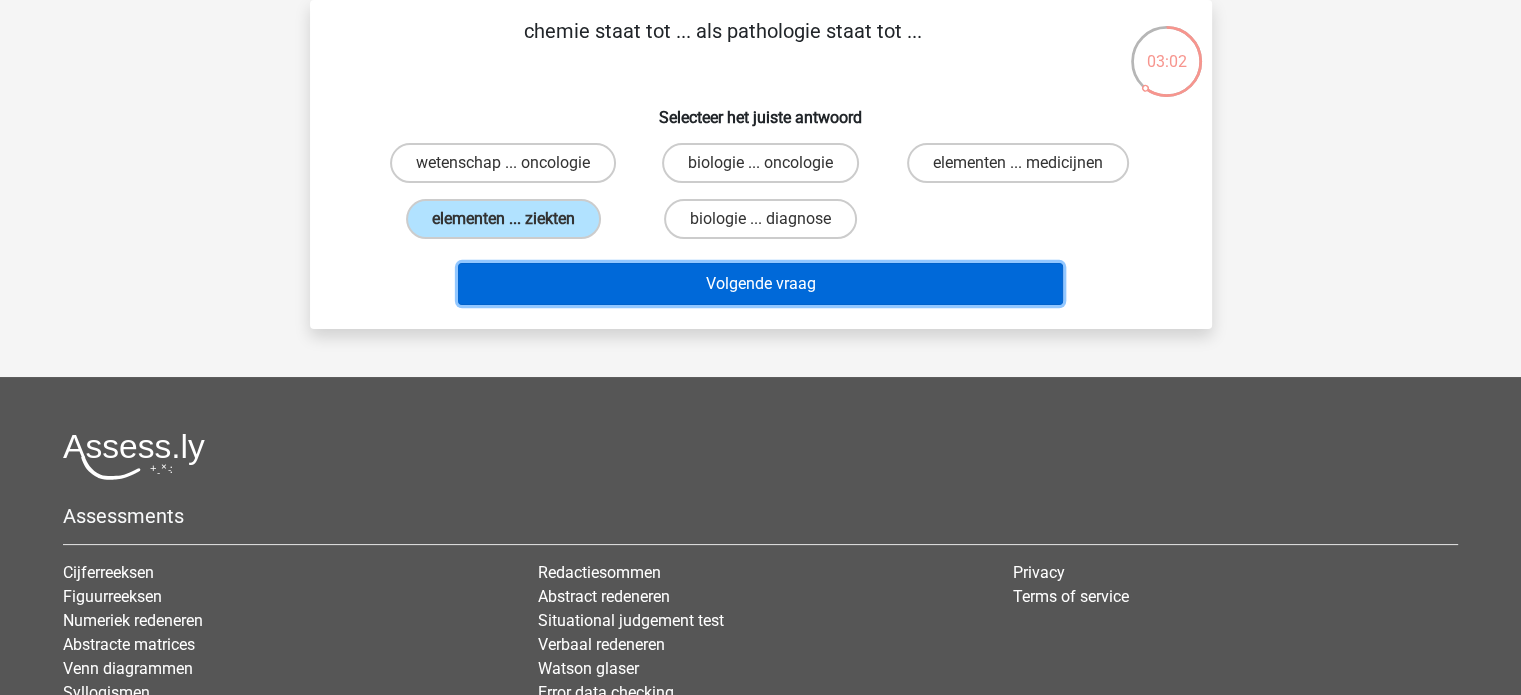 click on "Volgende vraag" at bounding box center [760, 284] 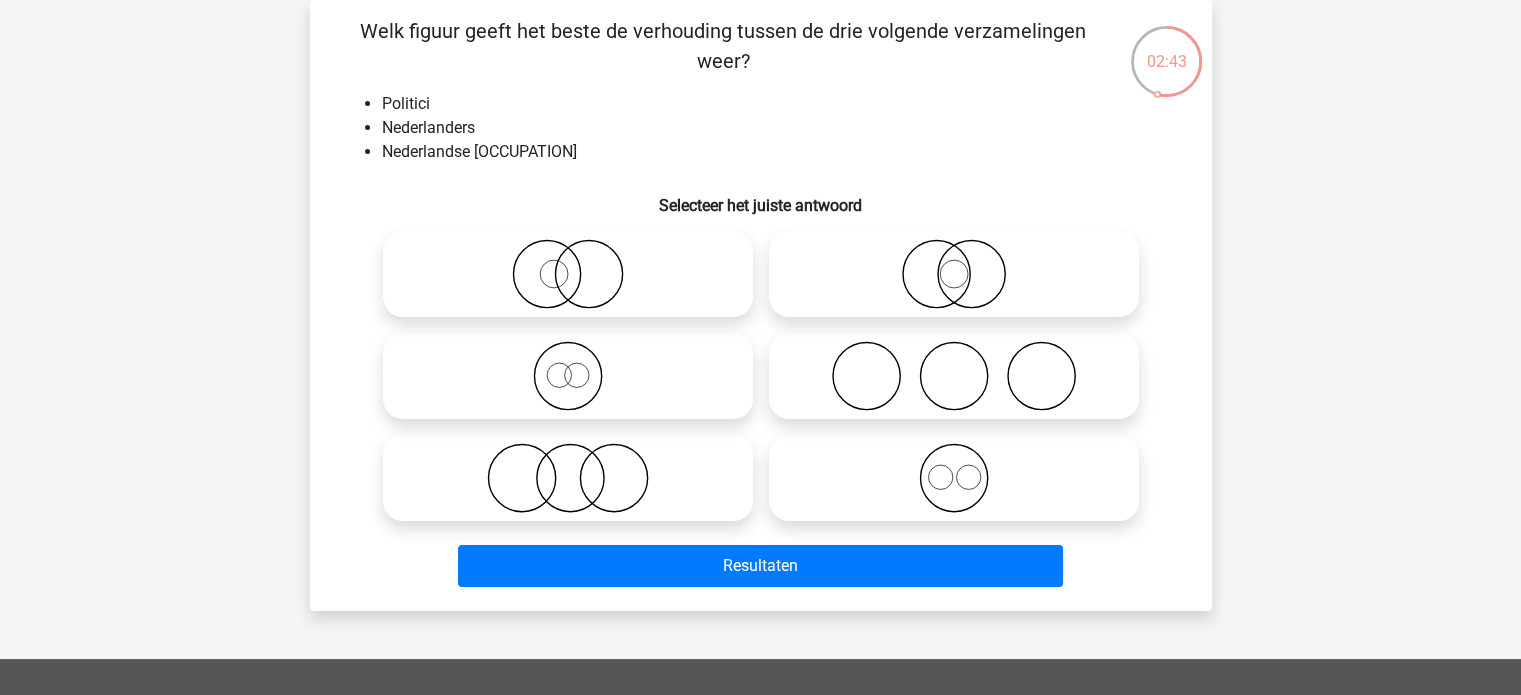 click at bounding box center [954, 274] 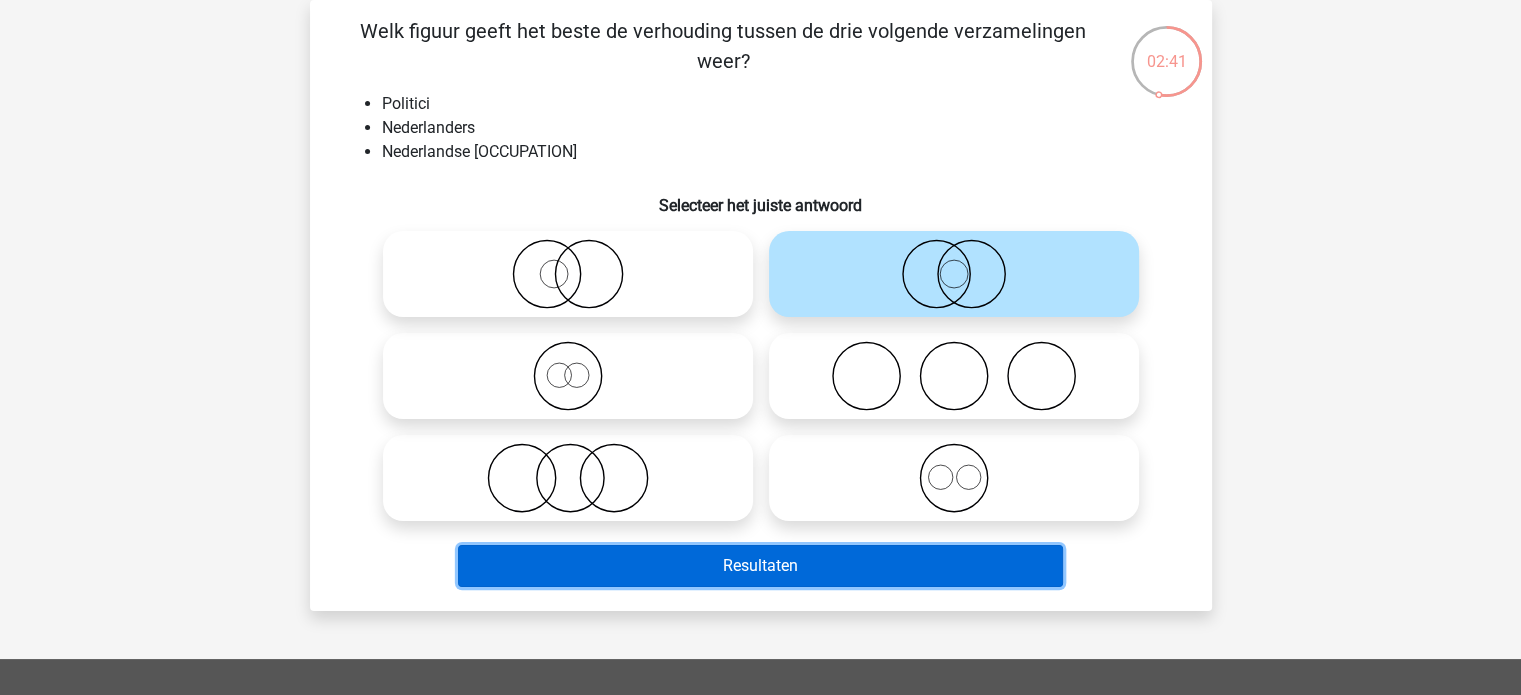 click on "Resultaten" at bounding box center [760, 566] 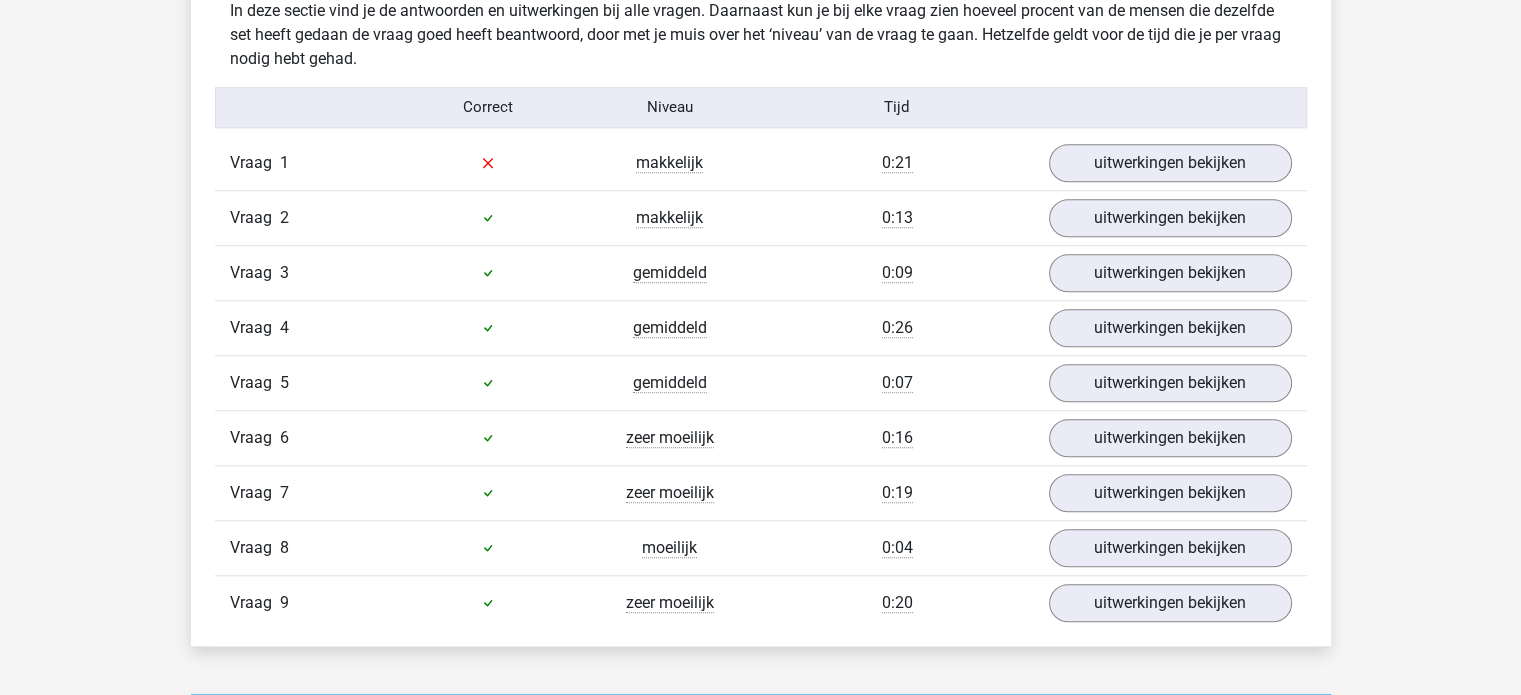 scroll, scrollTop: 1700, scrollLeft: 0, axis: vertical 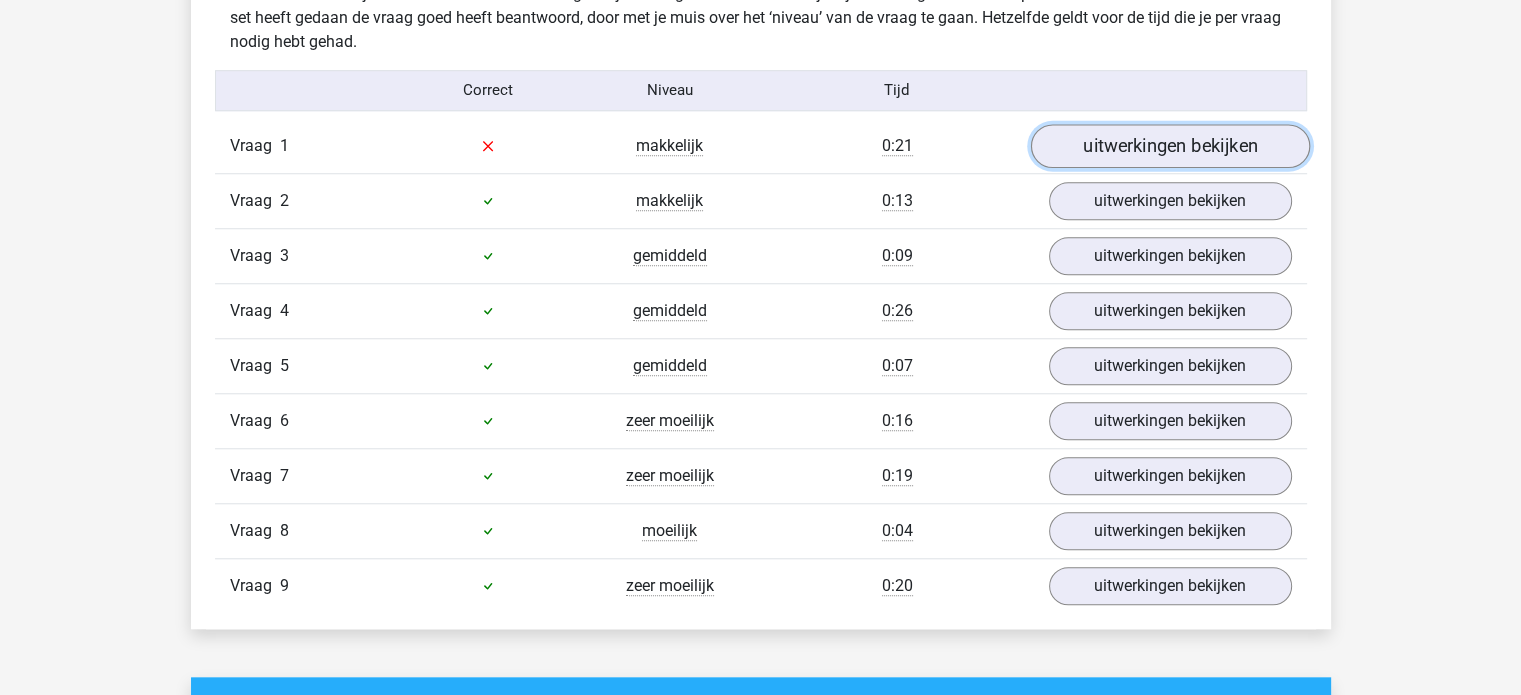 click on "uitwerkingen bekijken" at bounding box center [1169, 146] 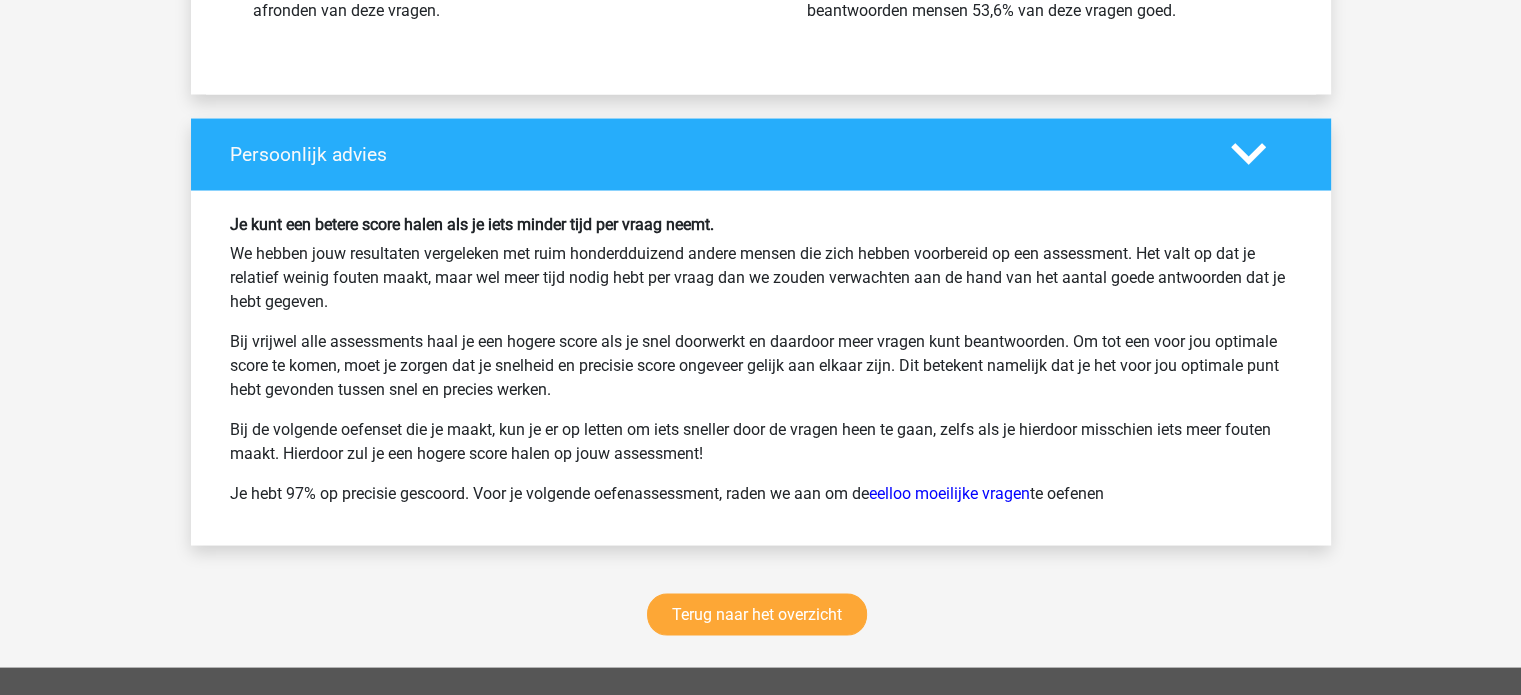 scroll, scrollTop: 4200, scrollLeft: 0, axis: vertical 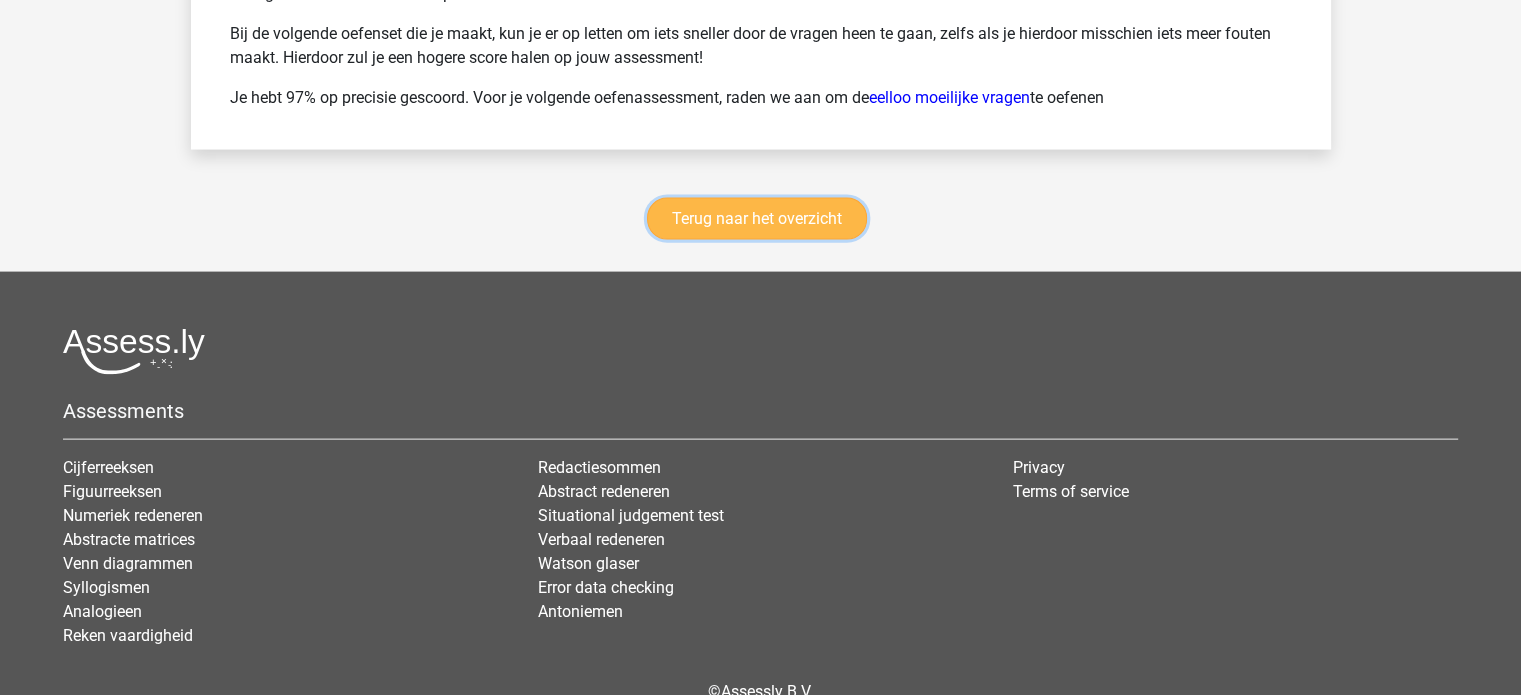 click on "Terug naar het overzicht" at bounding box center (757, 219) 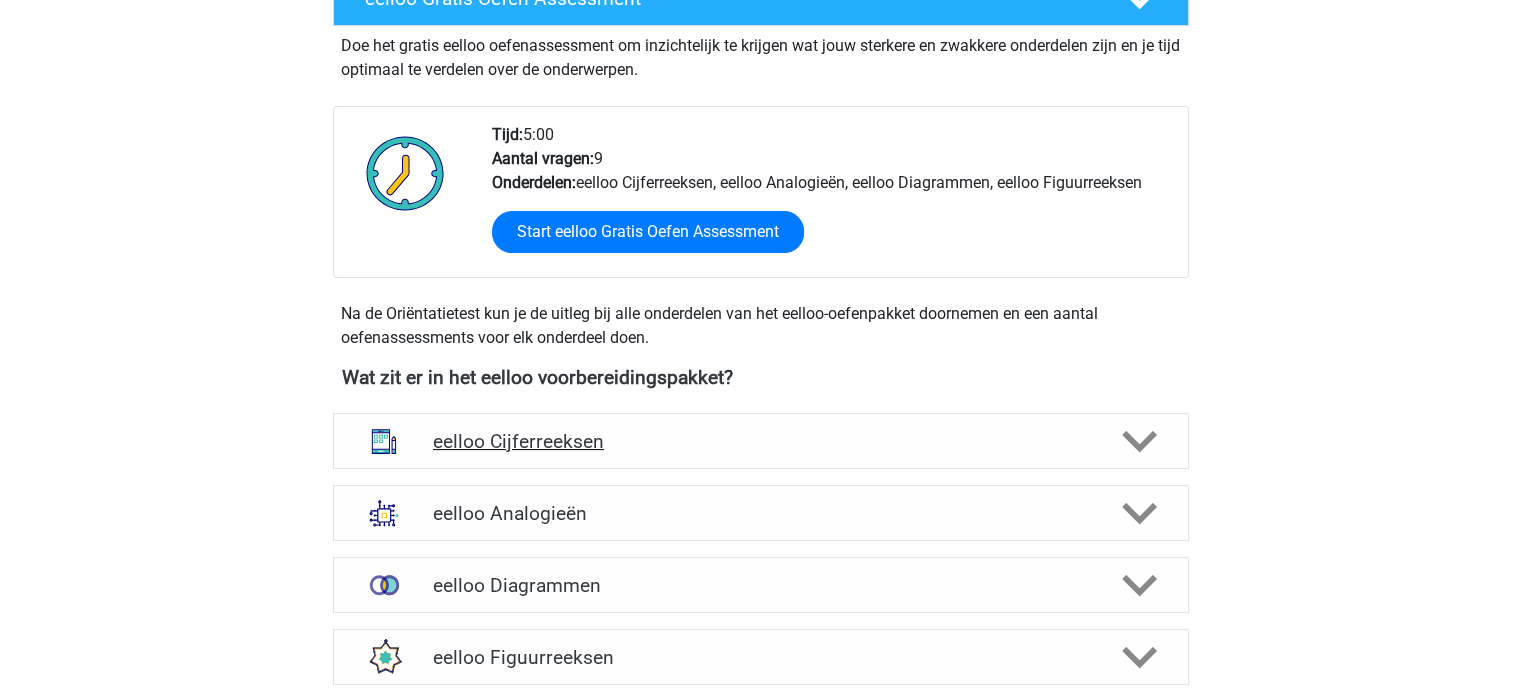 scroll, scrollTop: 700, scrollLeft: 0, axis: vertical 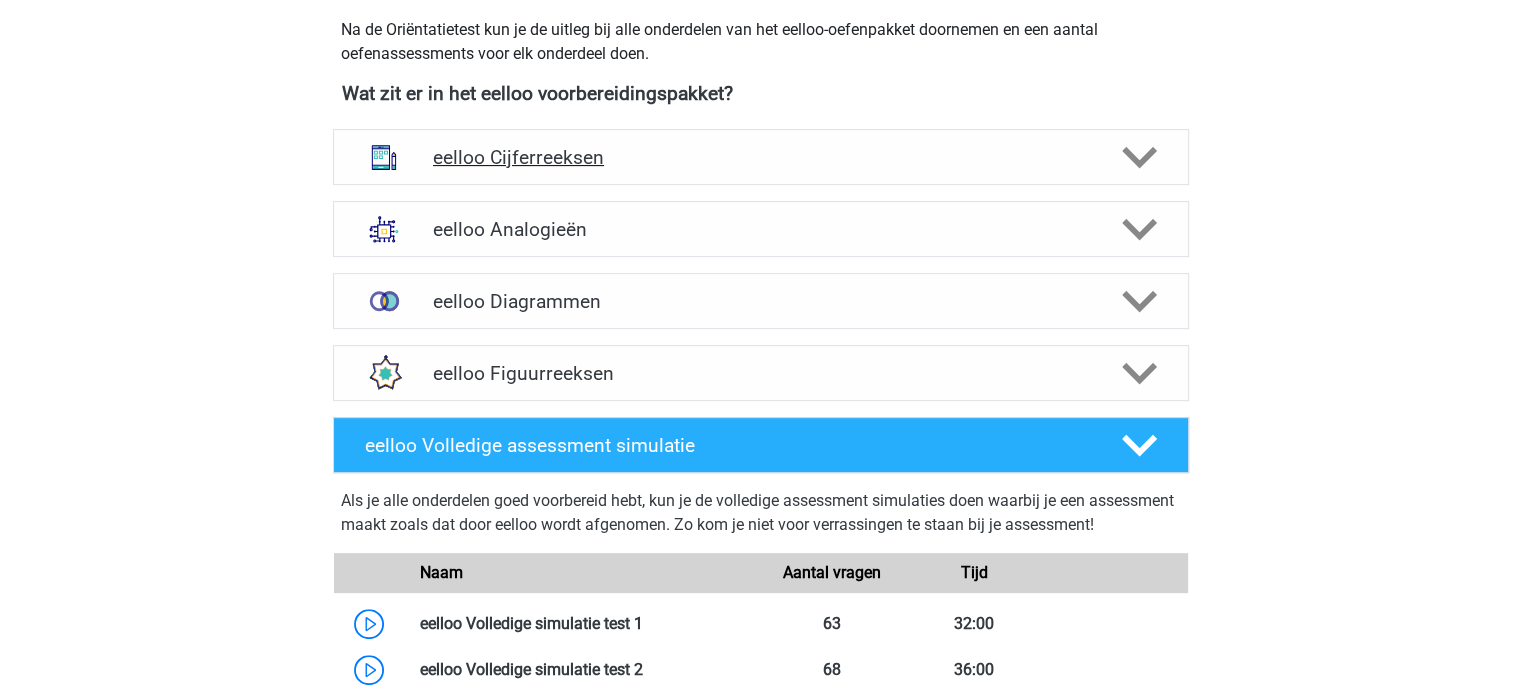 click on "eelloo Cijferreeksen" at bounding box center [760, 157] 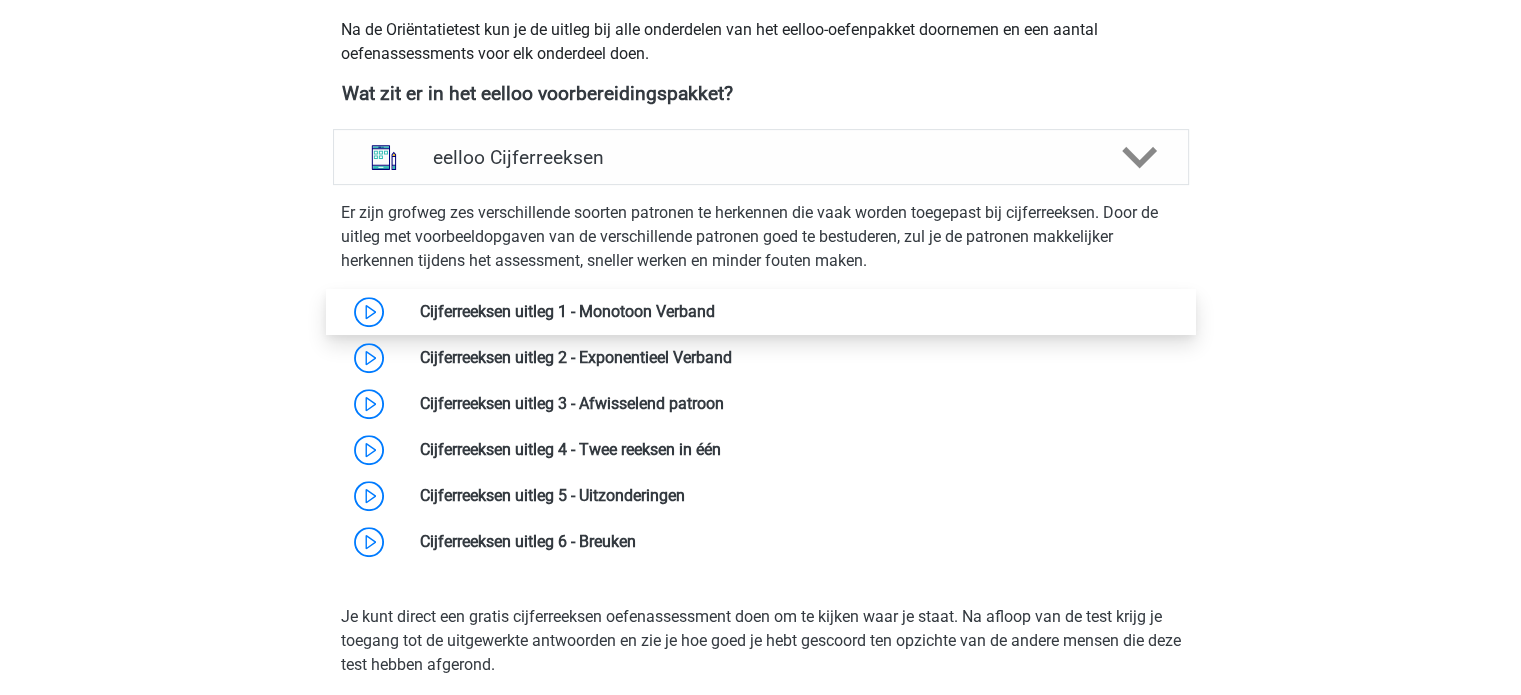 click at bounding box center (715, 311) 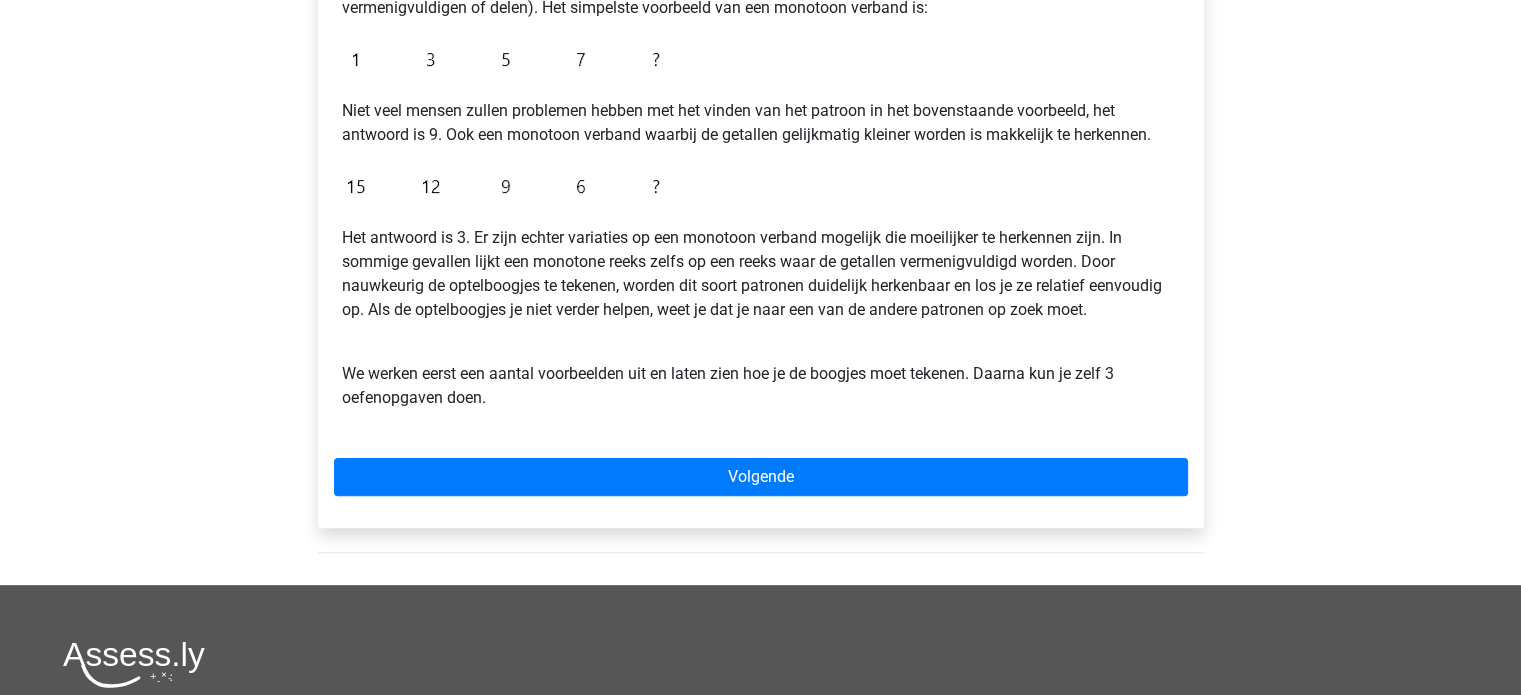 scroll, scrollTop: 500, scrollLeft: 0, axis: vertical 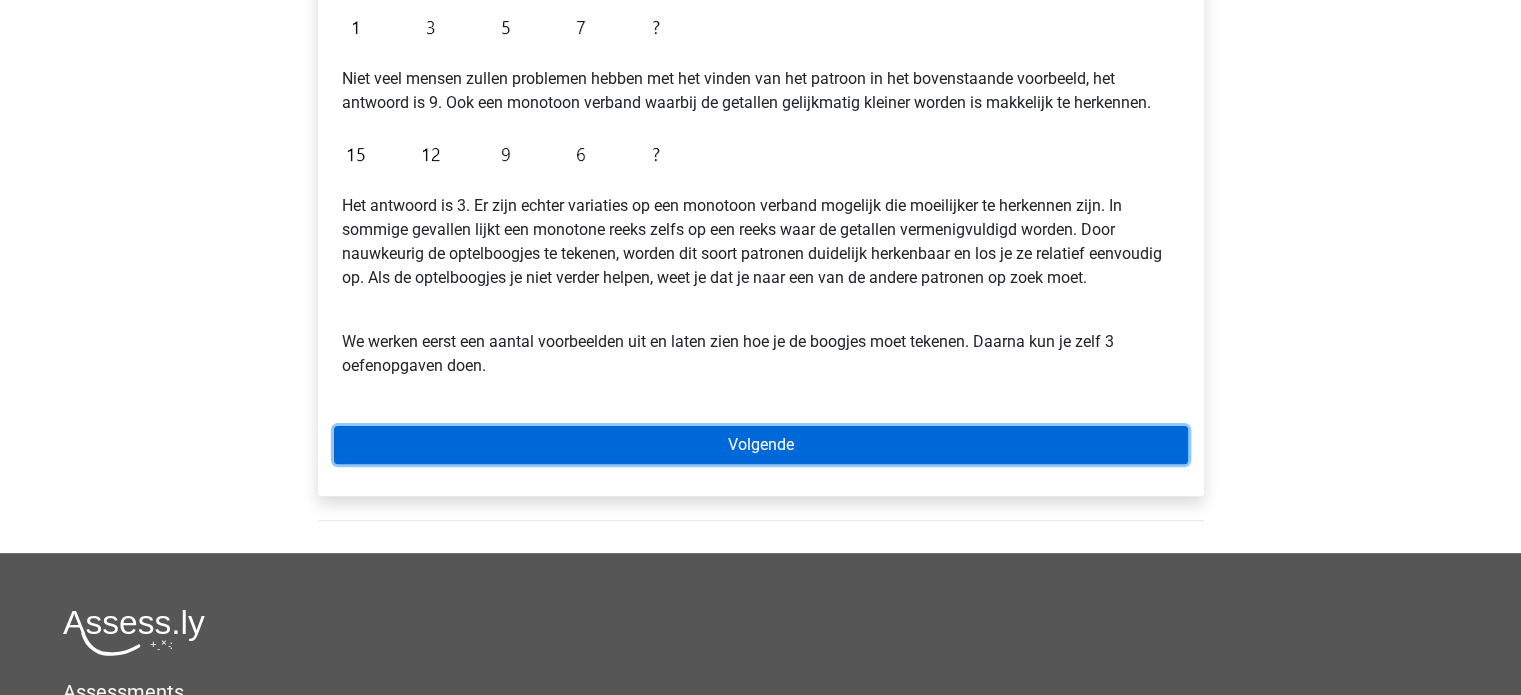 click on "Volgende" at bounding box center (761, 445) 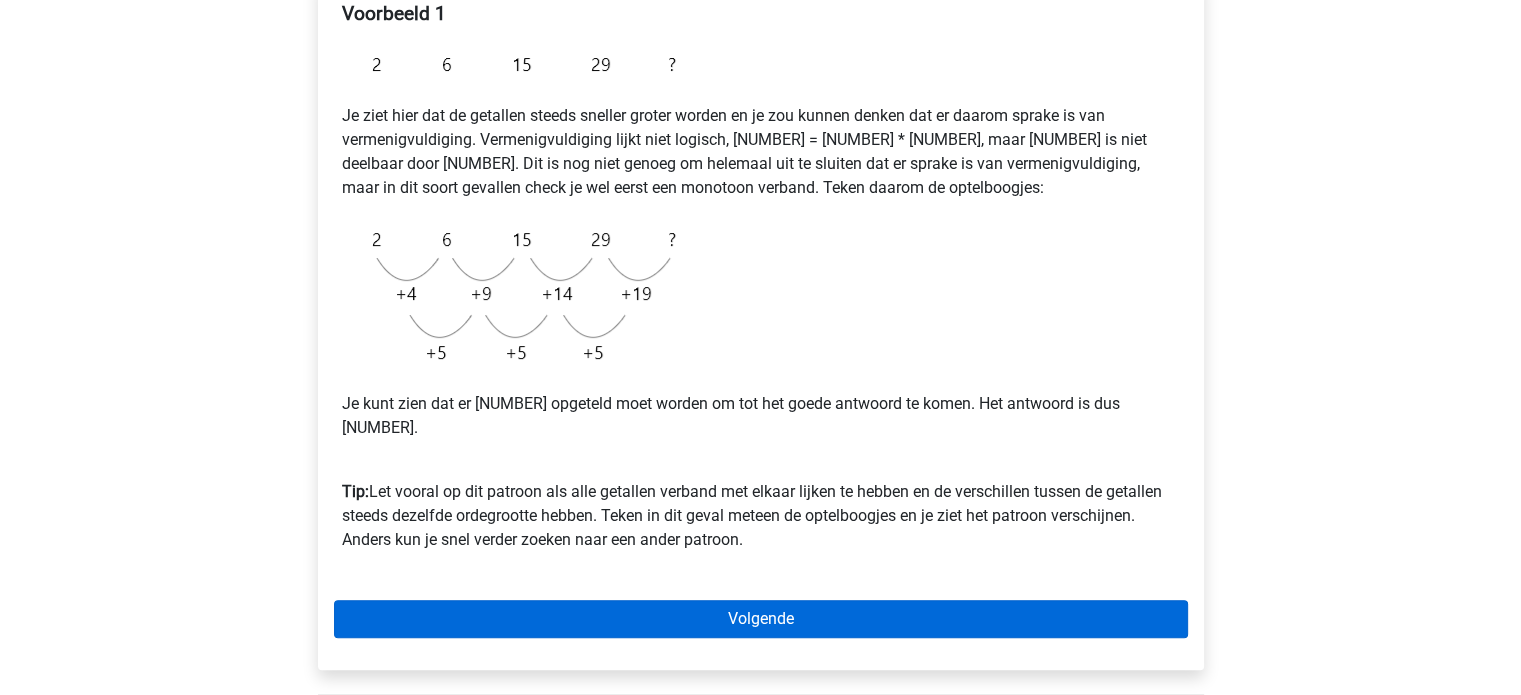scroll, scrollTop: 500, scrollLeft: 0, axis: vertical 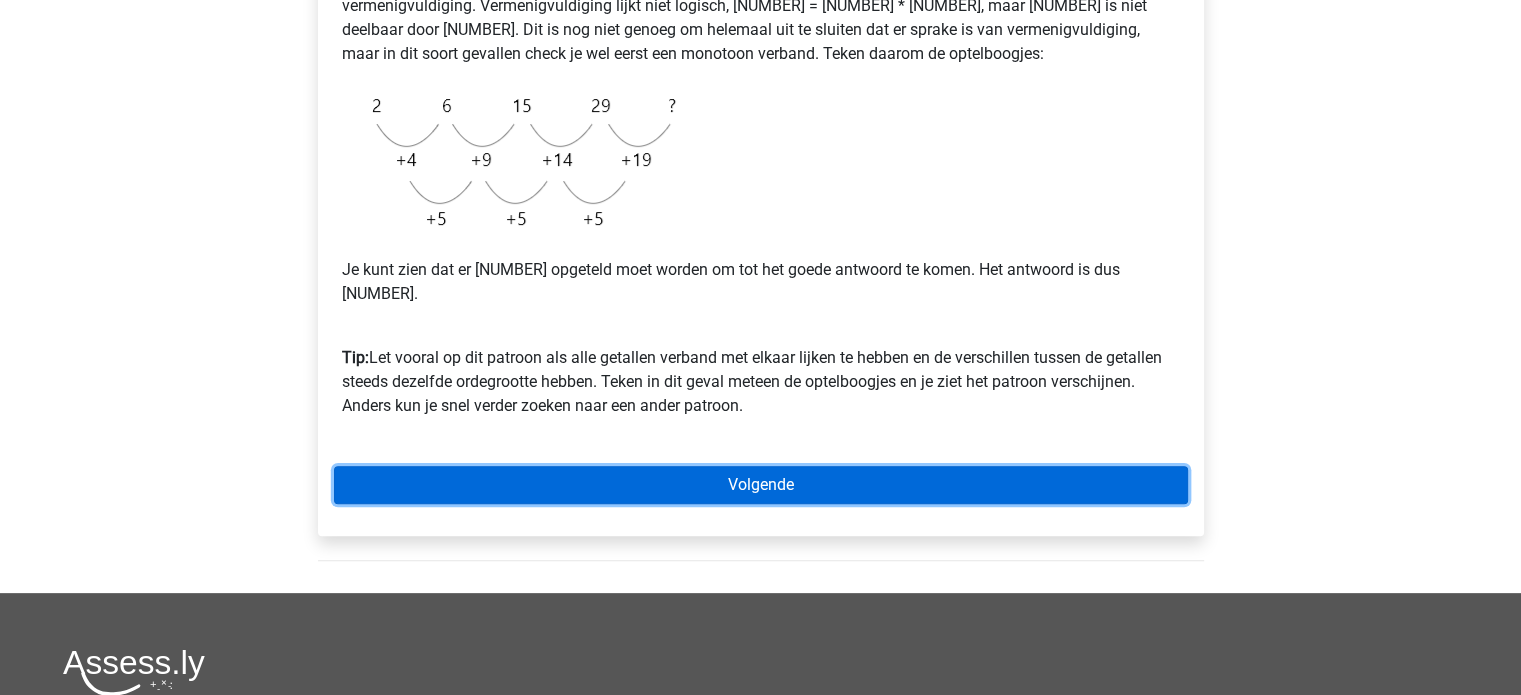 click on "Volgende" at bounding box center (761, 461) 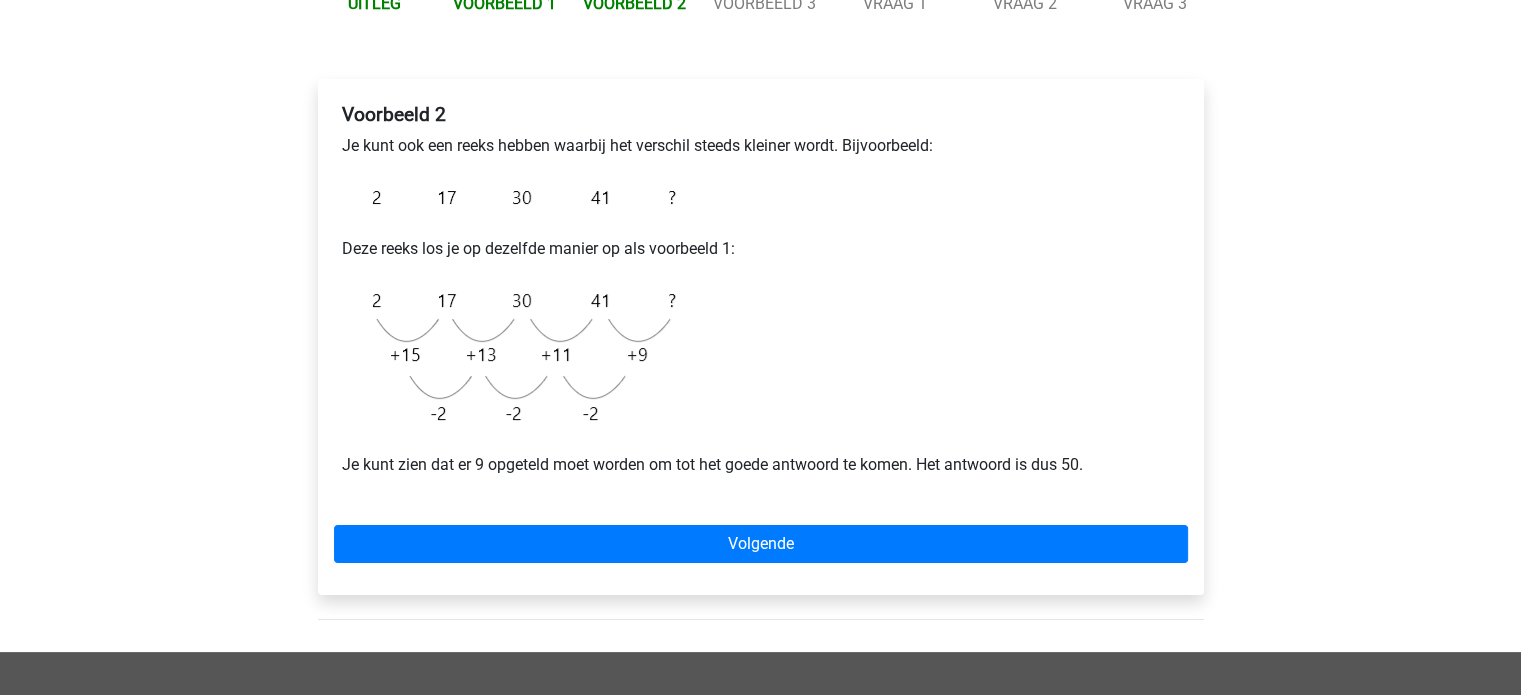 scroll, scrollTop: 300, scrollLeft: 0, axis: vertical 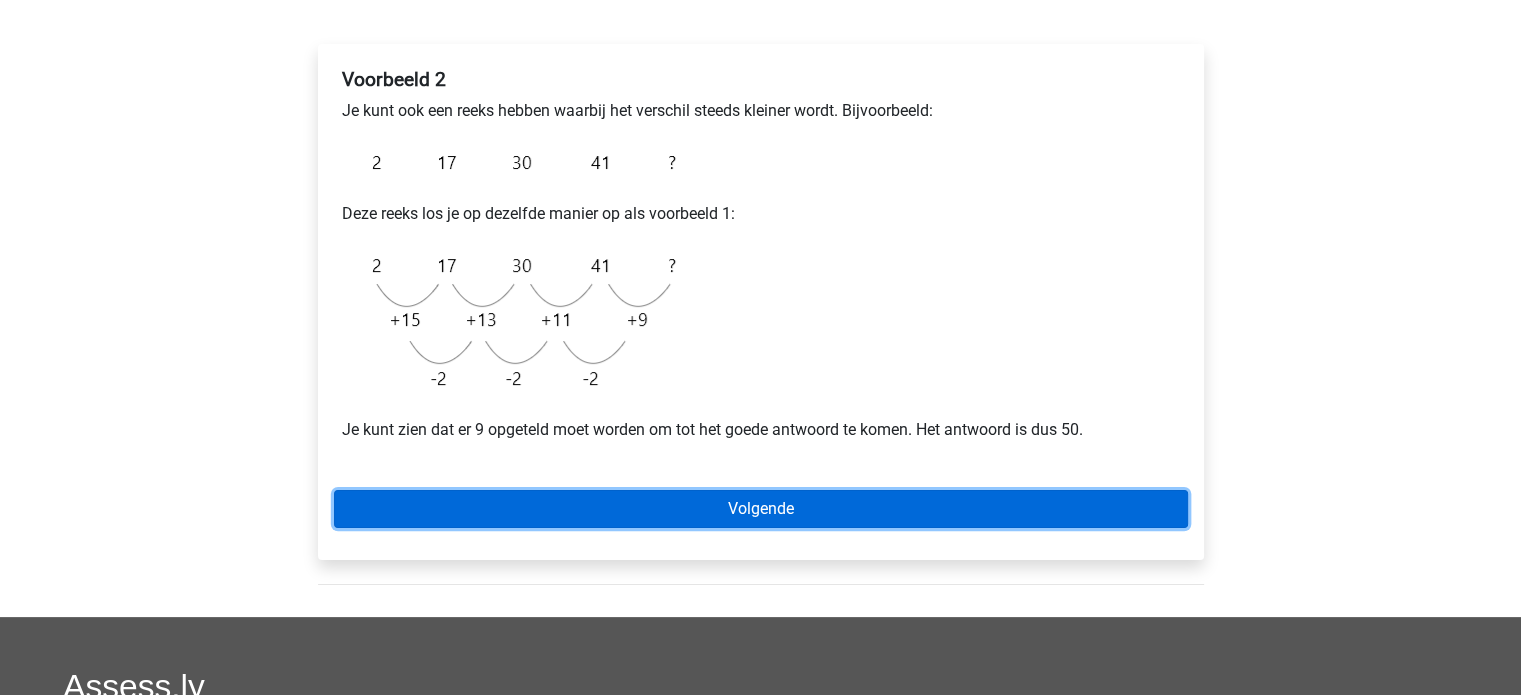 click on "Volgende" at bounding box center (761, 509) 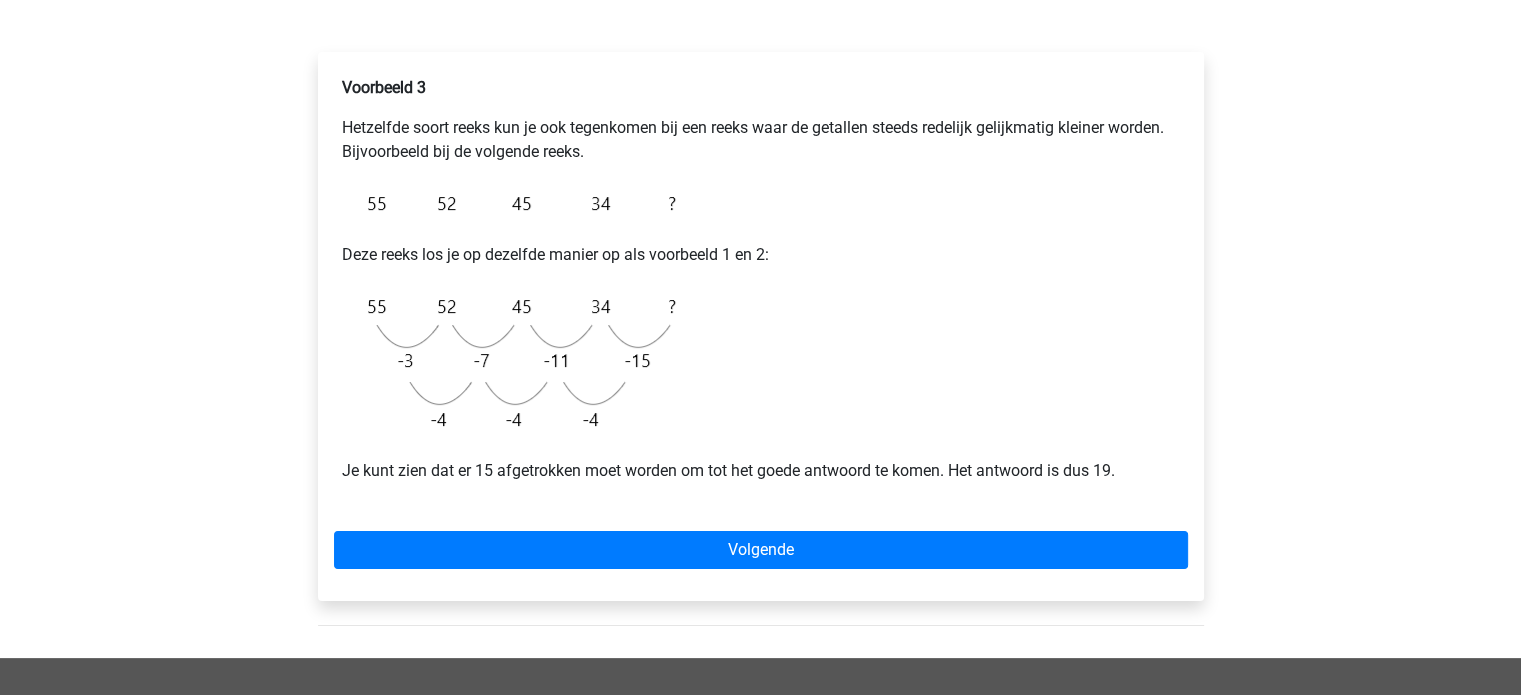 scroll, scrollTop: 500, scrollLeft: 0, axis: vertical 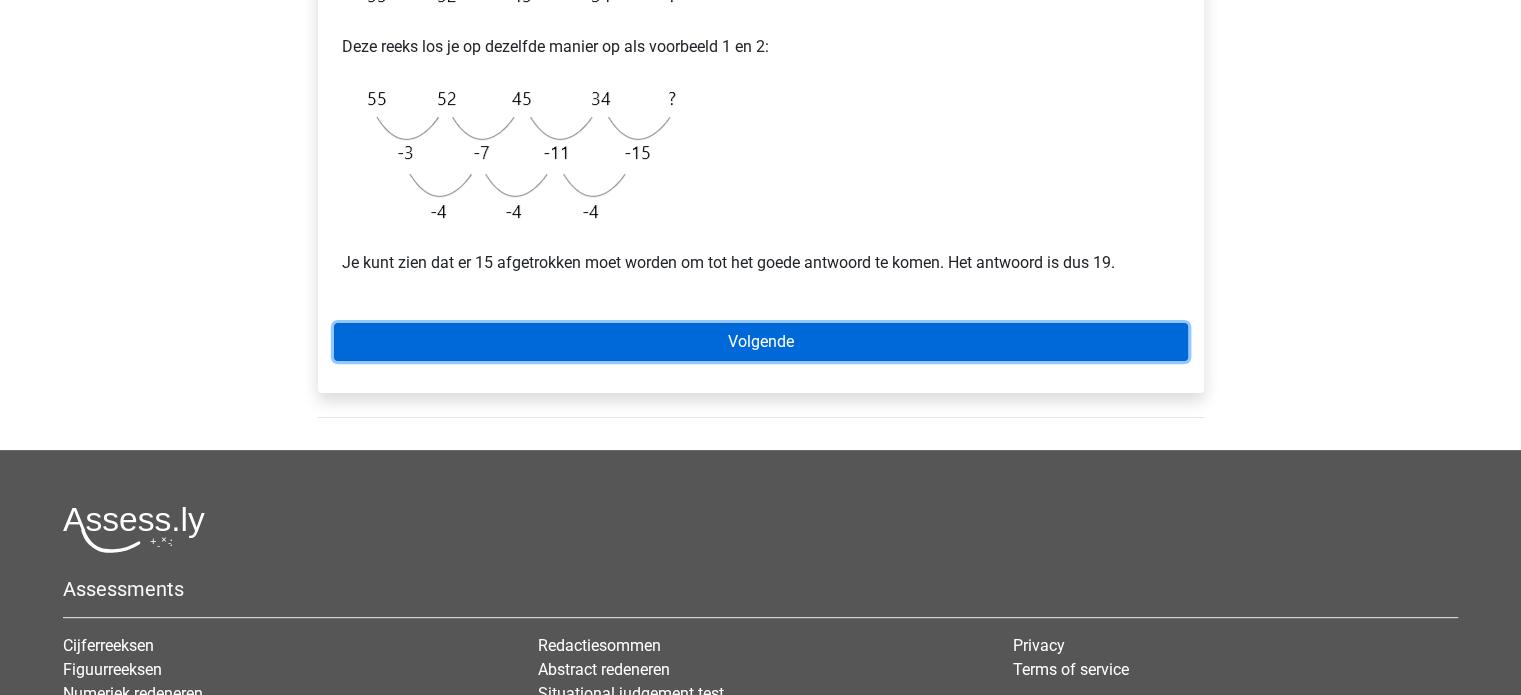 click on "Volgende" at bounding box center [761, 342] 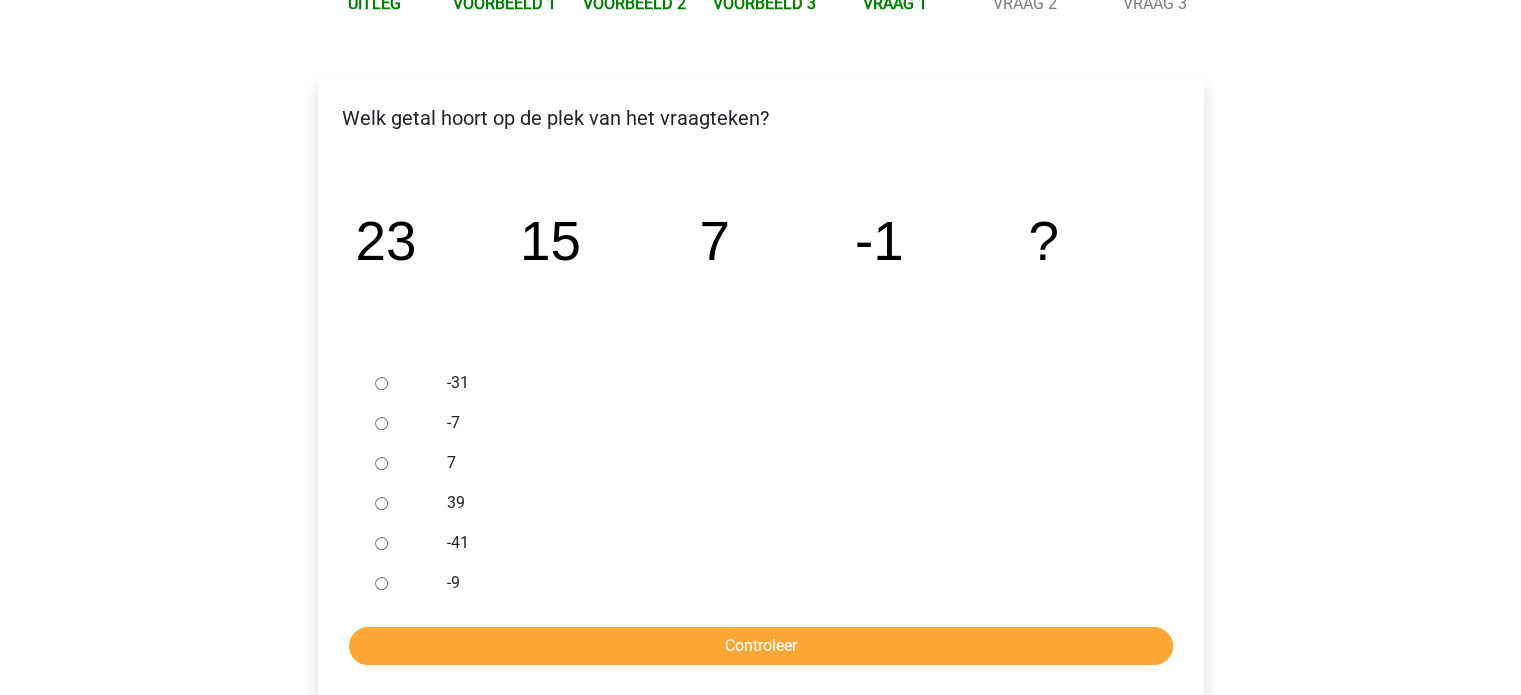 scroll, scrollTop: 300, scrollLeft: 0, axis: vertical 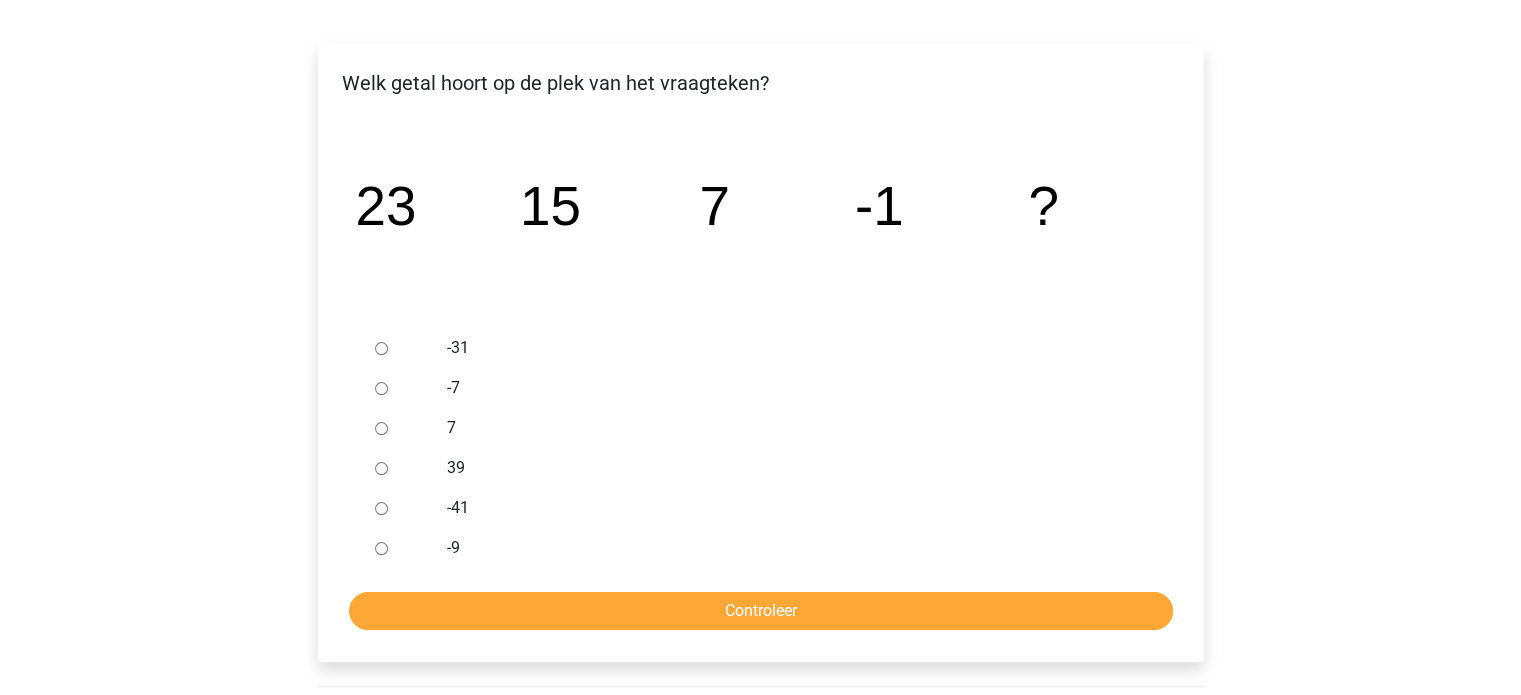 click on "-9" at bounding box center [381, 548] 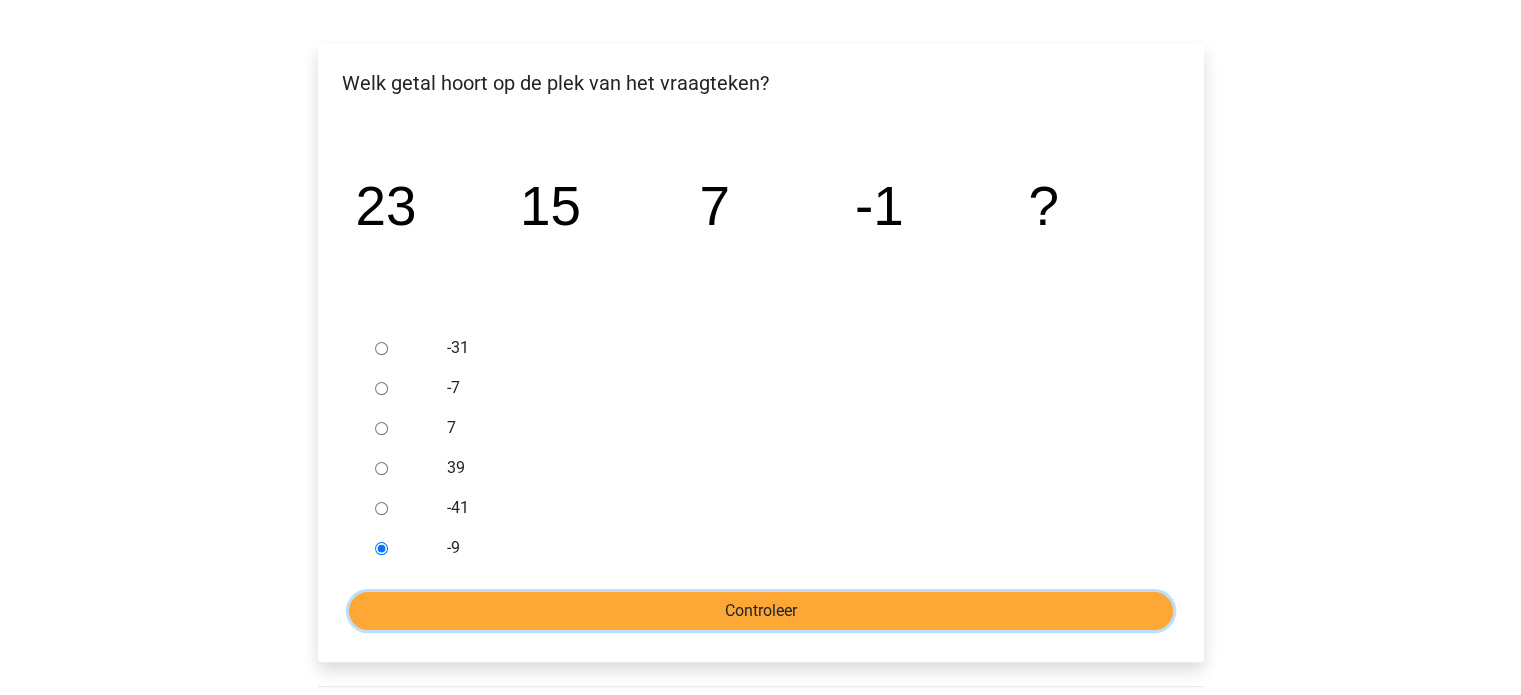 click on "Controleer" at bounding box center (761, 611) 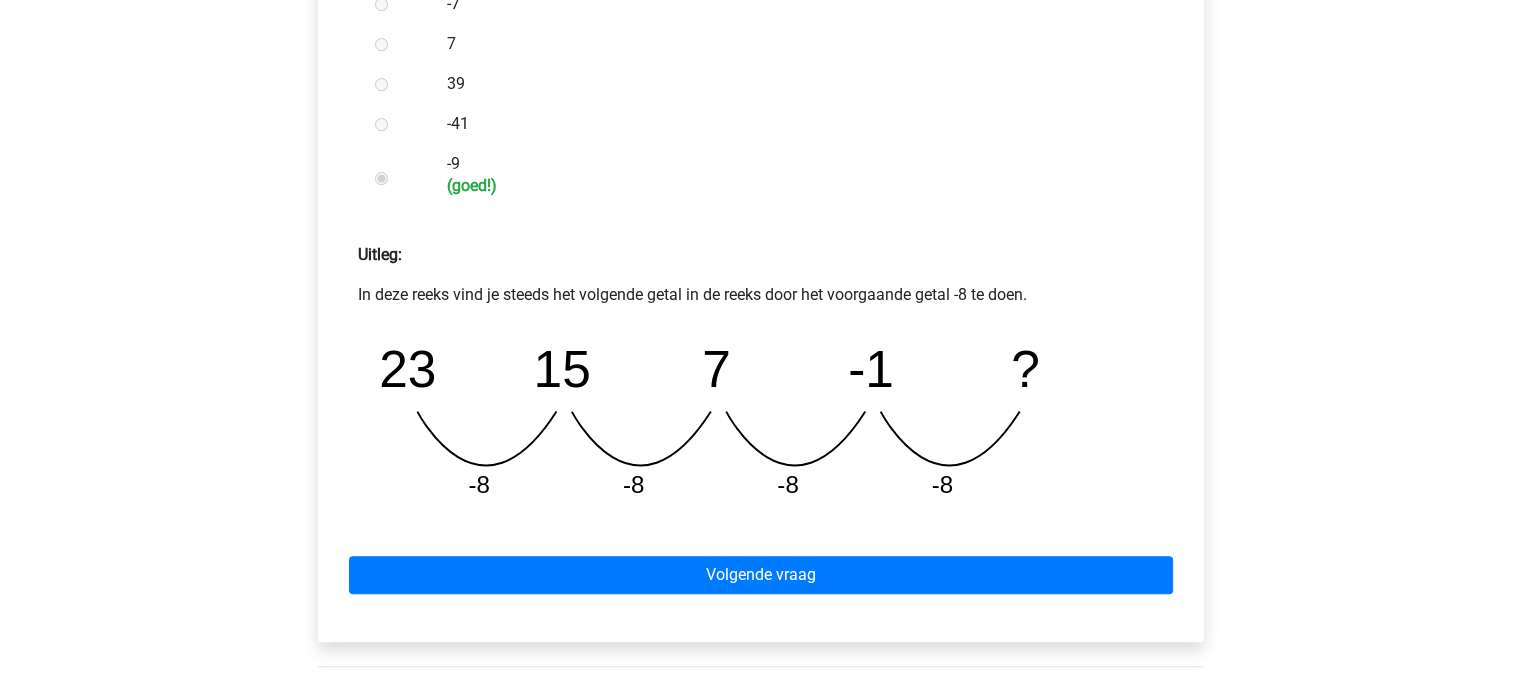 scroll, scrollTop: 700, scrollLeft: 0, axis: vertical 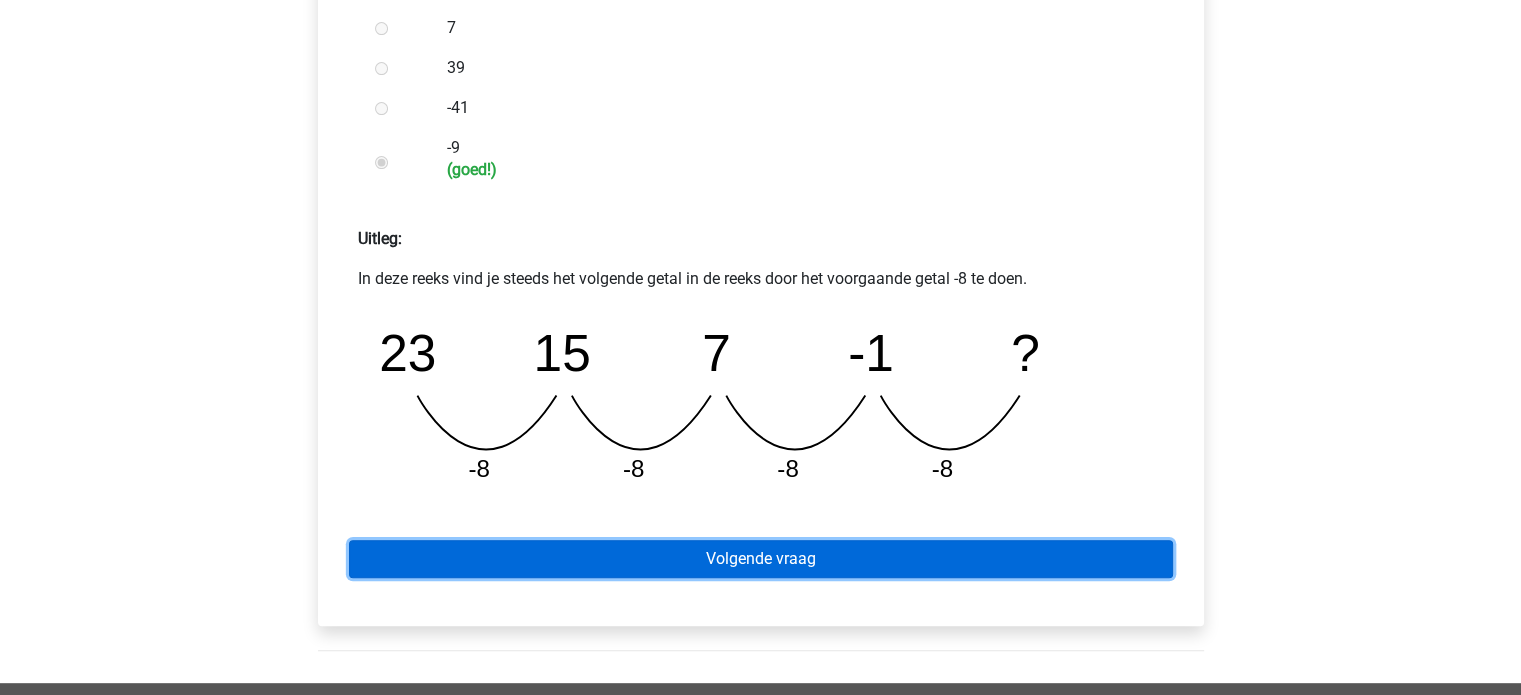 click on "Volgende vraag" at bounding box center [761, 559] 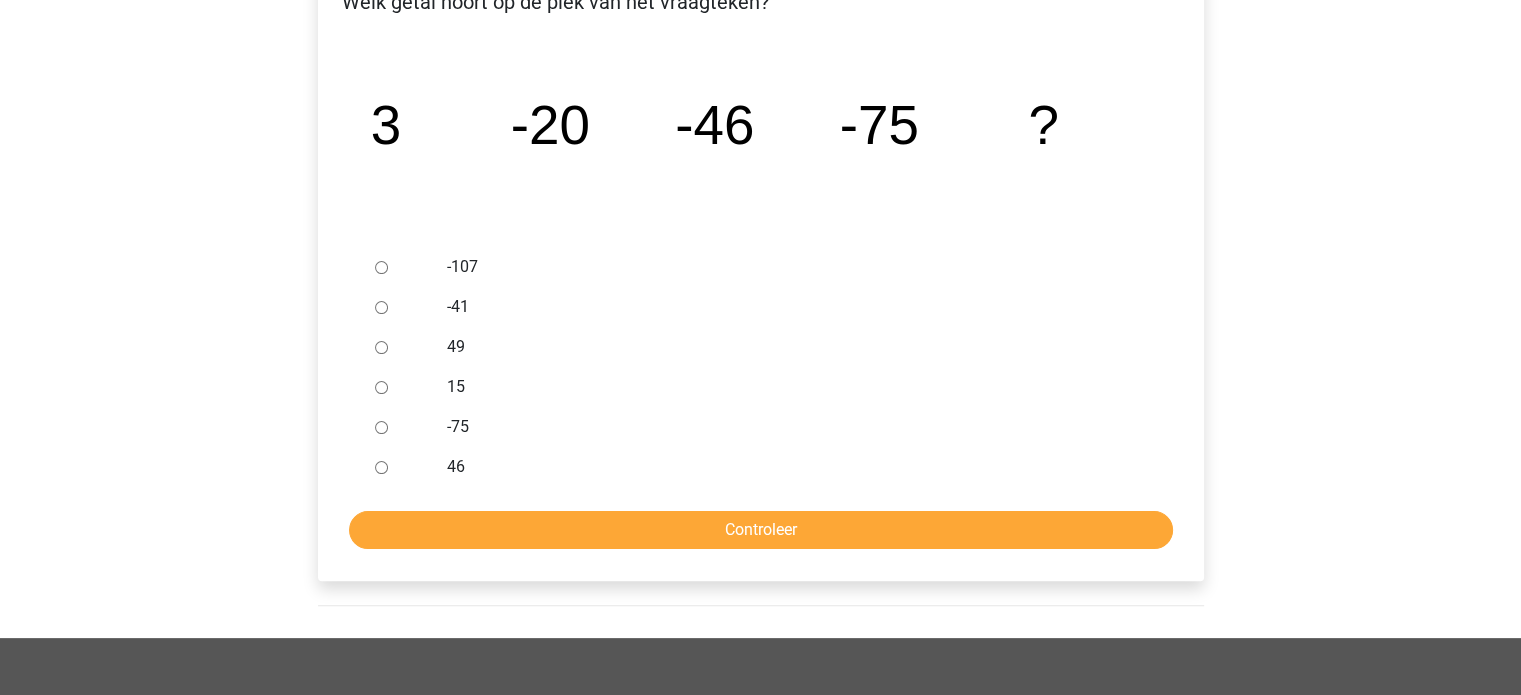 scroll, scrollTop: 400, scrollLeft: 0, axis: vertical 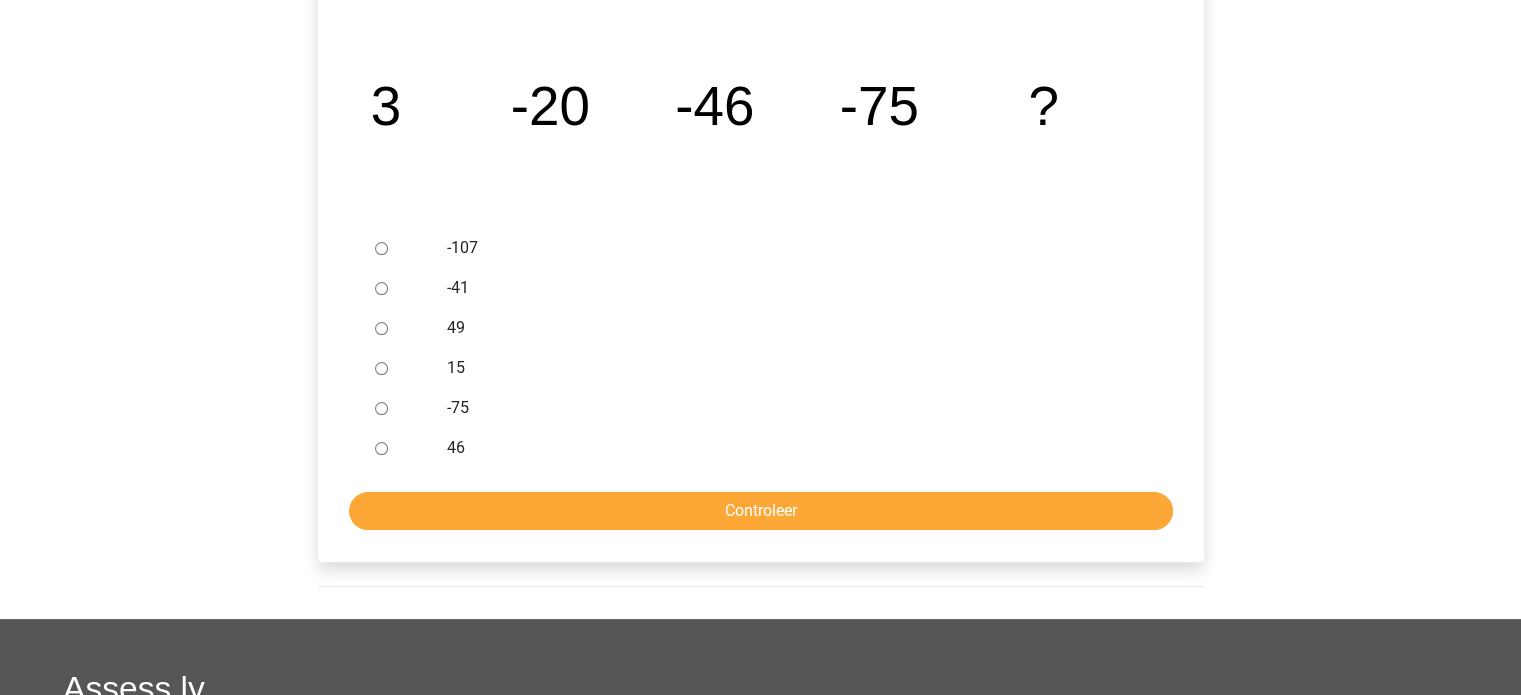 click on "-107" at bounding box center (381, 248) 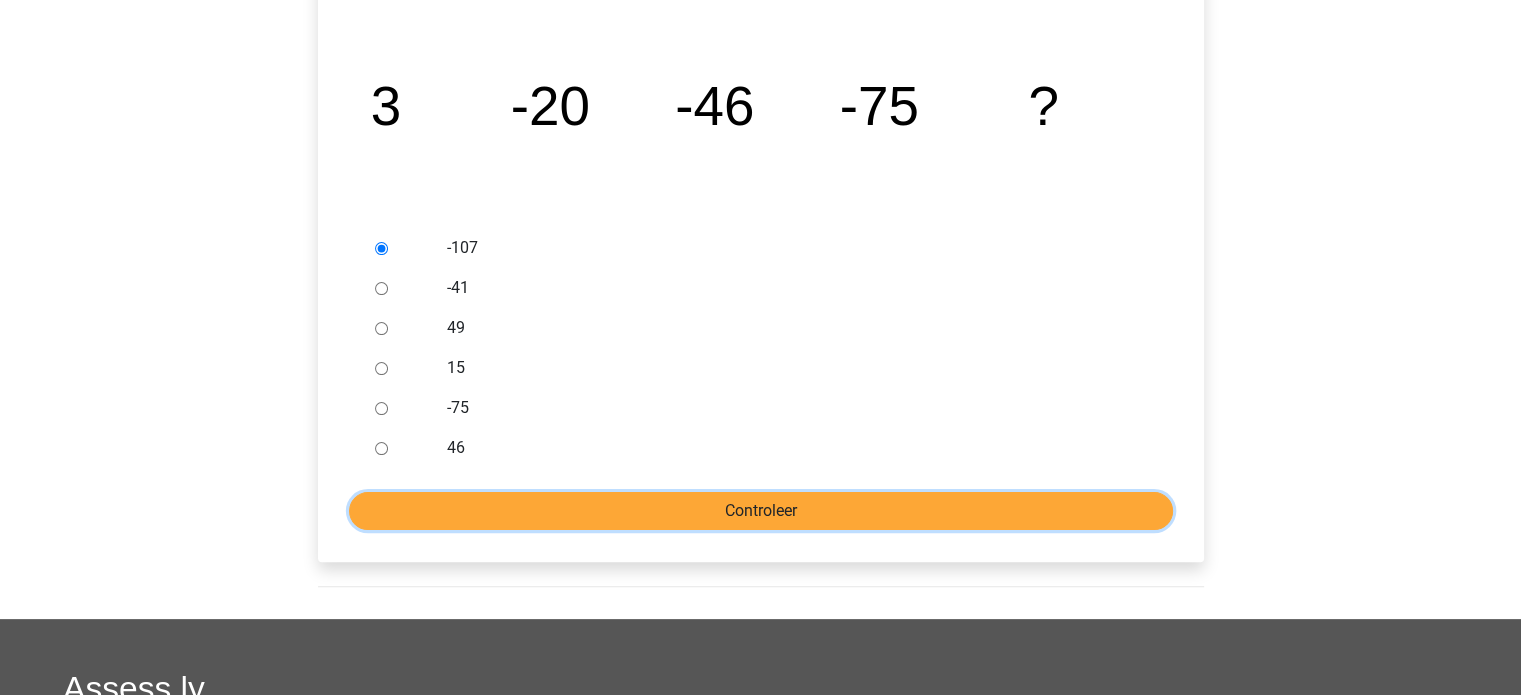 click on "Controleer" at bounding box center (761, 511) 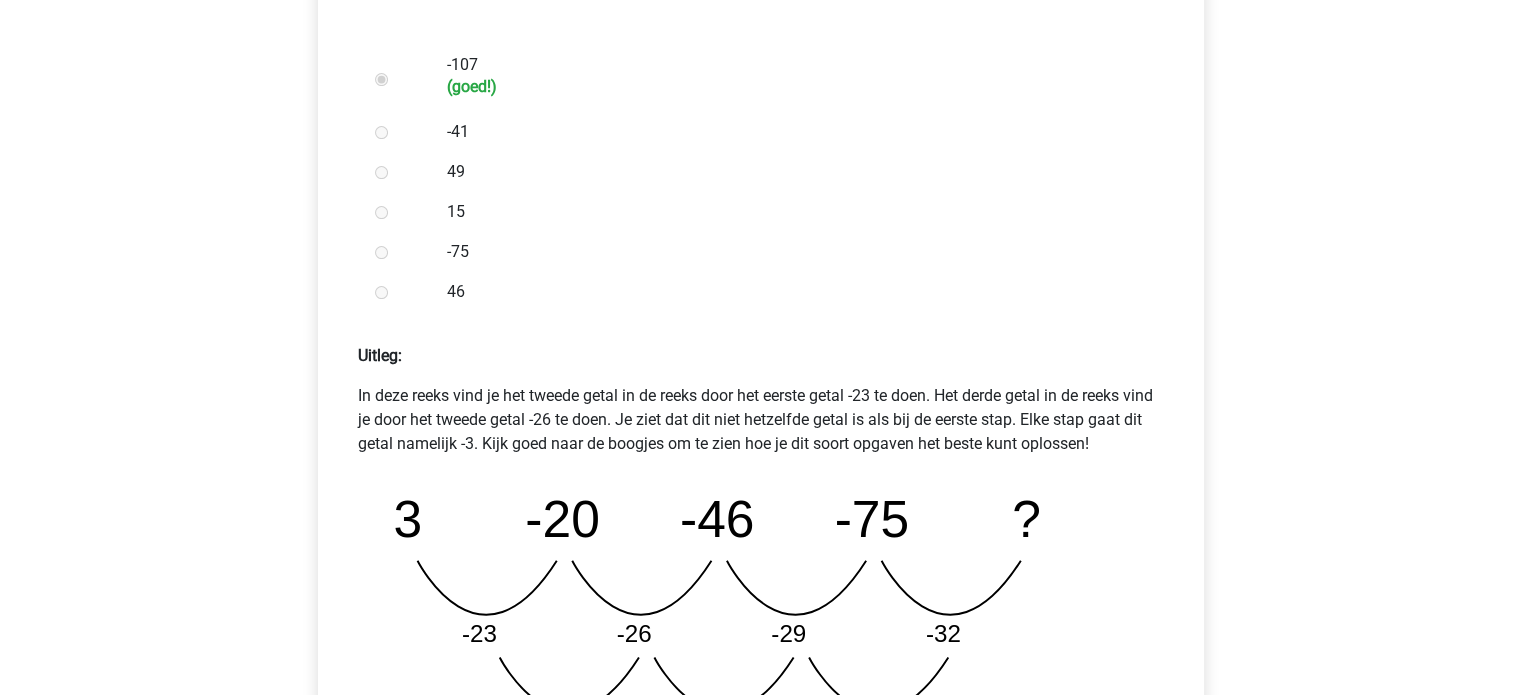 scroll, scrollTop: 800, scrollLeft: 0, axis: vertical 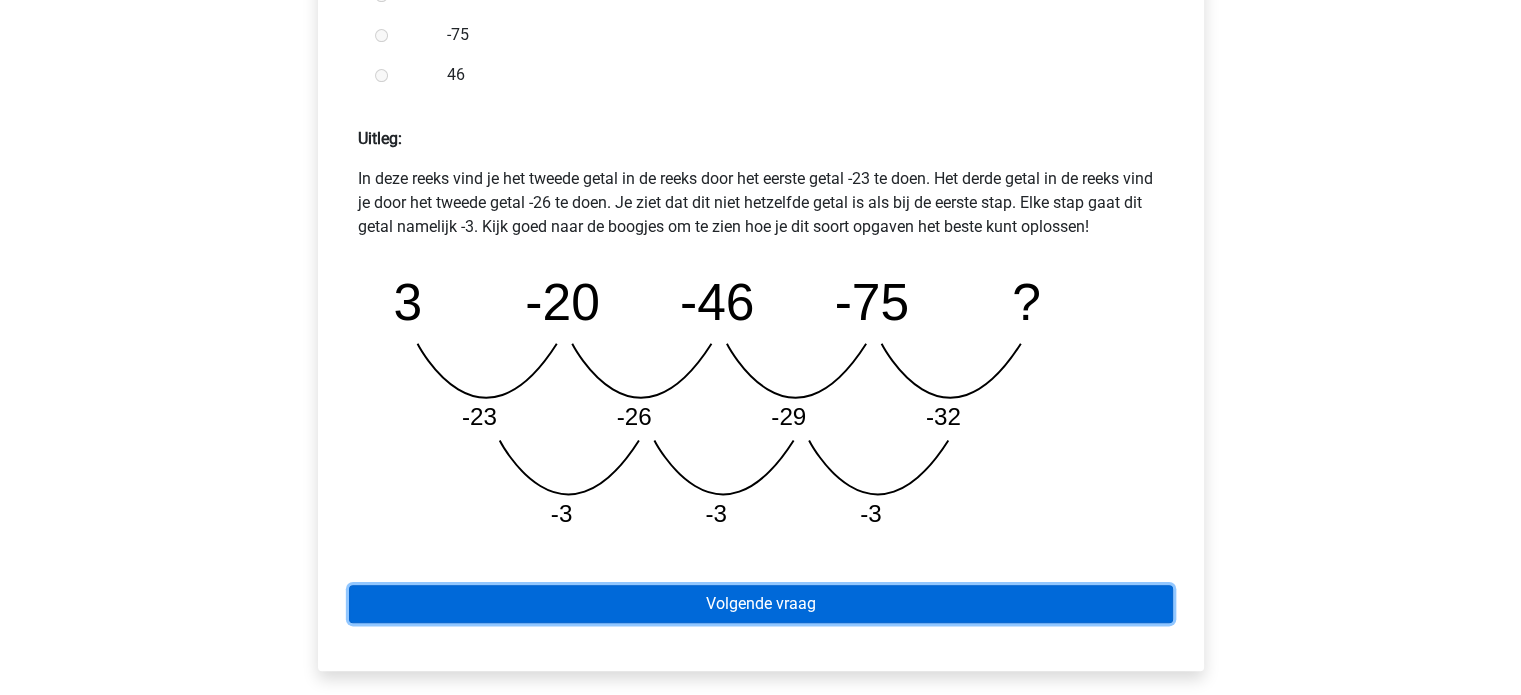 click on "Volgende vraag" at bounding box center [761, 604] 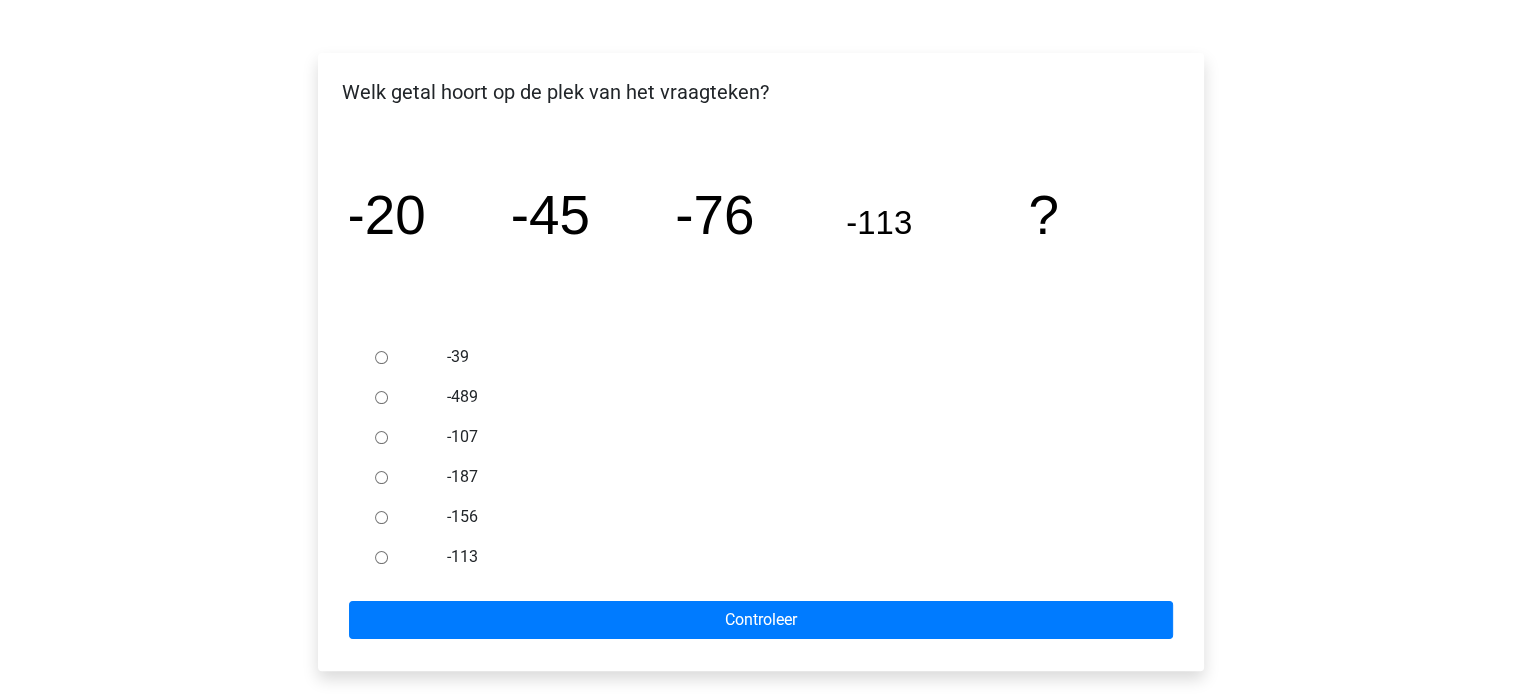 scroll, scrollTop: 300, scrollLeft: 0, axis: vertical 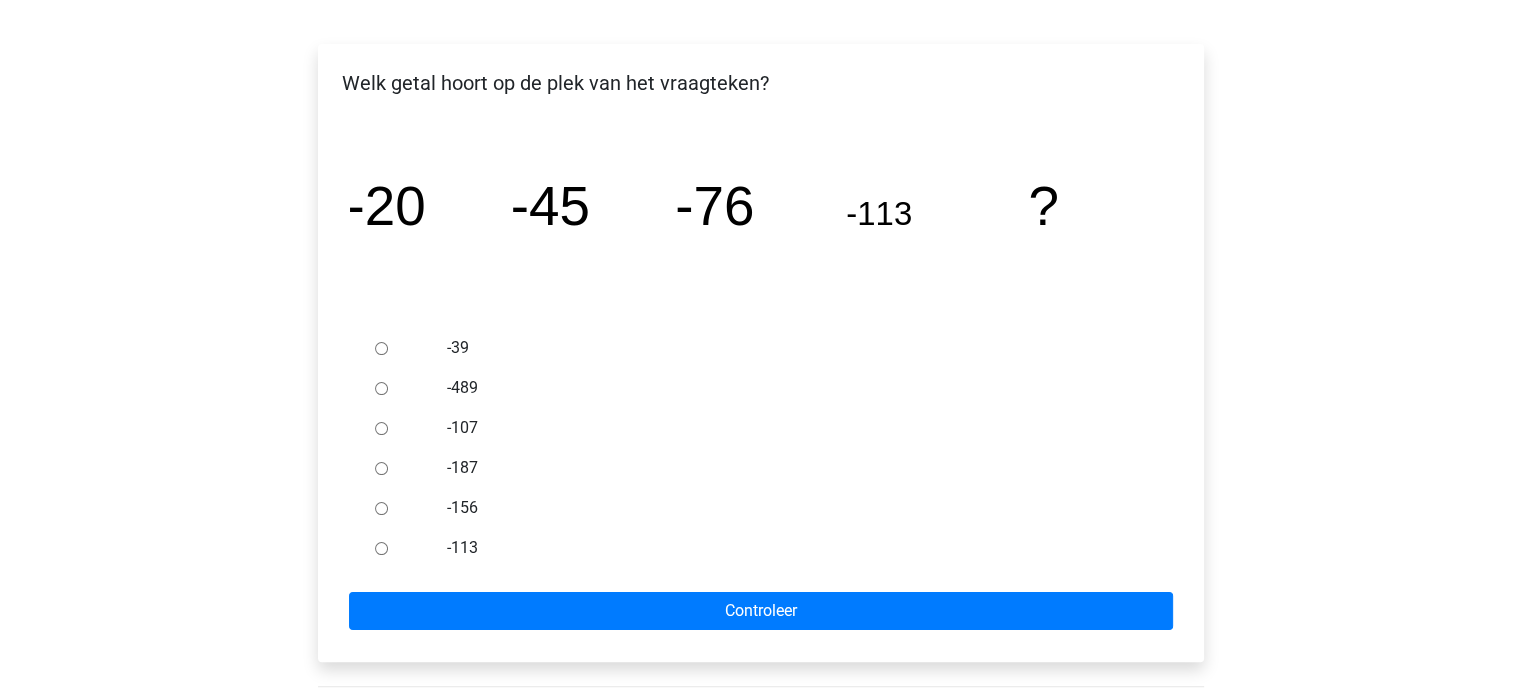 click on "-156" at bounding box center (381, 508) 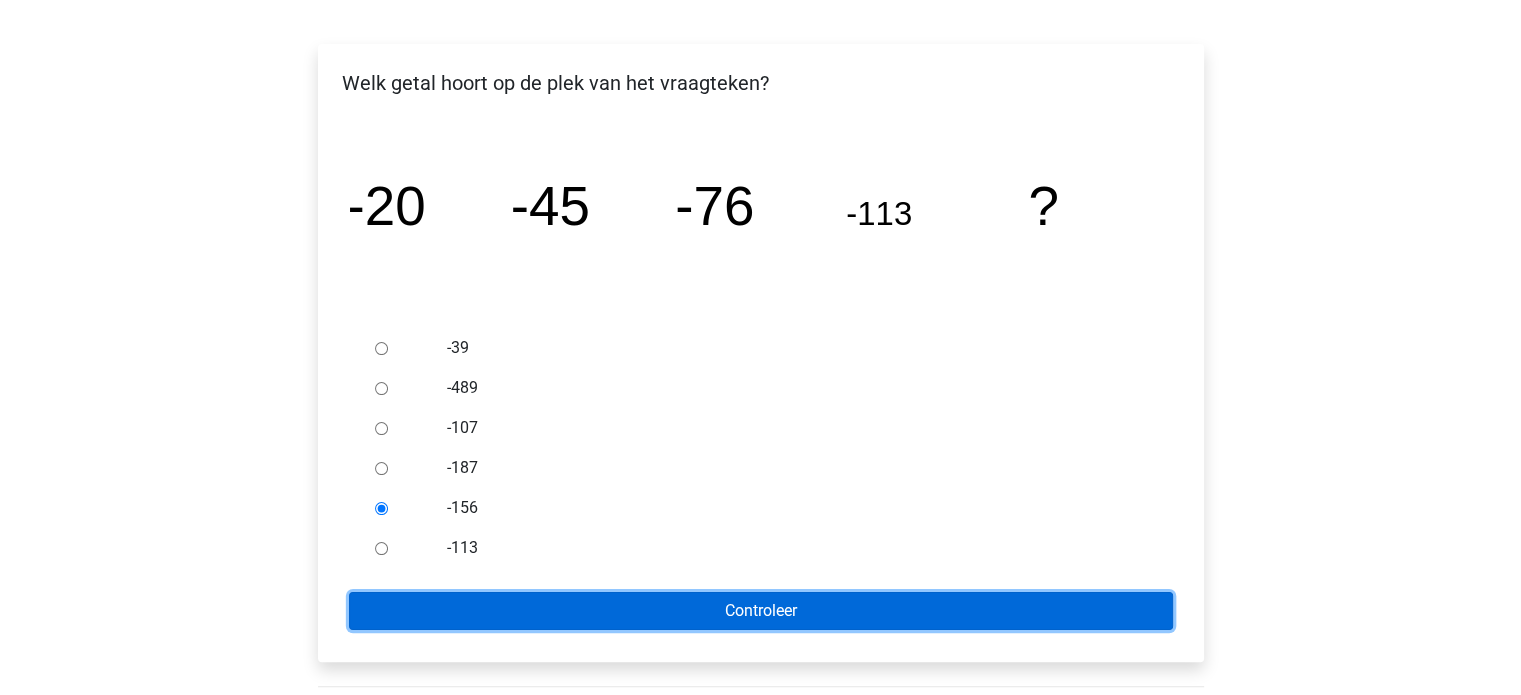 click on "Controleer" at bounding box center [761, 611] 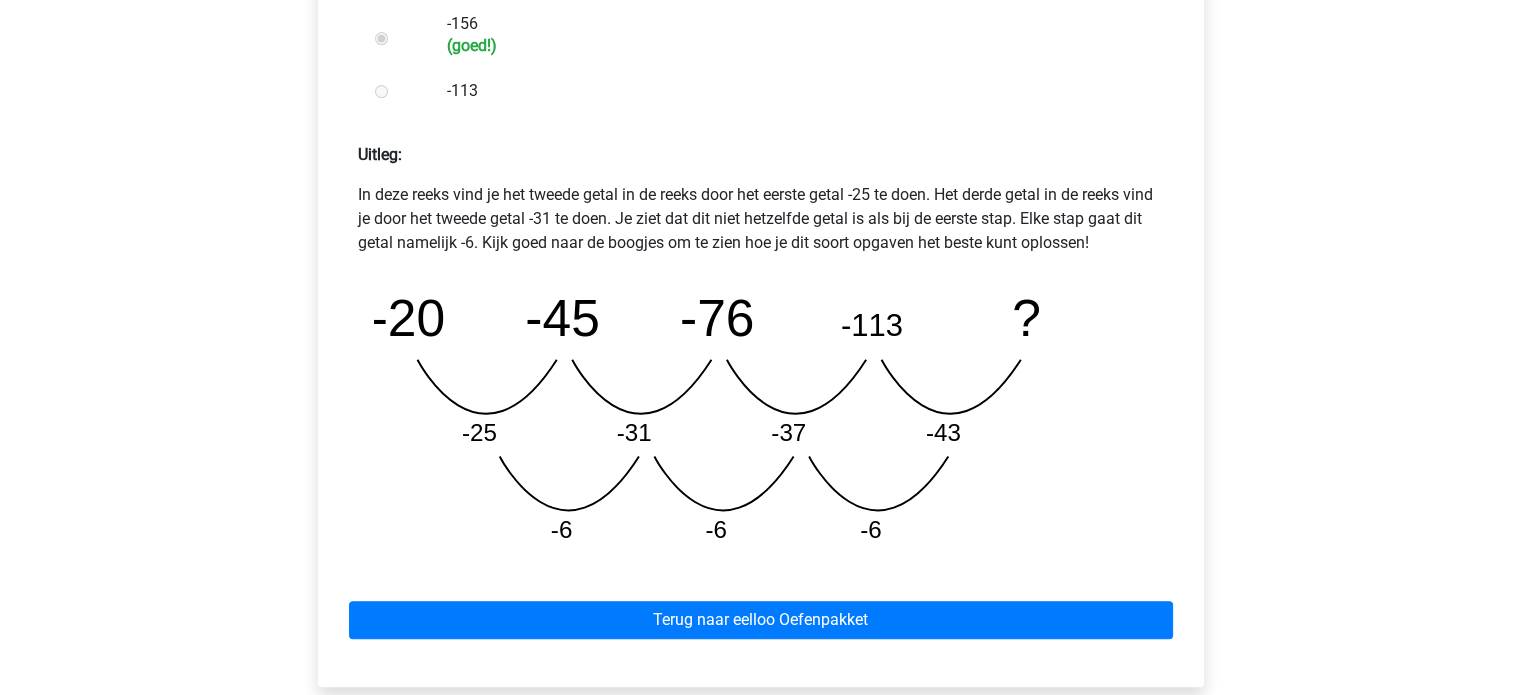 scroll, scrollTop: 800, scrollLeft: 0, axis: vertical 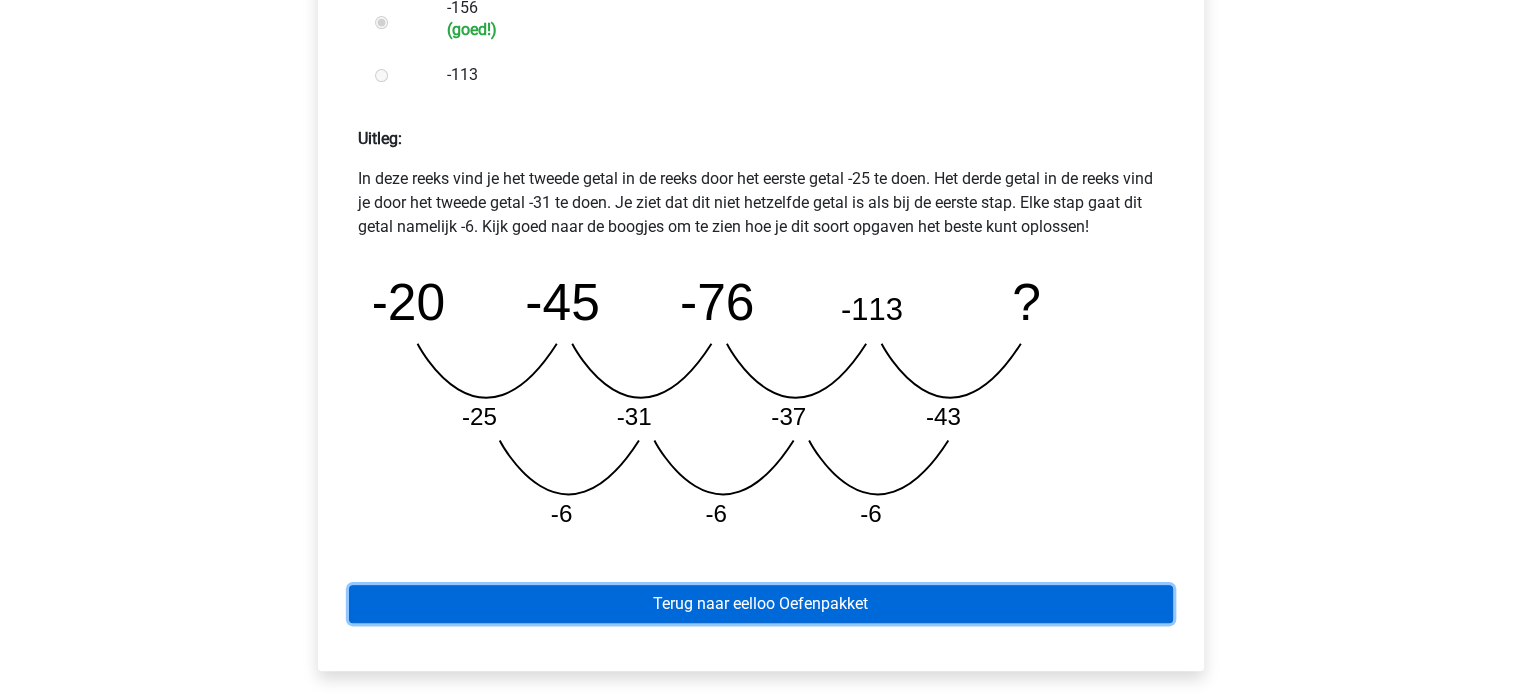 click on "Terug naar eelloo Oefenpakket" at bounding box center [761, 604] 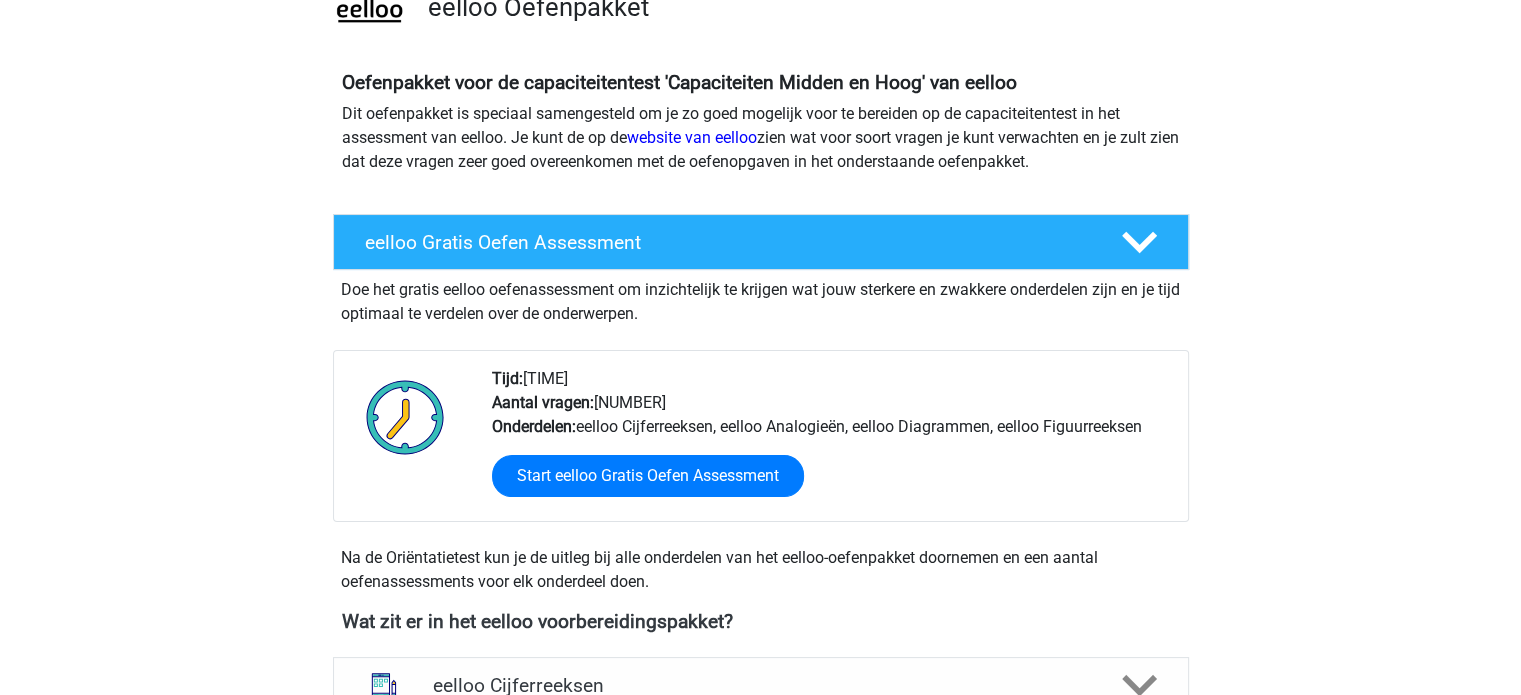scroll, scrollTop: 400, scrollLeft: 0, axis: vertical 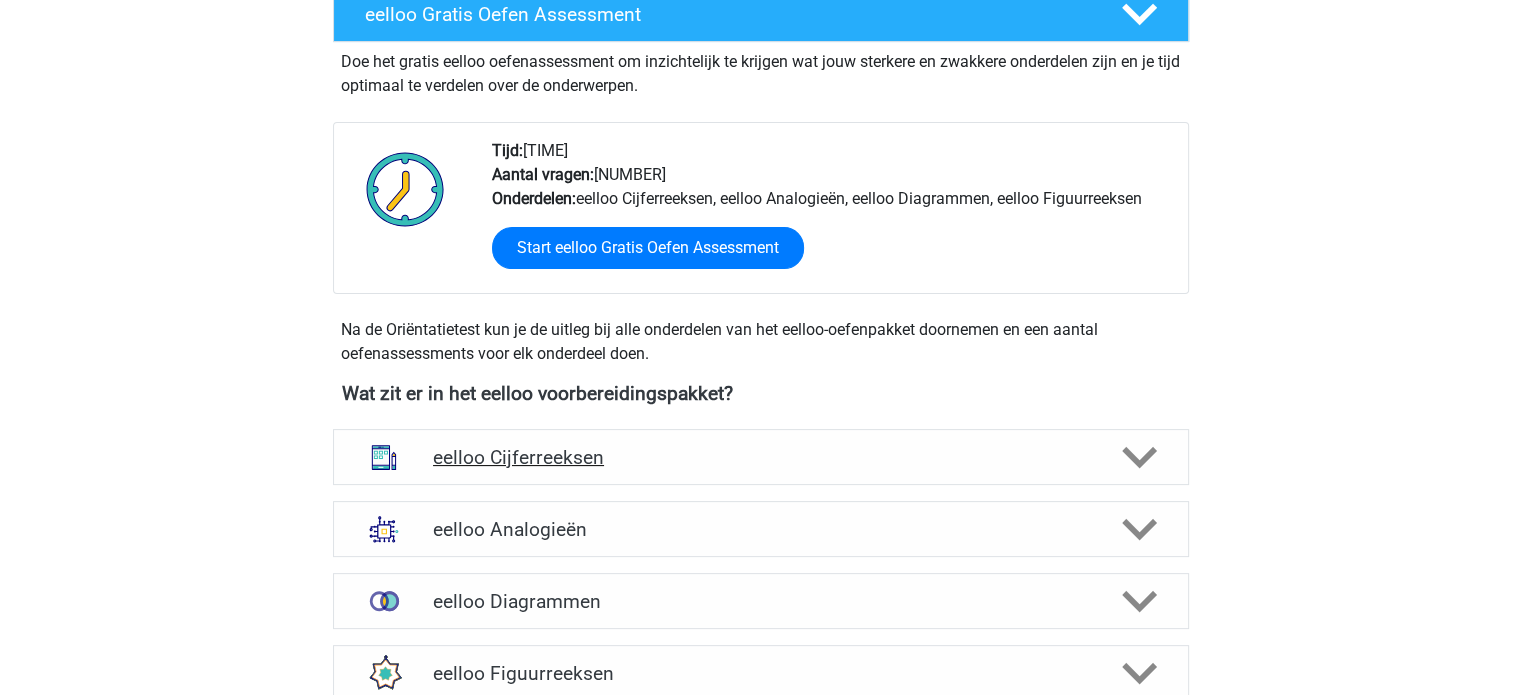click at bounding box center [1139, 457] 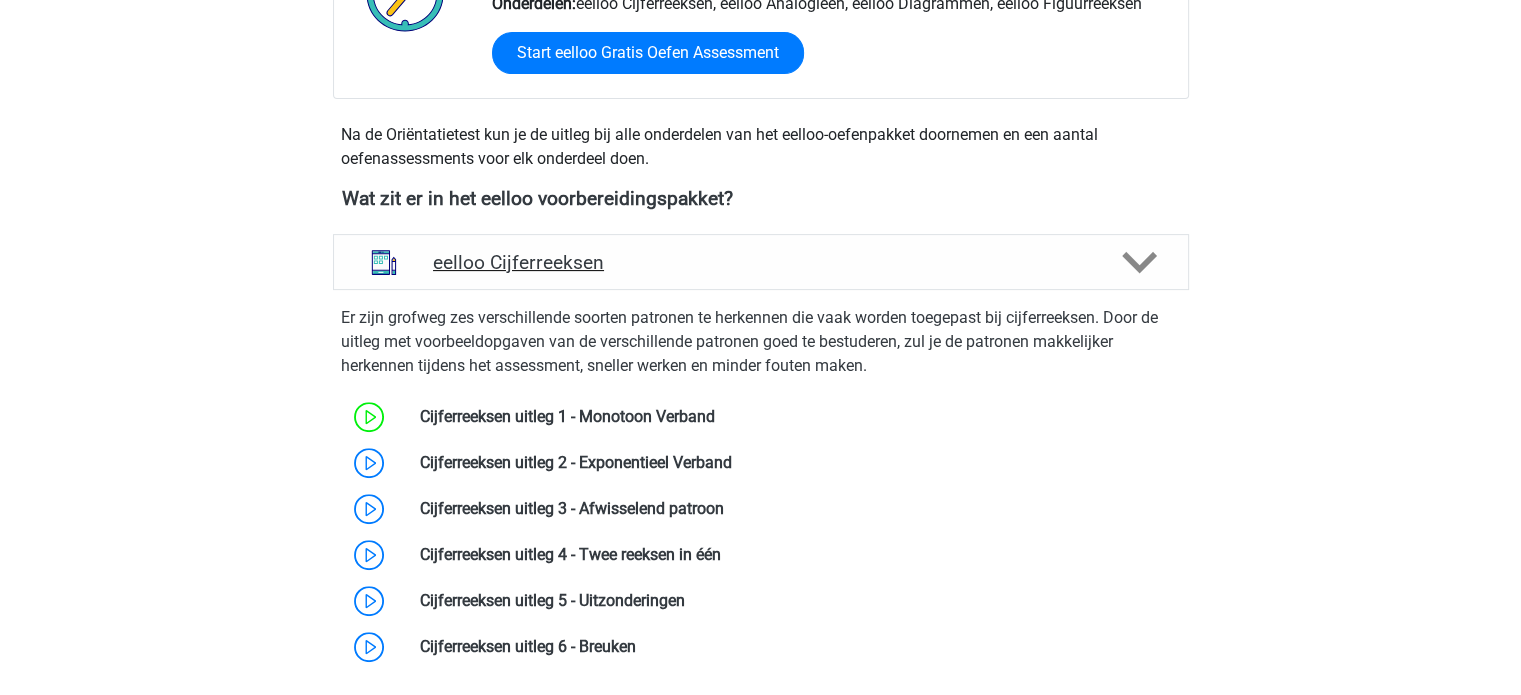 scroll, scrollTop: 600, scrollLeft: 0, axis: vertical 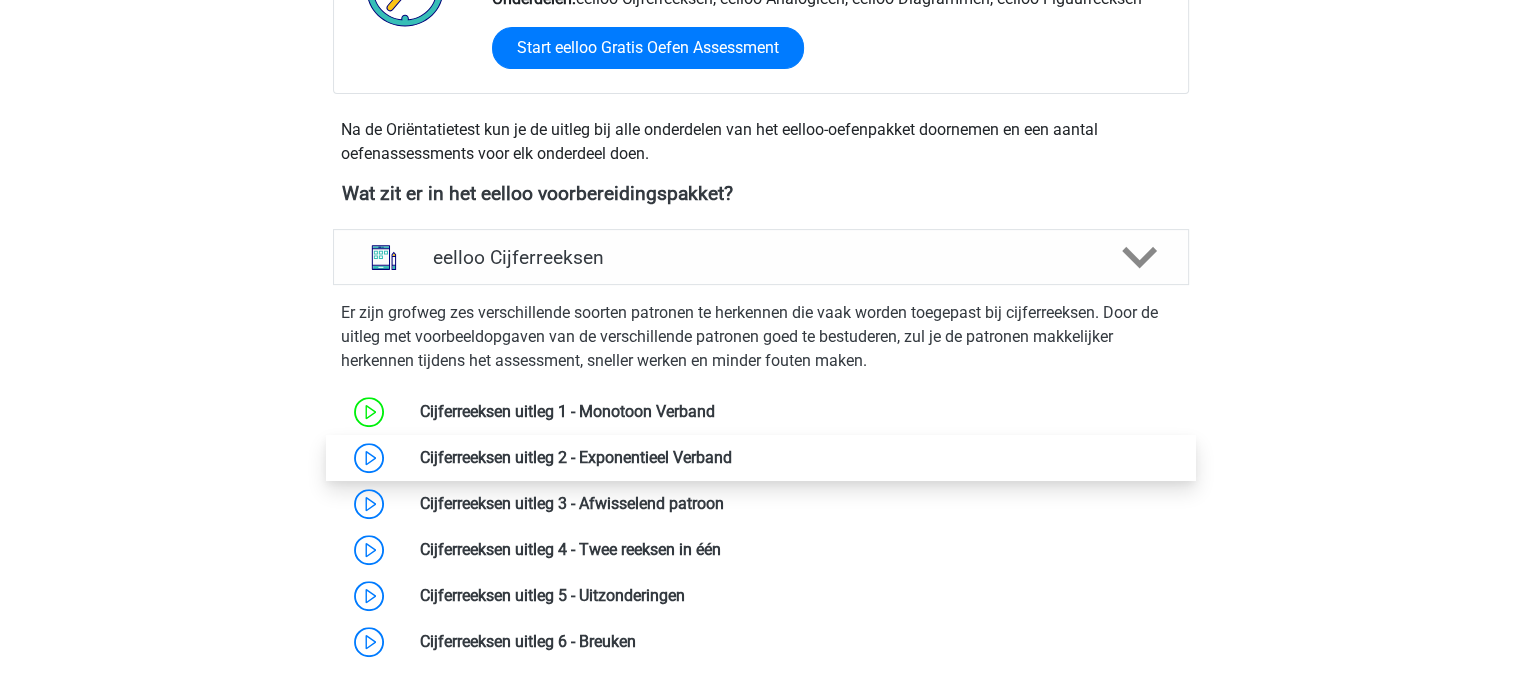 click at bounding box center [732, 457] 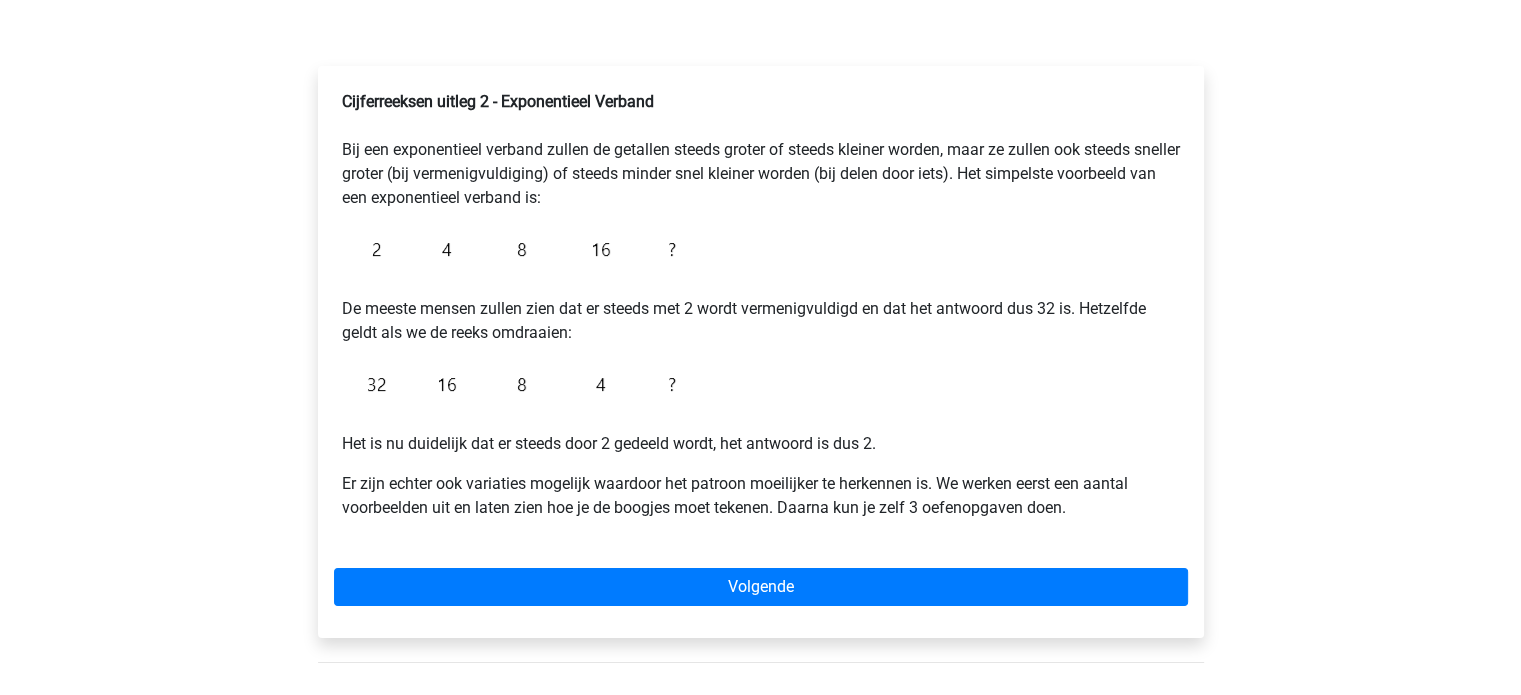 scroll, scrollTop: 300, scrollLeft: 0, axis: vertical 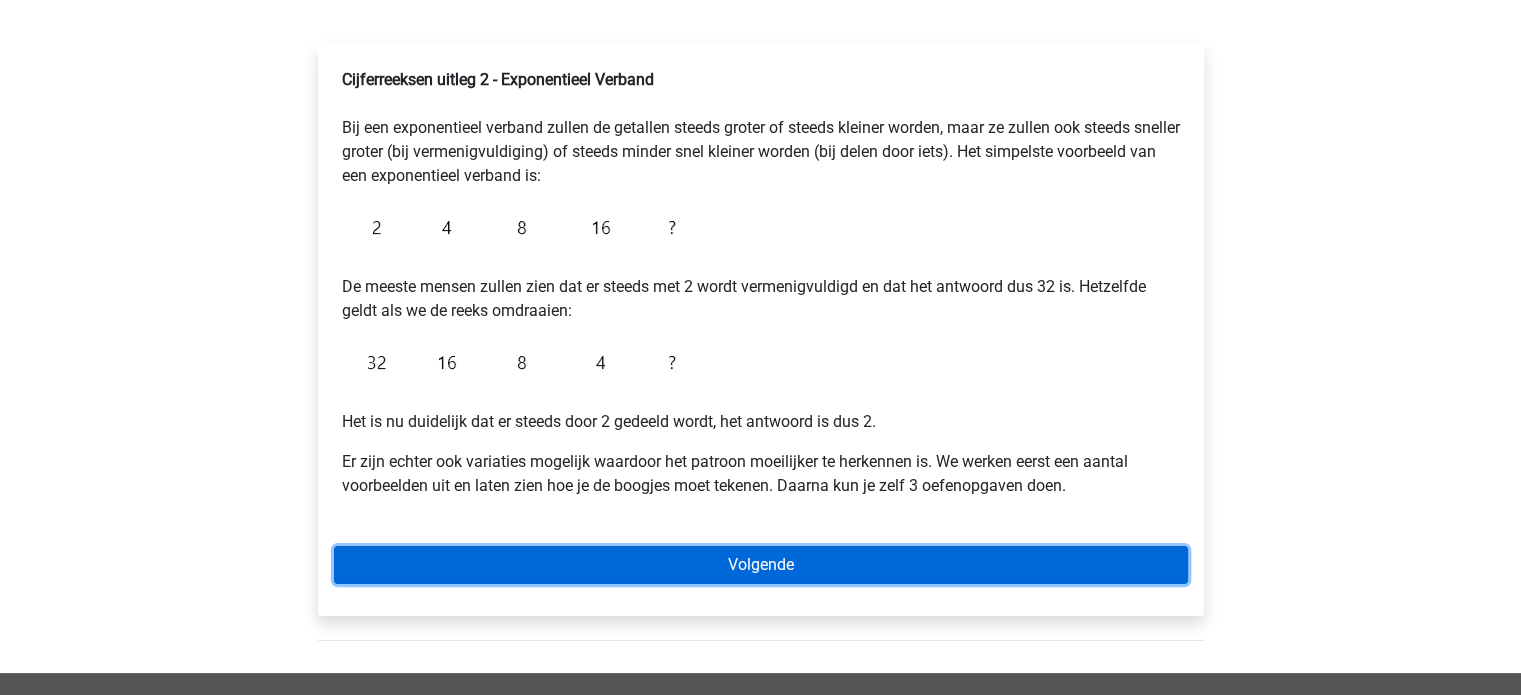 click on "Volgende" at bounding box center (761, 565) 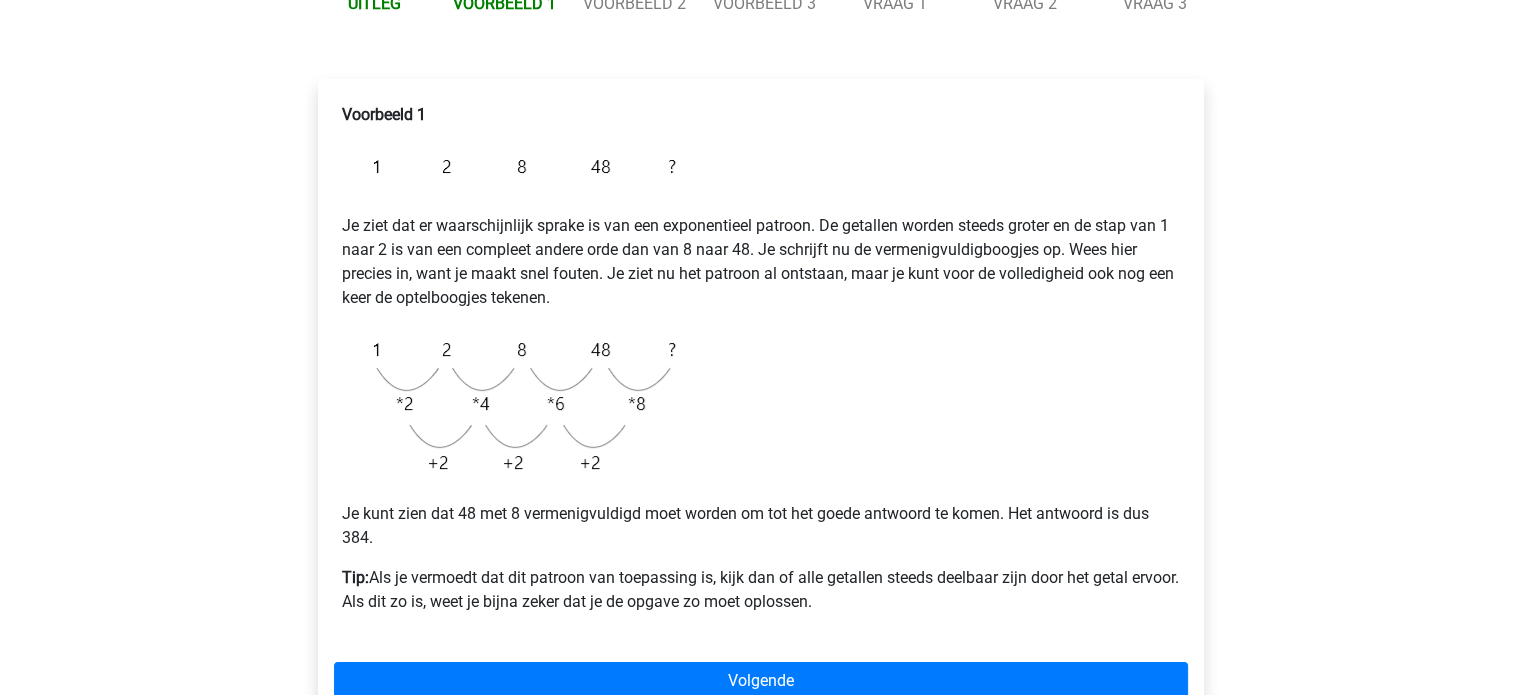 scroll, scrollTop: 300, scrollLeft: 0, axis: vertical 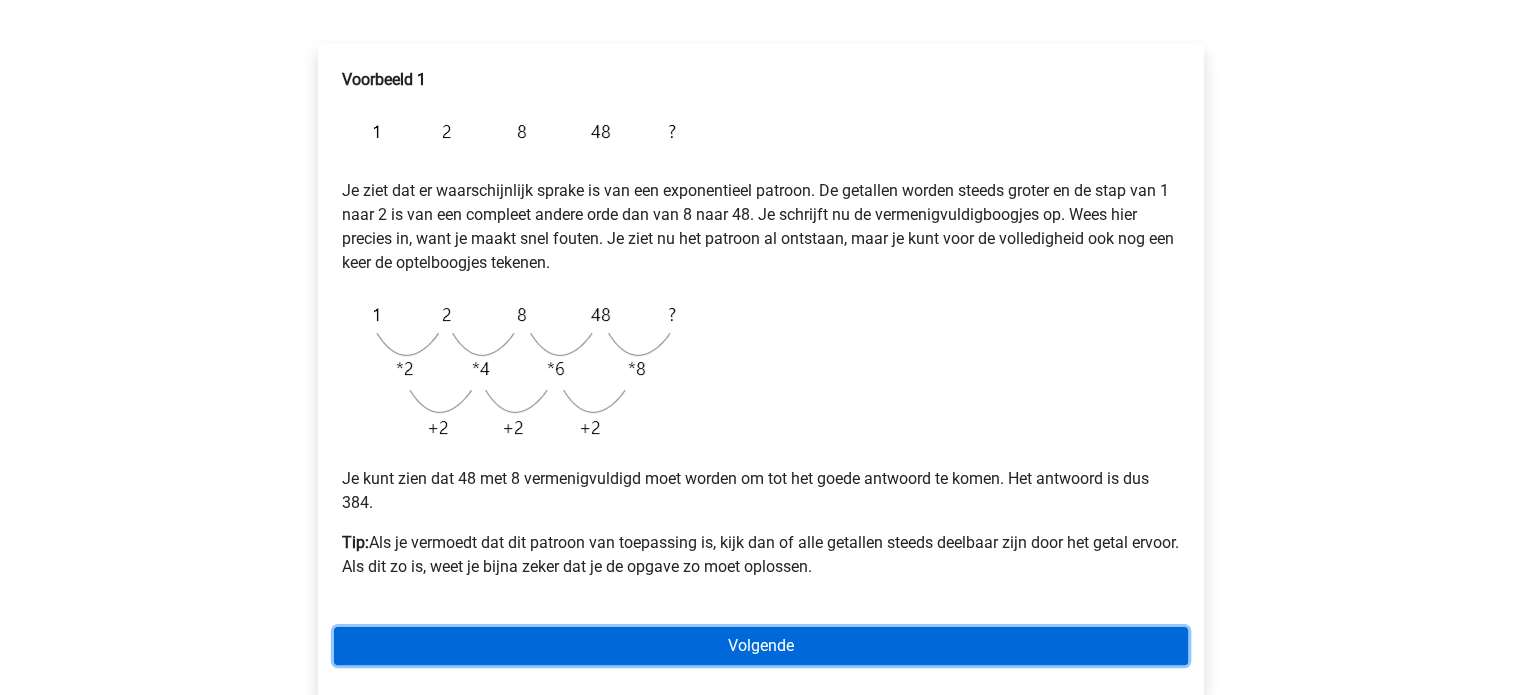 click on "Volgende" at bounding box center (761, 646) 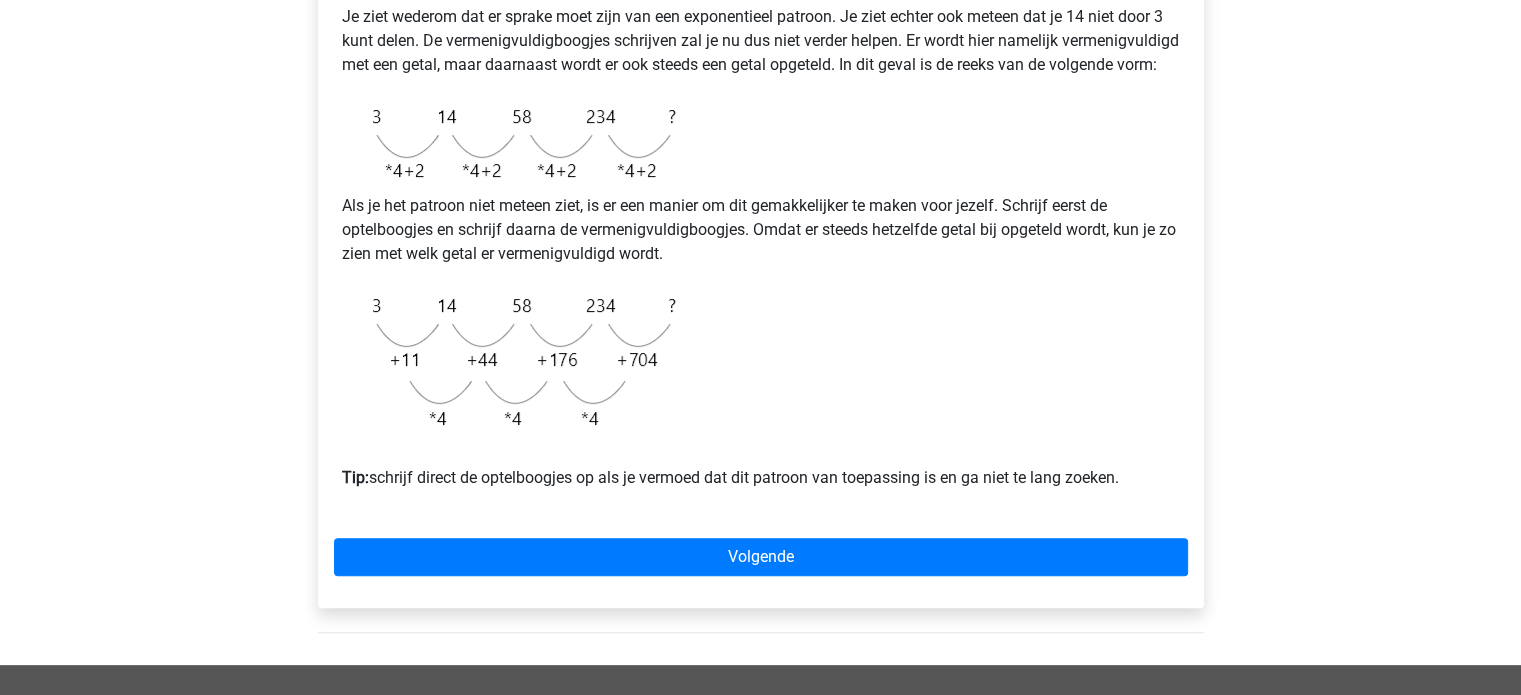 scroll, scrollTop: 500, scrollLeft: 0, axis: vertical 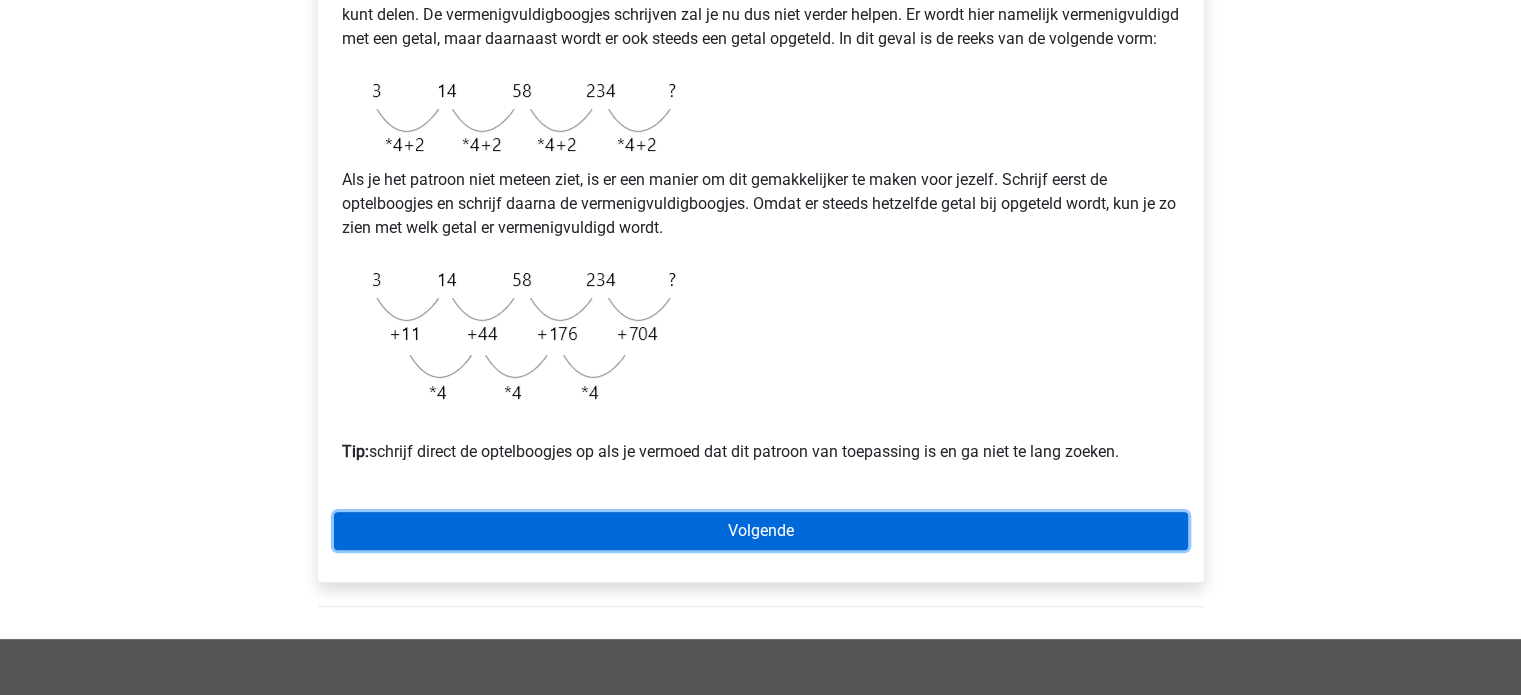 click on "Volgende" at bounding box center (761, 531) 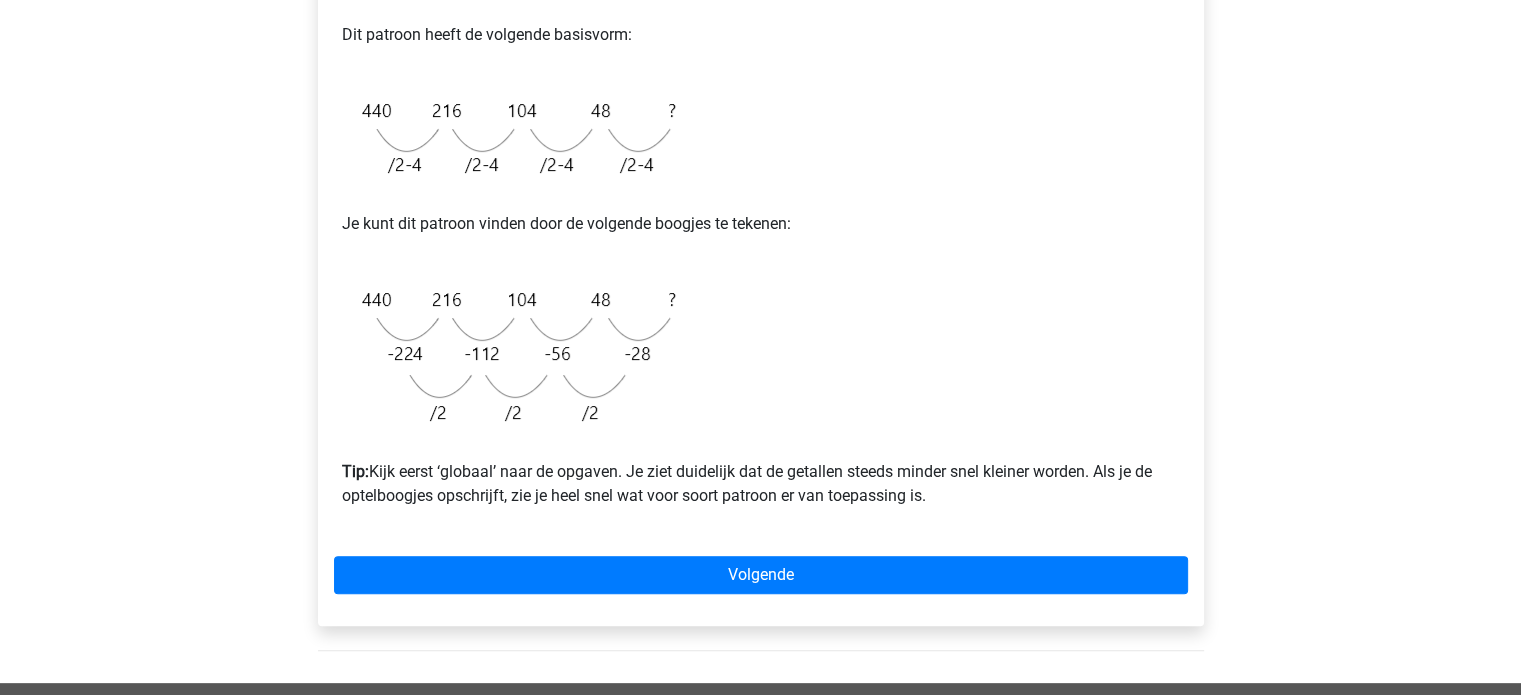 scroll, scrollTop: 500, scrollLeft: 0, axis: vertical 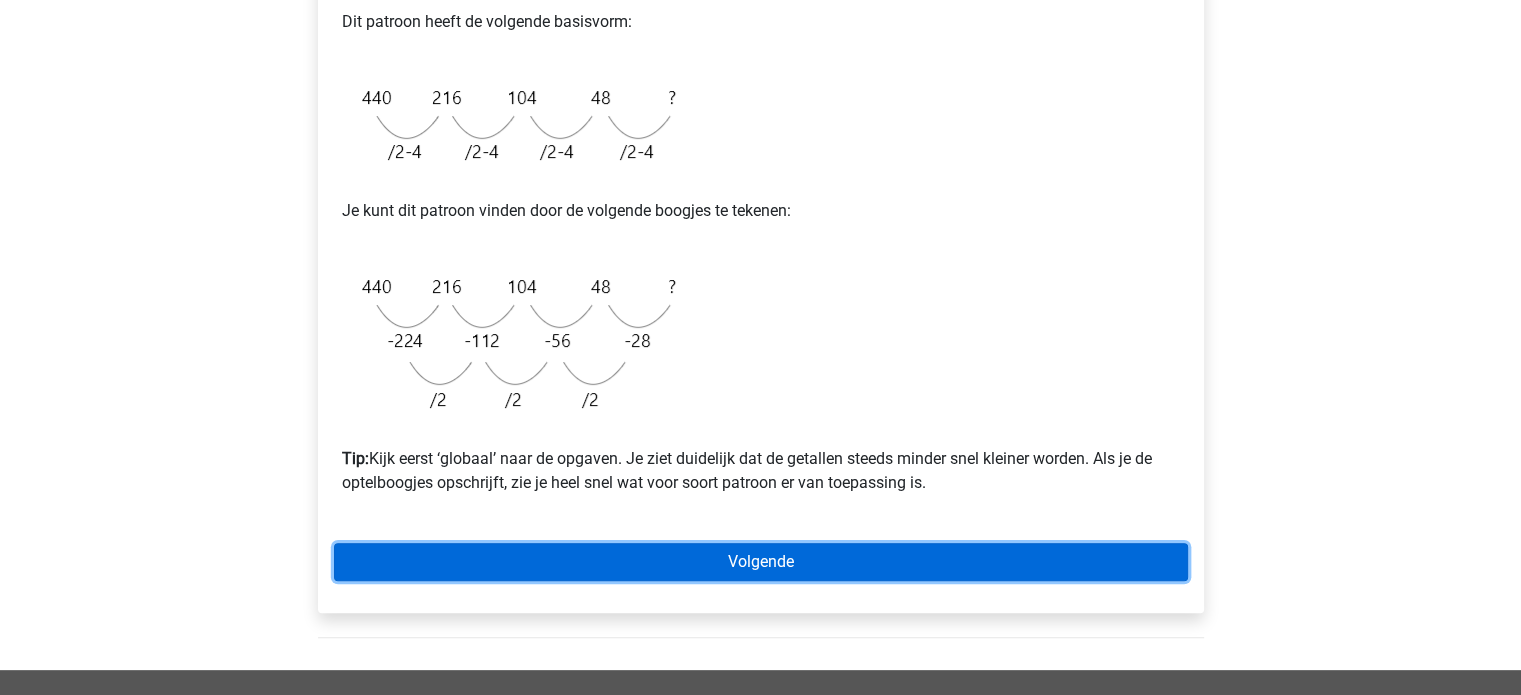 click on "Volgende" at bounding box center (761, 562) 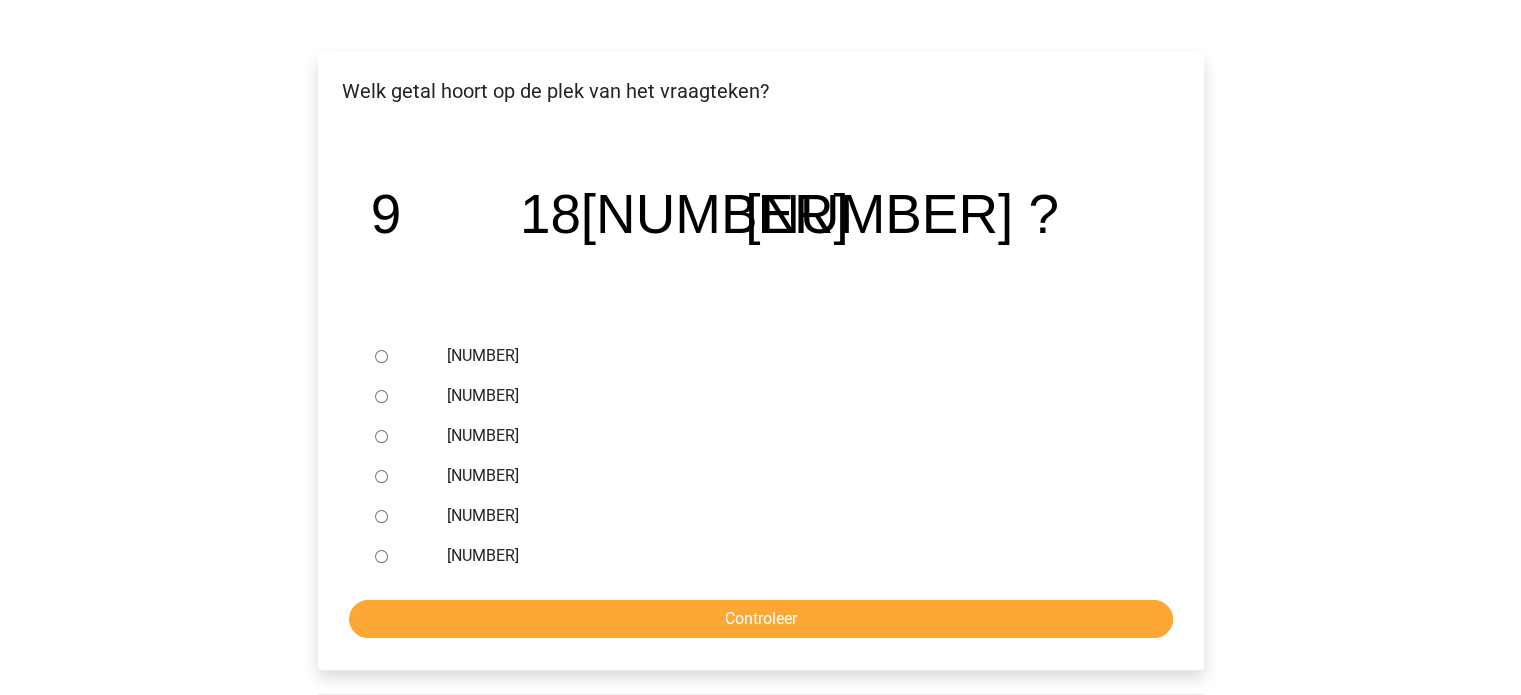 scroll, scrollTop: 300, scrollLeft: 0, axis: vertical 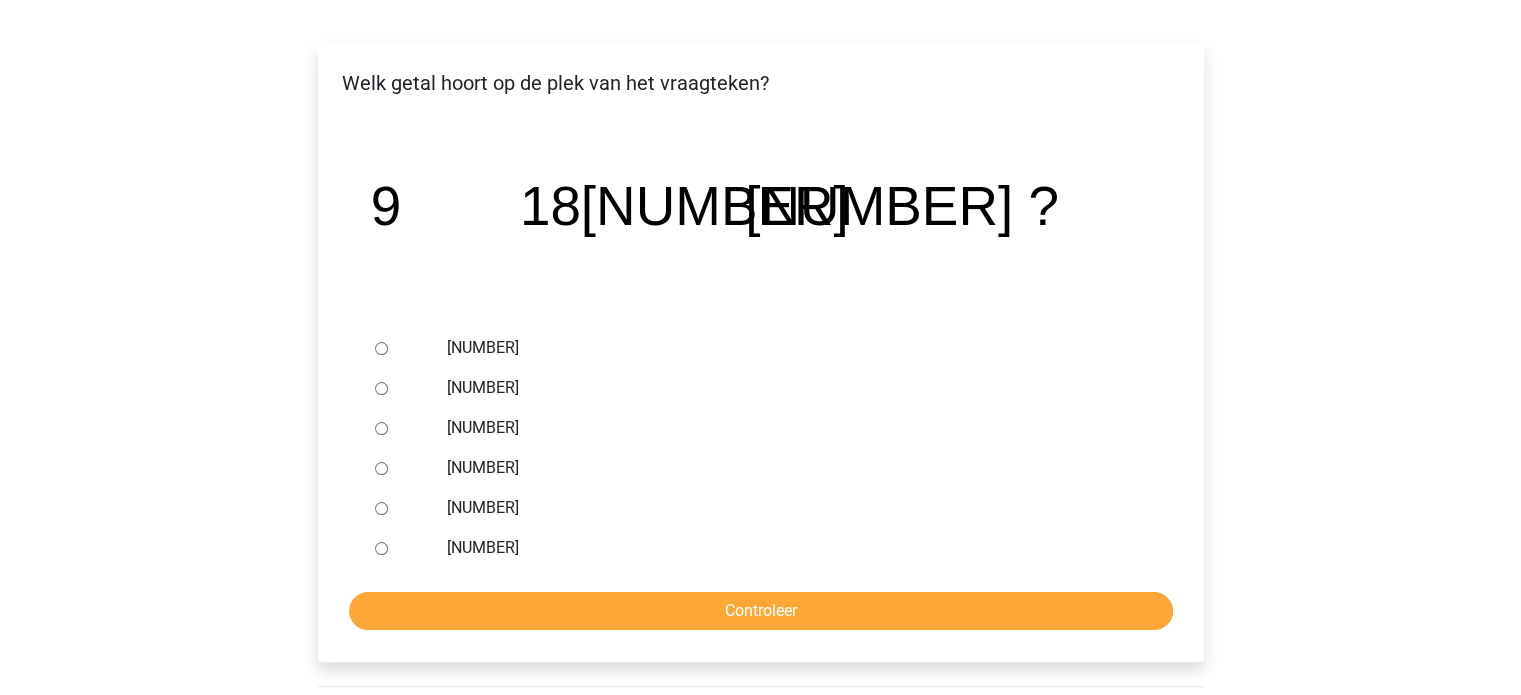 click on "1080" at bounding box center [381, 348] 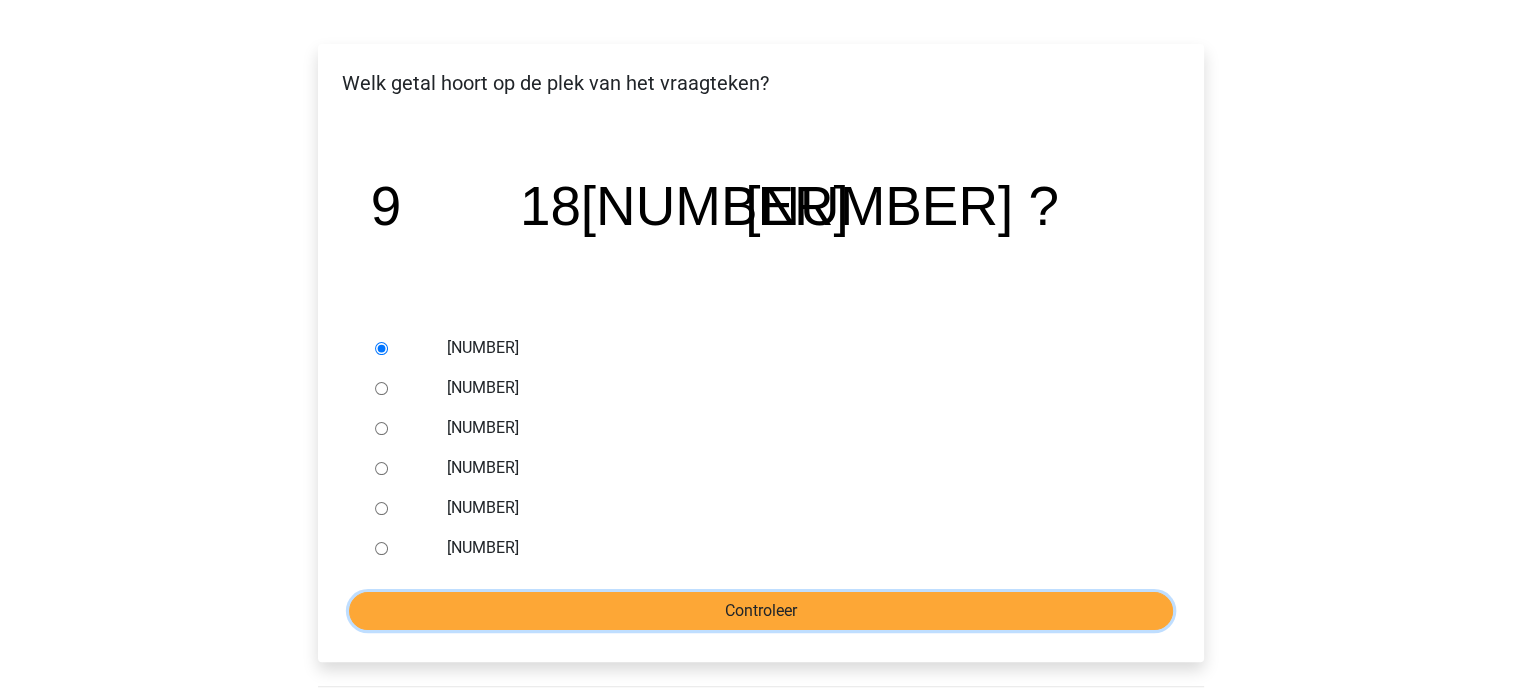 click on "Controleer" at bounding box center [761, 611] 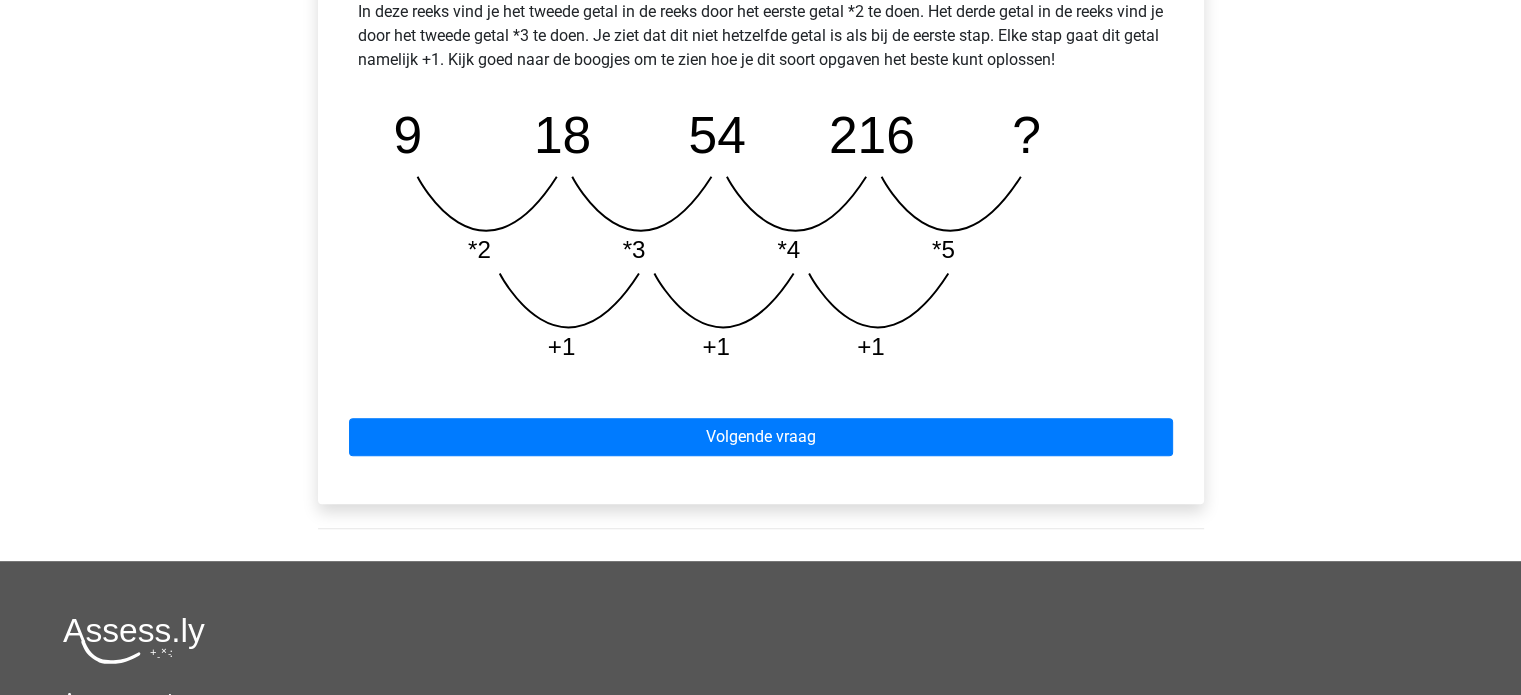 scroll, scrollTop: 1000, scrollLeft: 0, axis: vertical 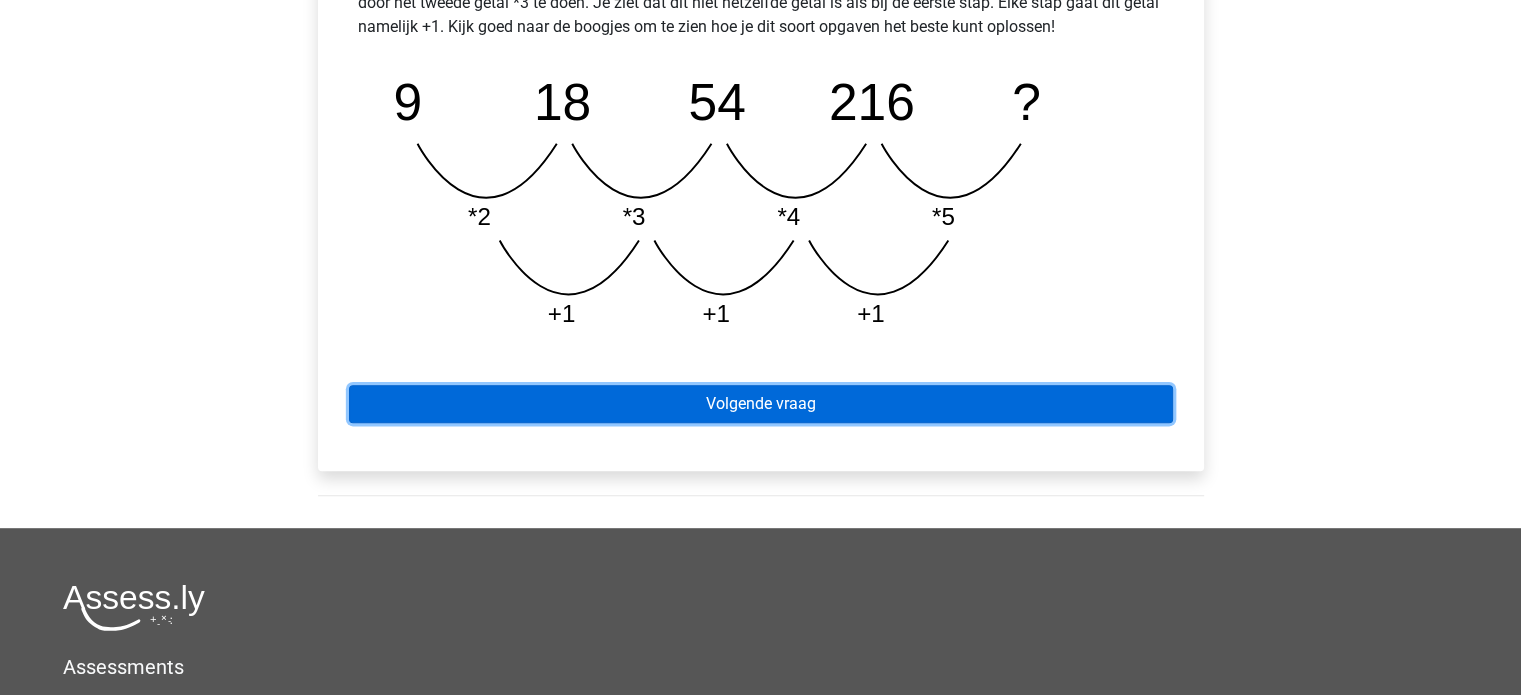 click on "Volgende vraag" at bounding box center [761, 404] 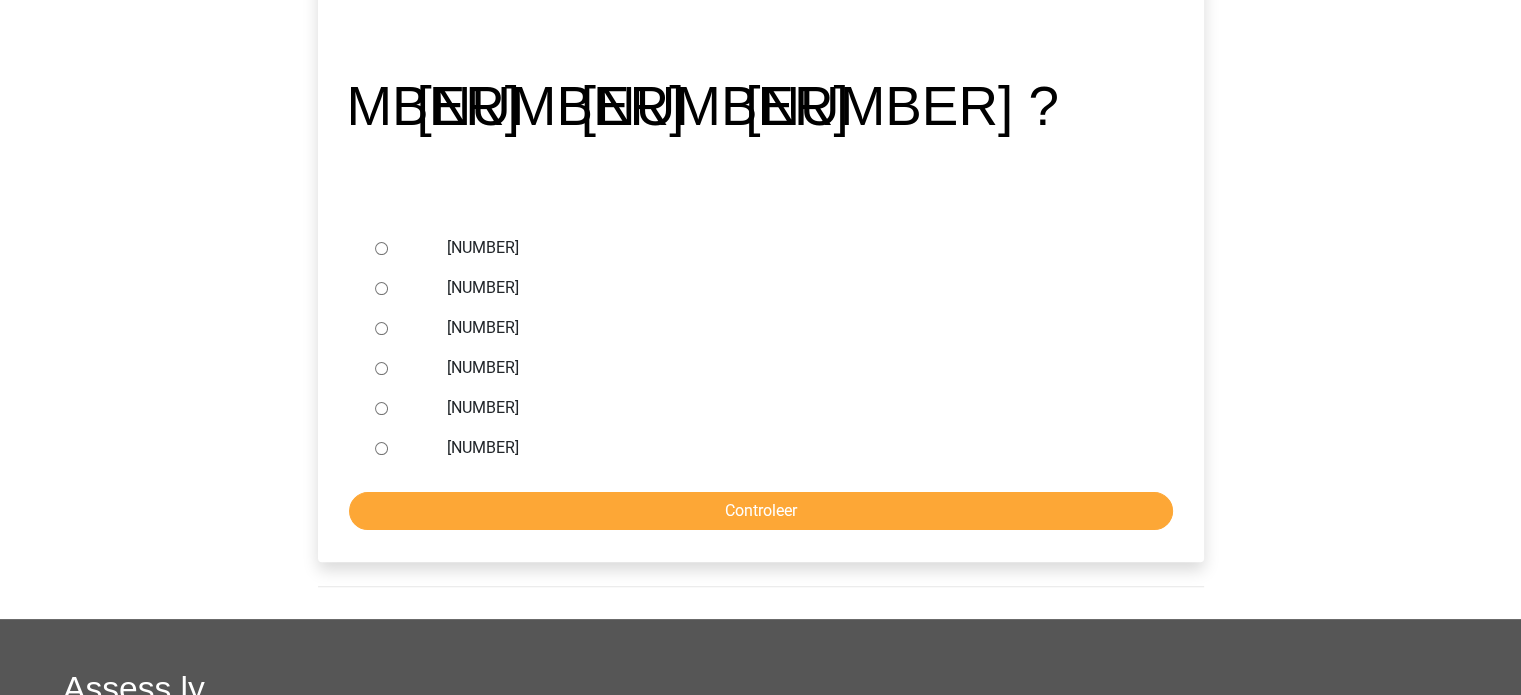 scroll, scrollTop: 300, scrollLeft: 0, axis: vertical 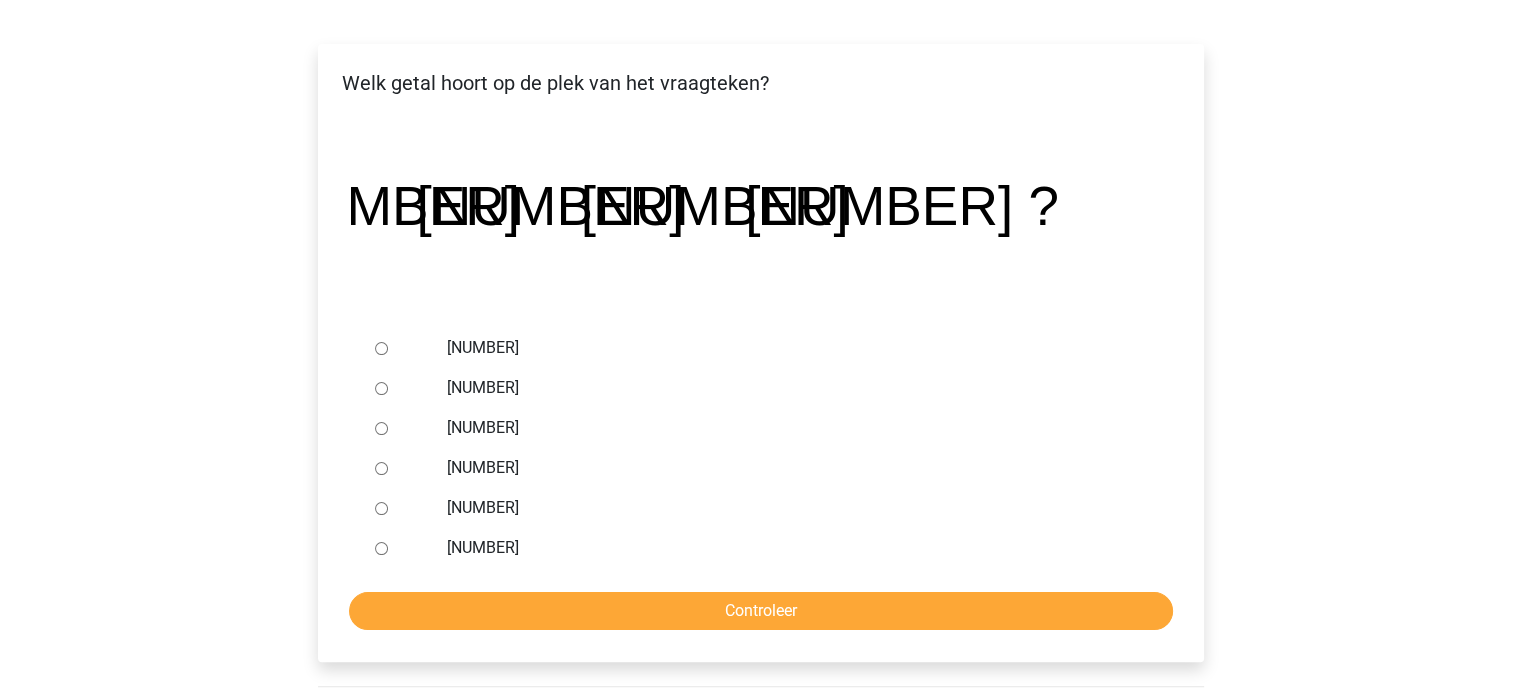 click on "-52" at bounding box center [381, 548] 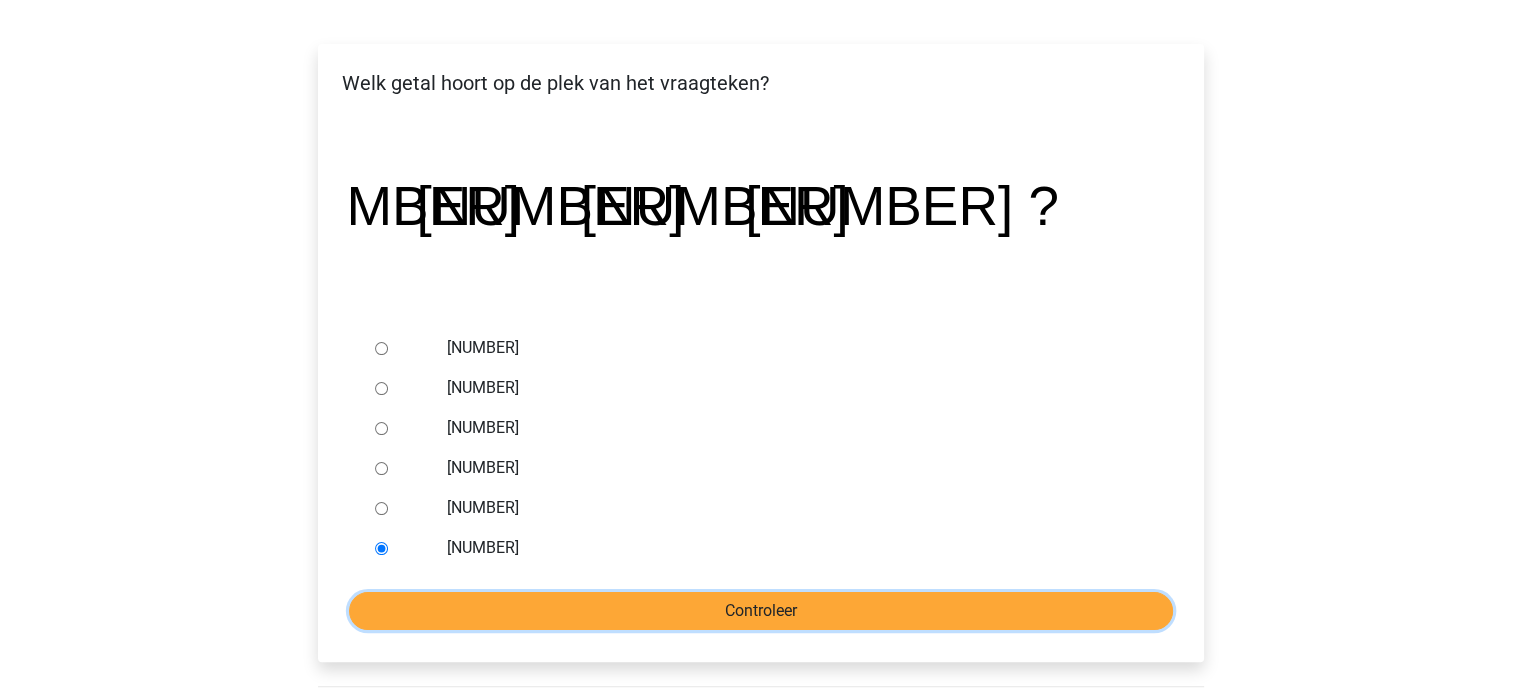 click on "Controleer" at bounding box center [761, 611] 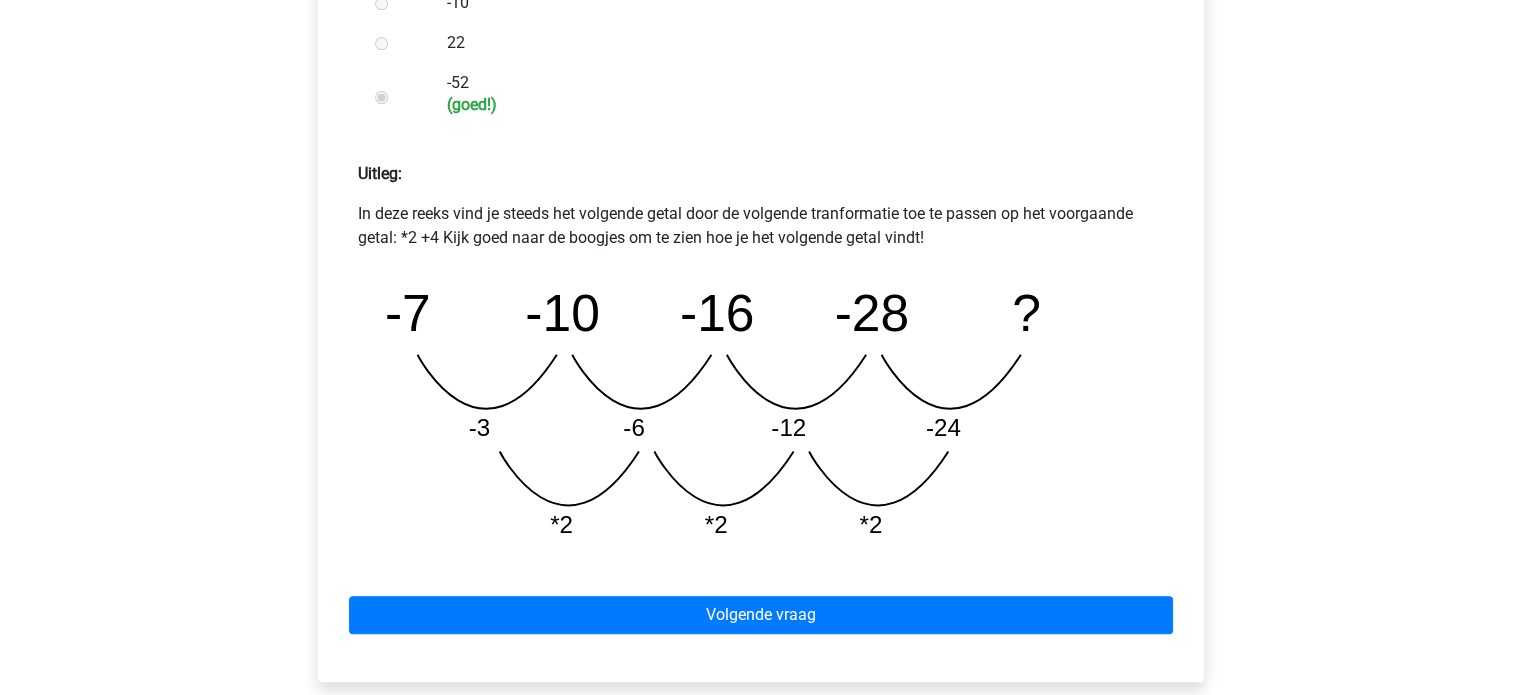 scroll, scrollTop: 800, scrollLeft: 0, axis: vertical 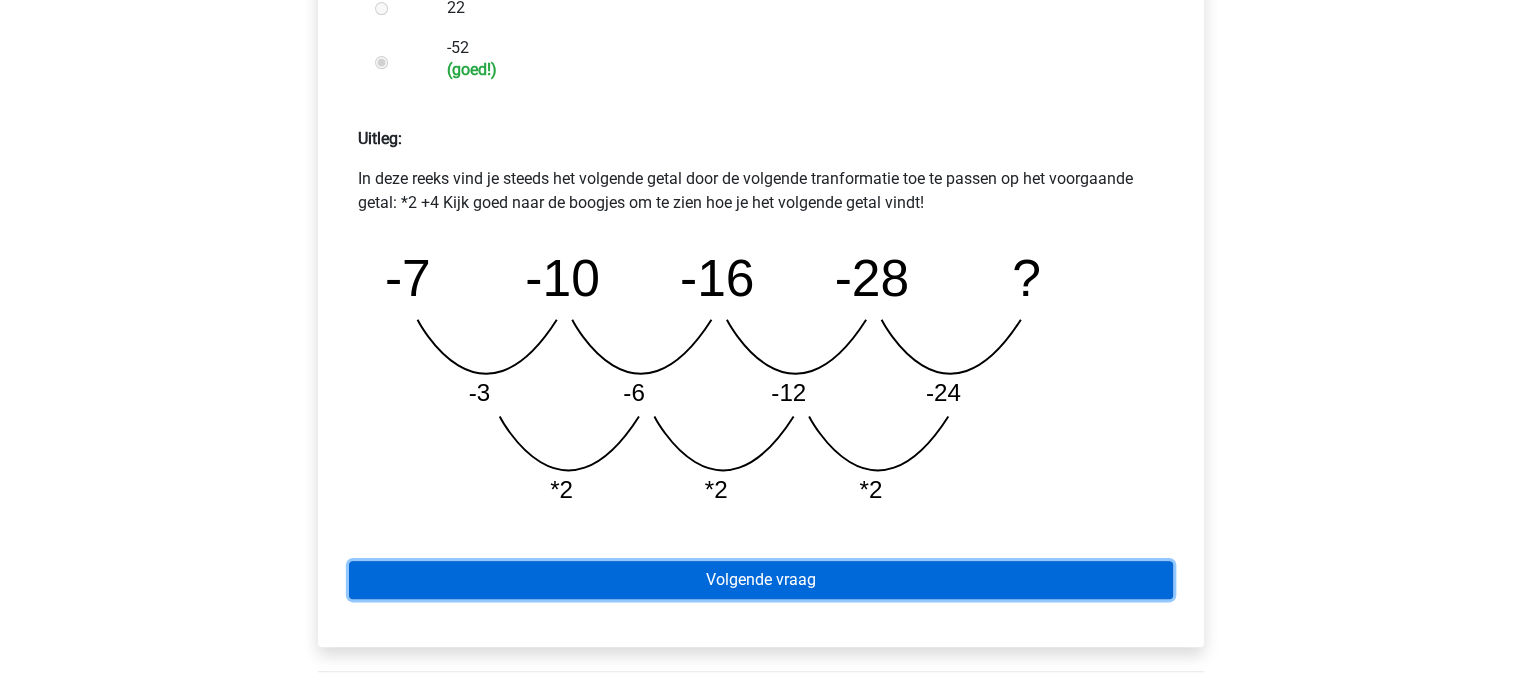 click on "Volgende vraag" at bounding box center [761, 580] 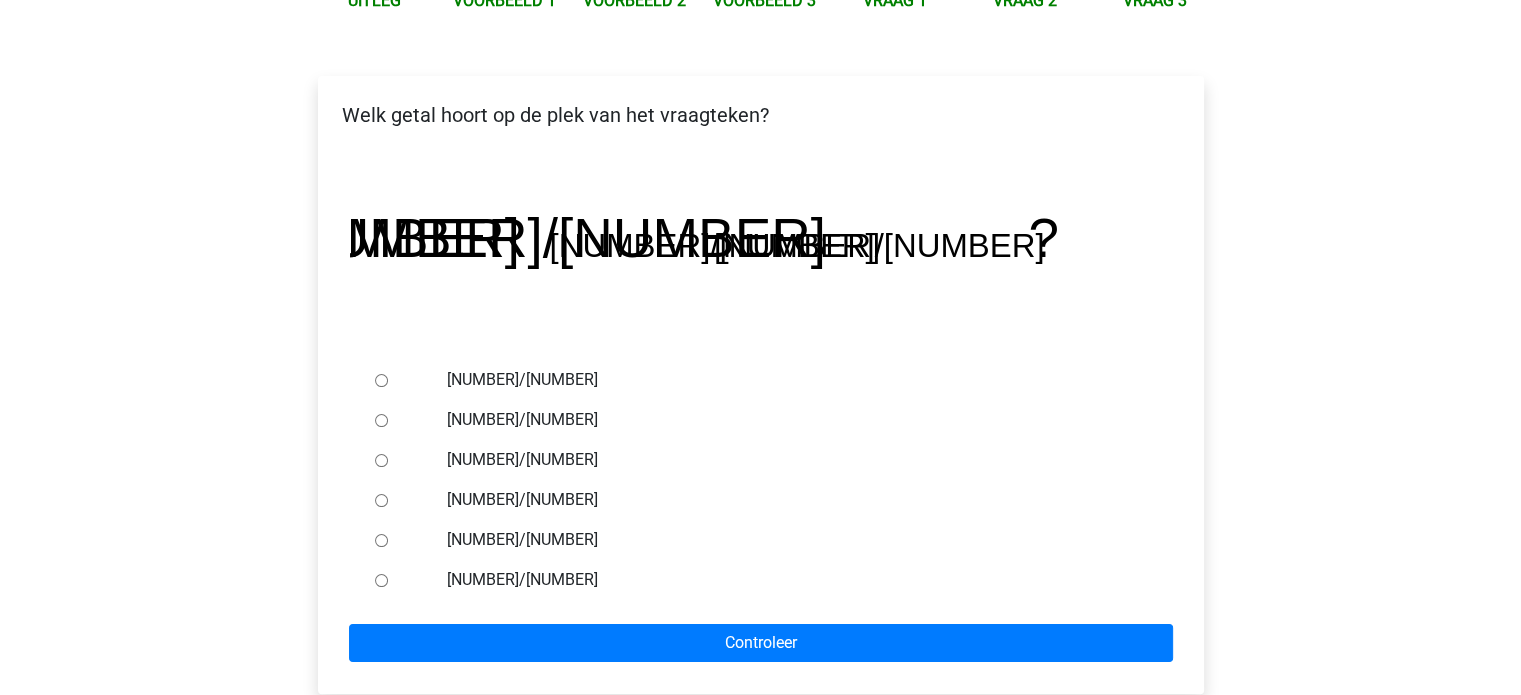 scroll, scrollTop: 300, scrollLeft: 0, axis: vertical 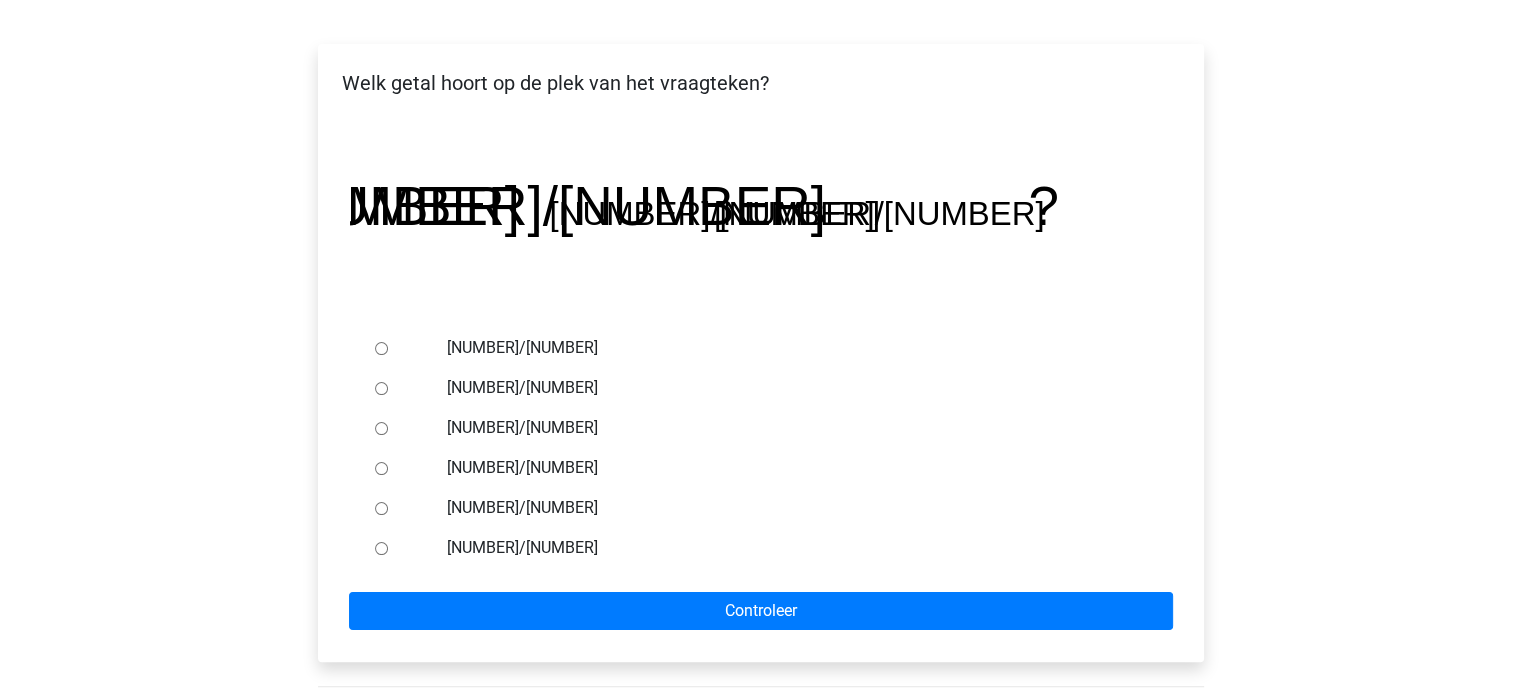click on "-21/20" at bounding box center (793, 508) 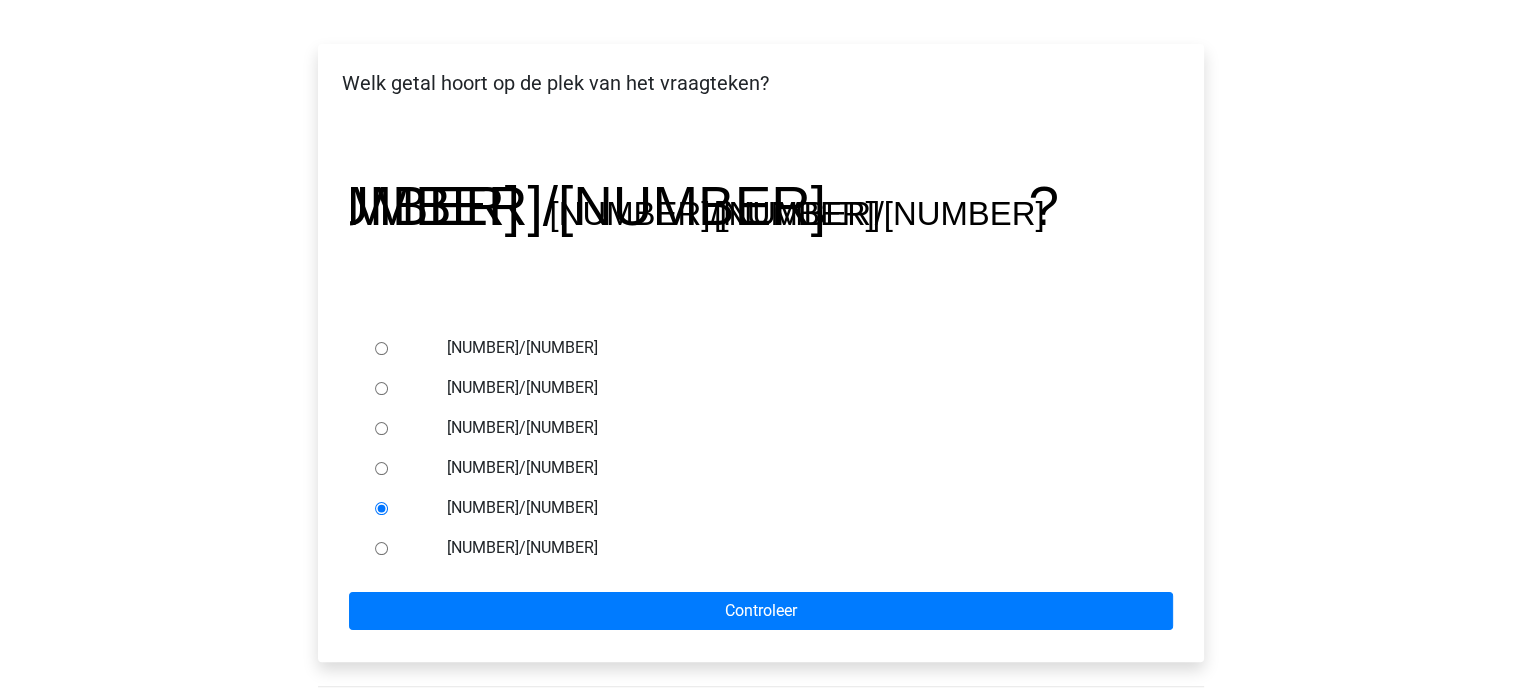 click on "49/20" at bounding box center (381, 348) 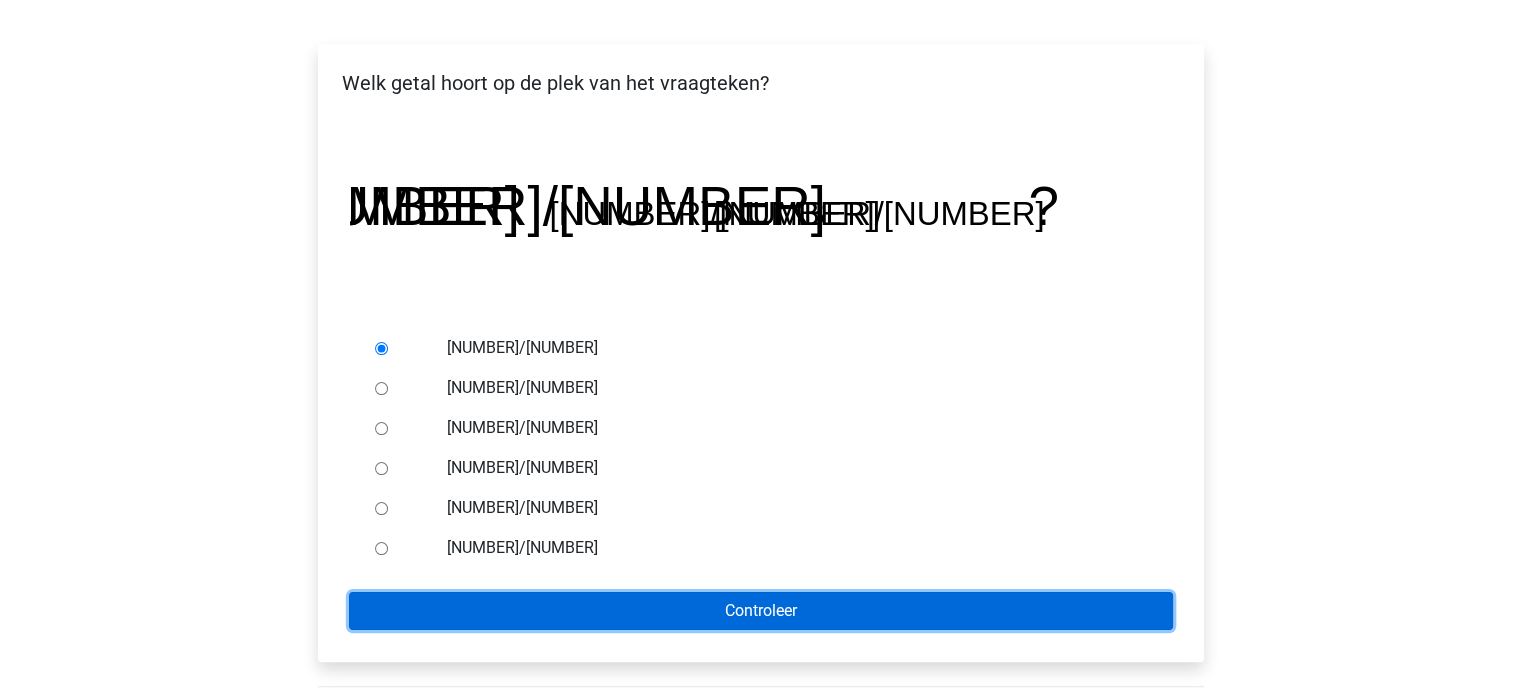 click on "Controleer" at bounding box center [761, 611] 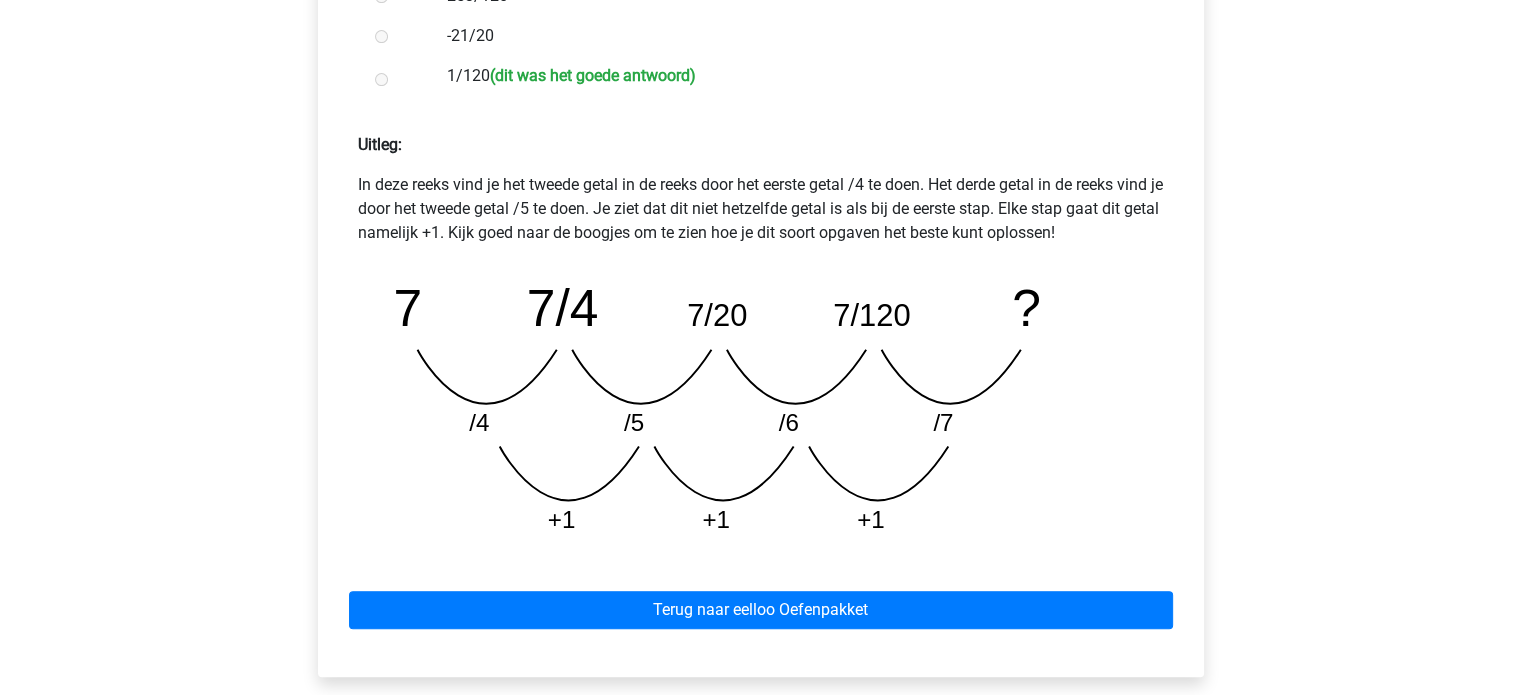 scroll, scrollTop: 900, scrollLeft: 0, axis: vertical 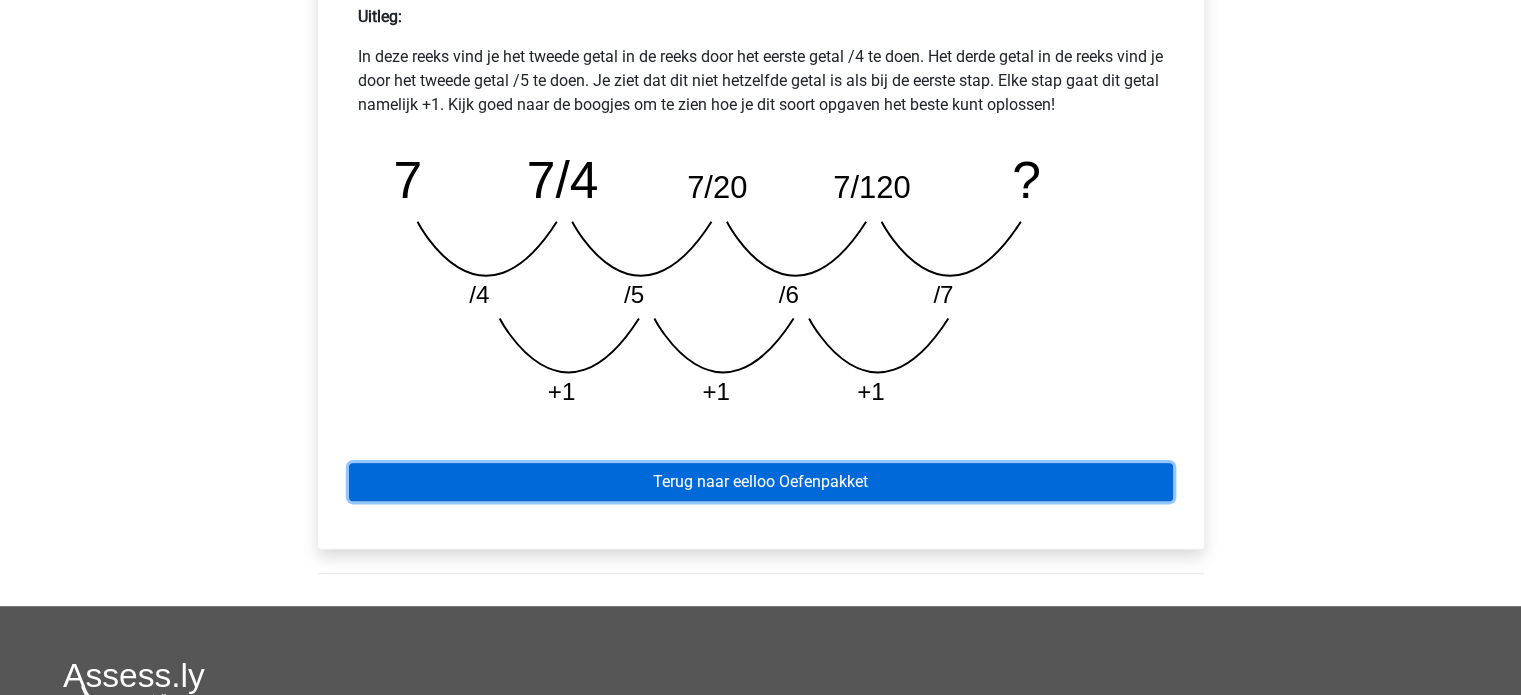 click on "Terug naar eelloo Oefenpakket" at bounding box center (761, 482) 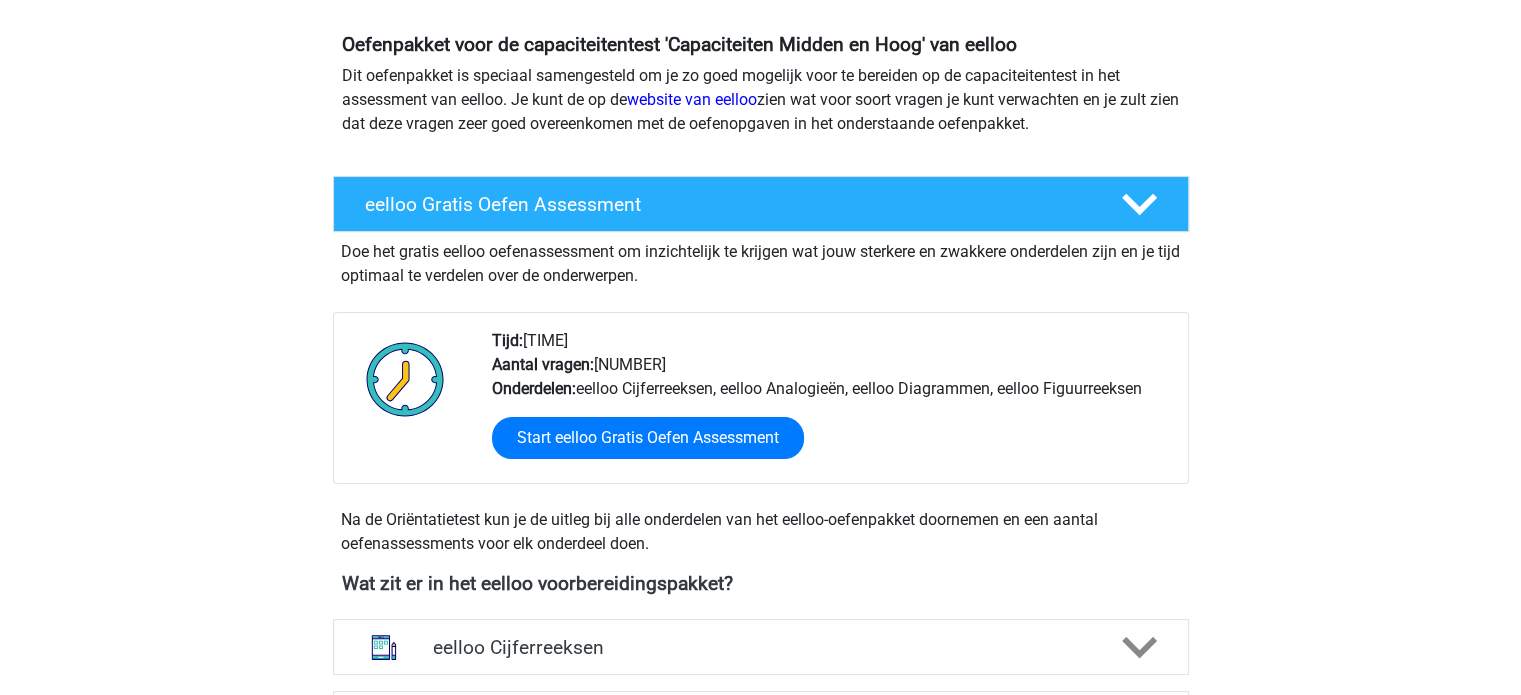 scroll, scrollTop: 400, scrollLeft: 0, axis: vertical 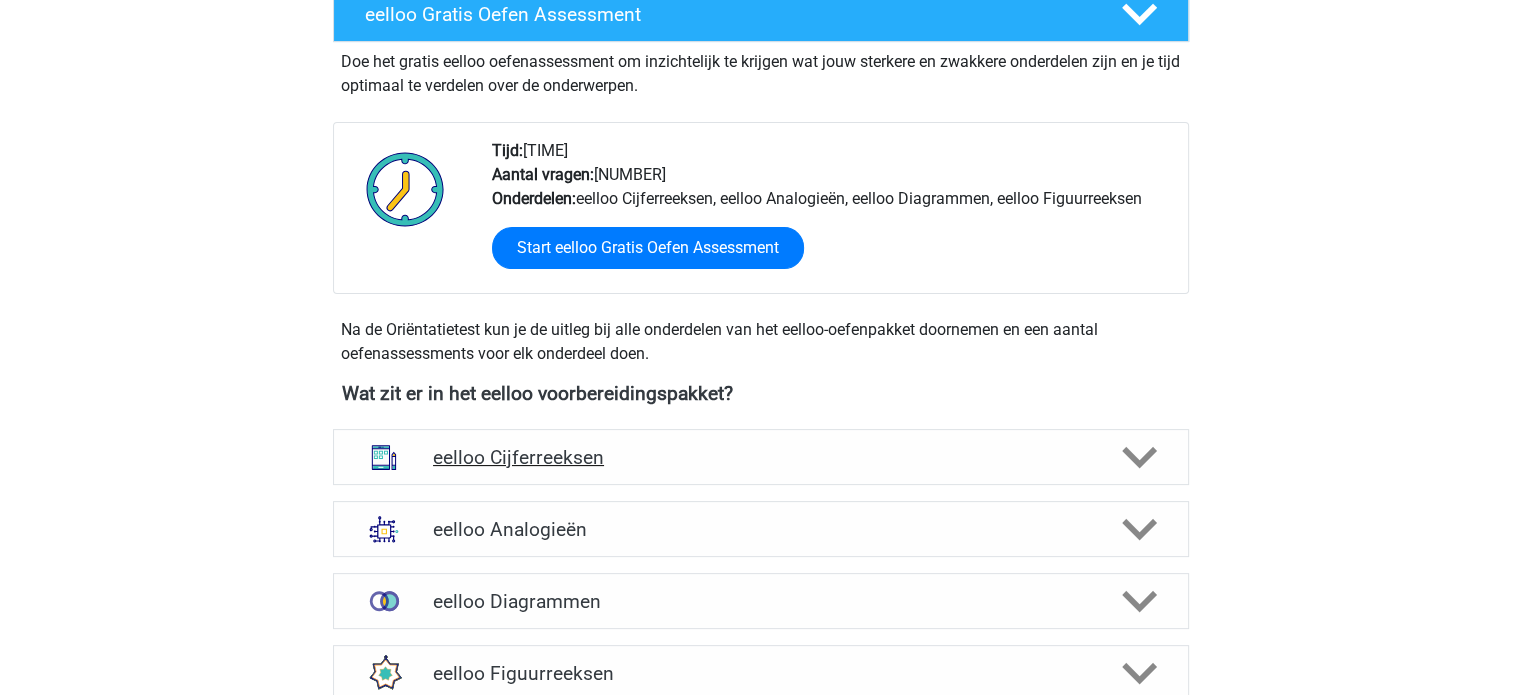 click at bounding box center (1139, 458) 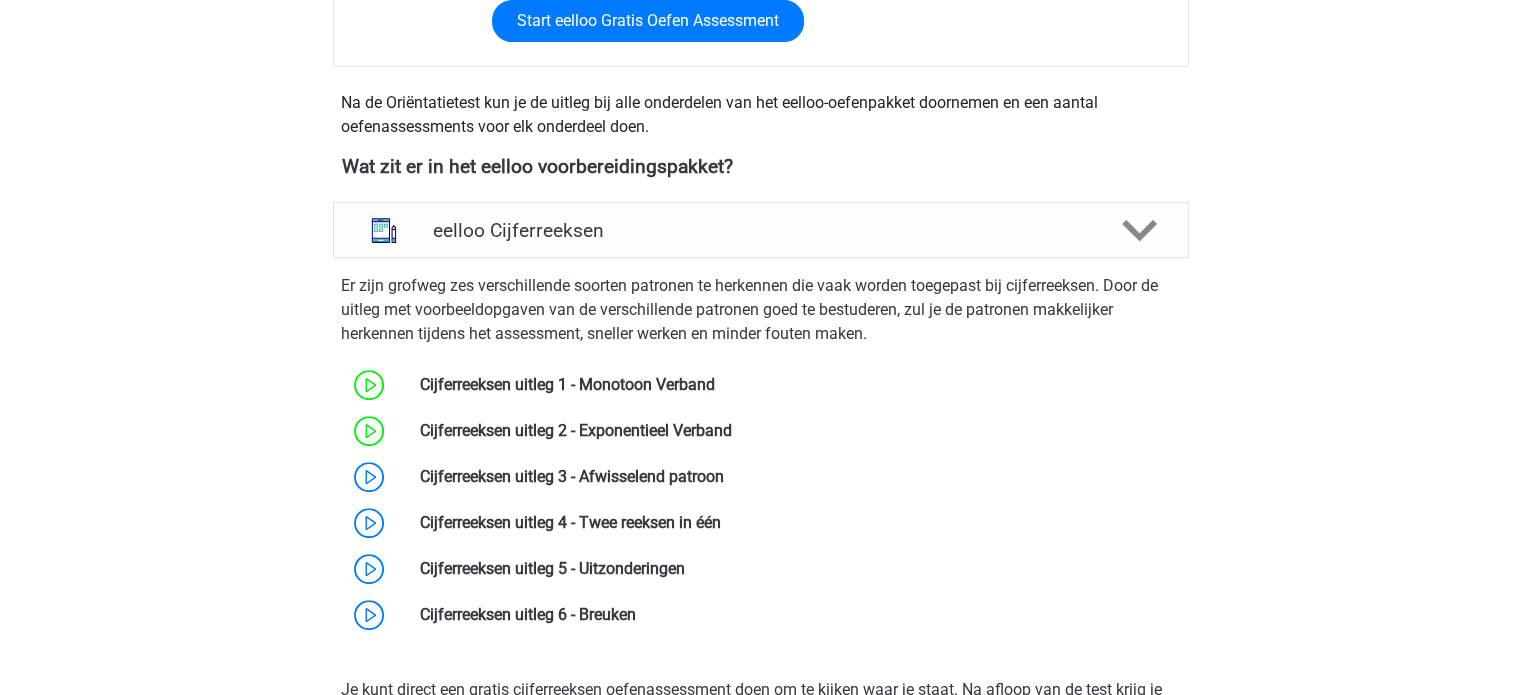 scroll, scrollTop: 700, scrollLeft: 0, axis: vertical 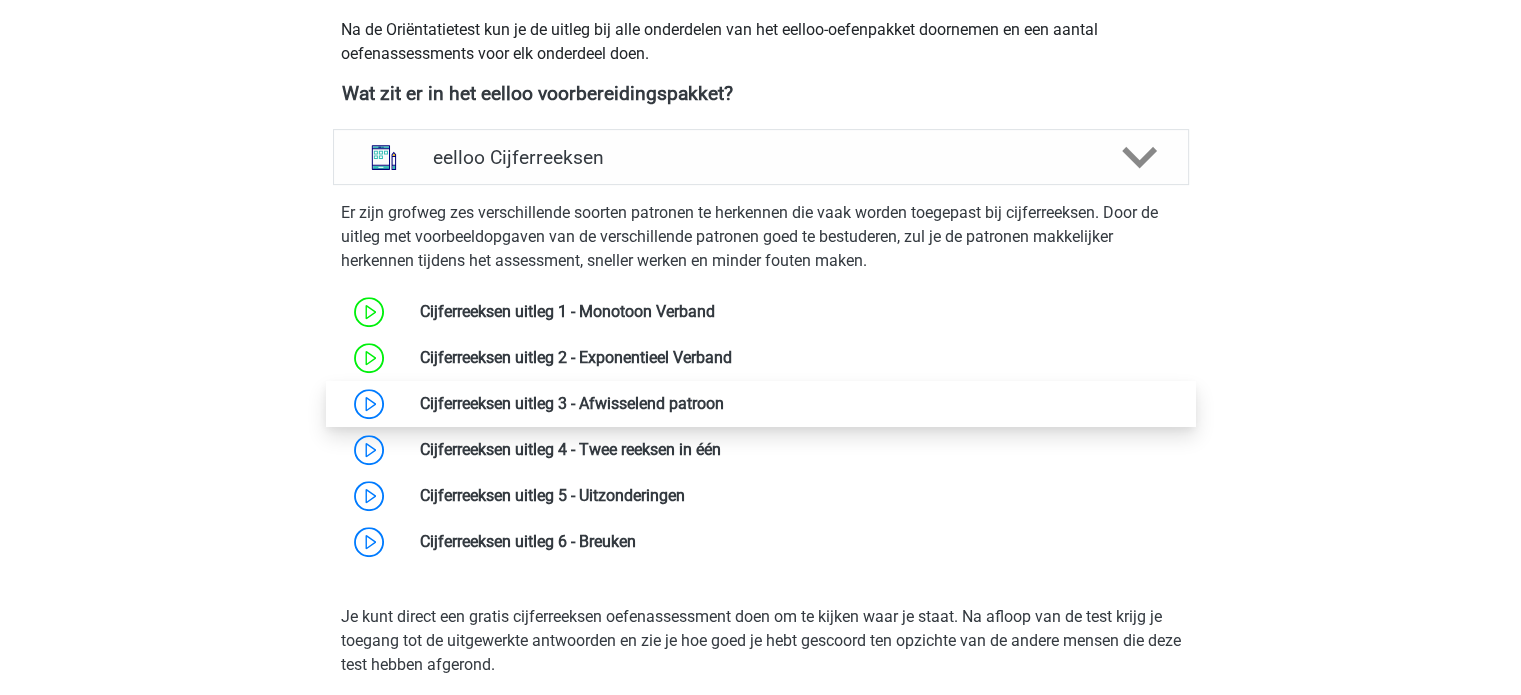 click at bounding box center [724, 403] 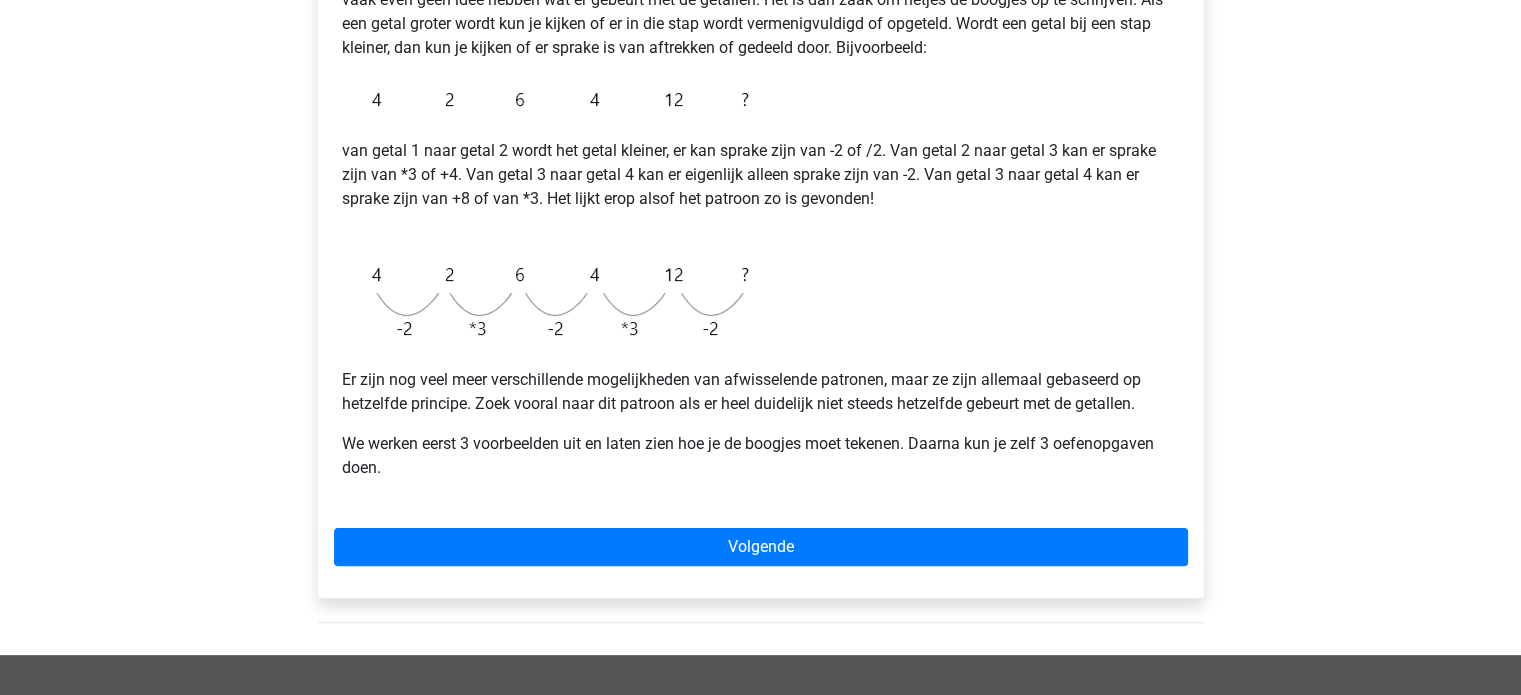 scroll, scrollTop: 200, scrollLeft: 0, axis: vertical 